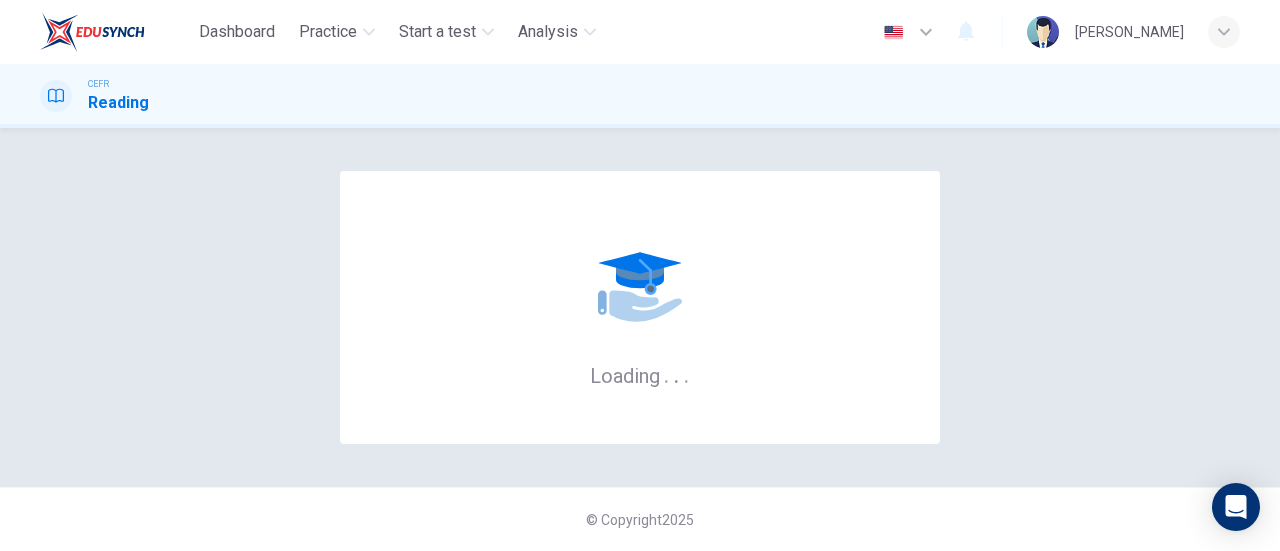 scroll, scrollTop: 0, scrollLeft: 0, axis: both 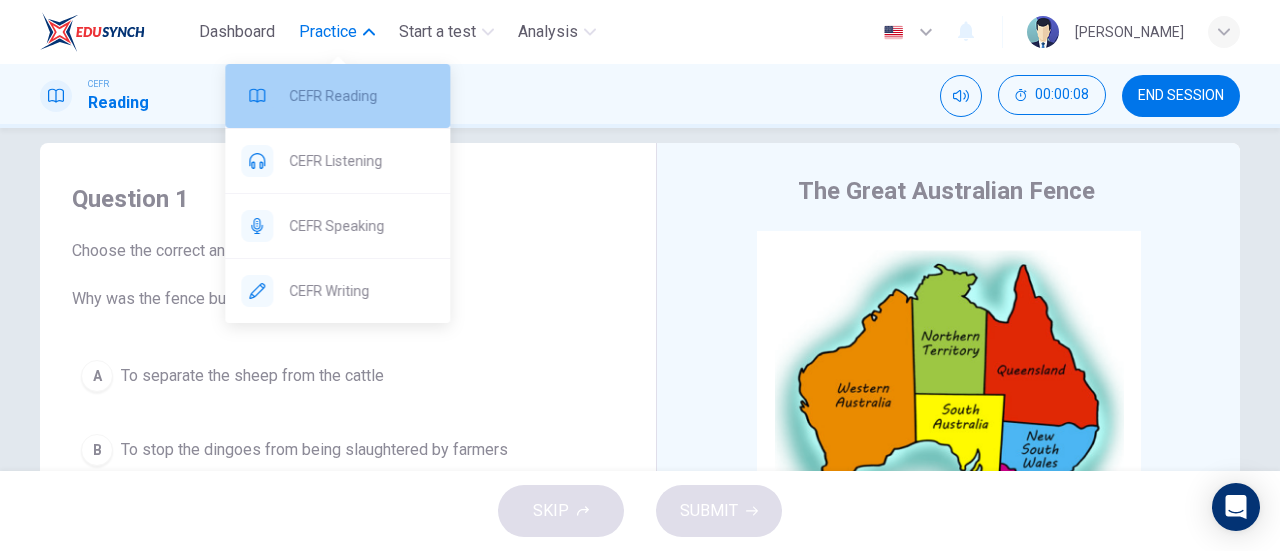 click on "CEFR Reading" at bounding box center [337, 96] 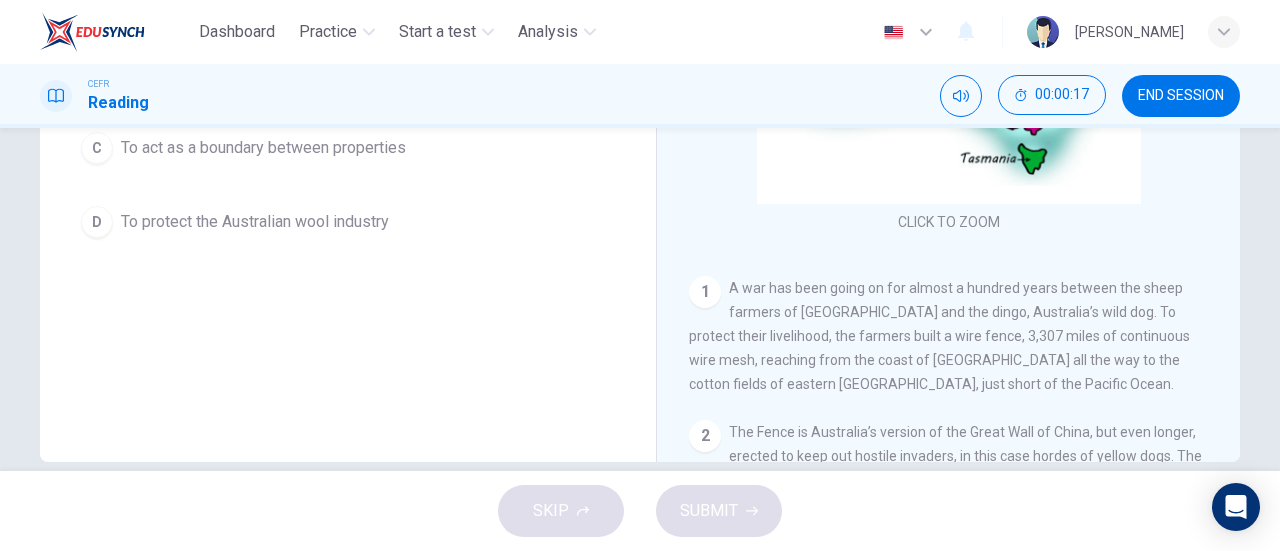scroll, scrollTop: 432, scrollLeft: 0, axis: vertical 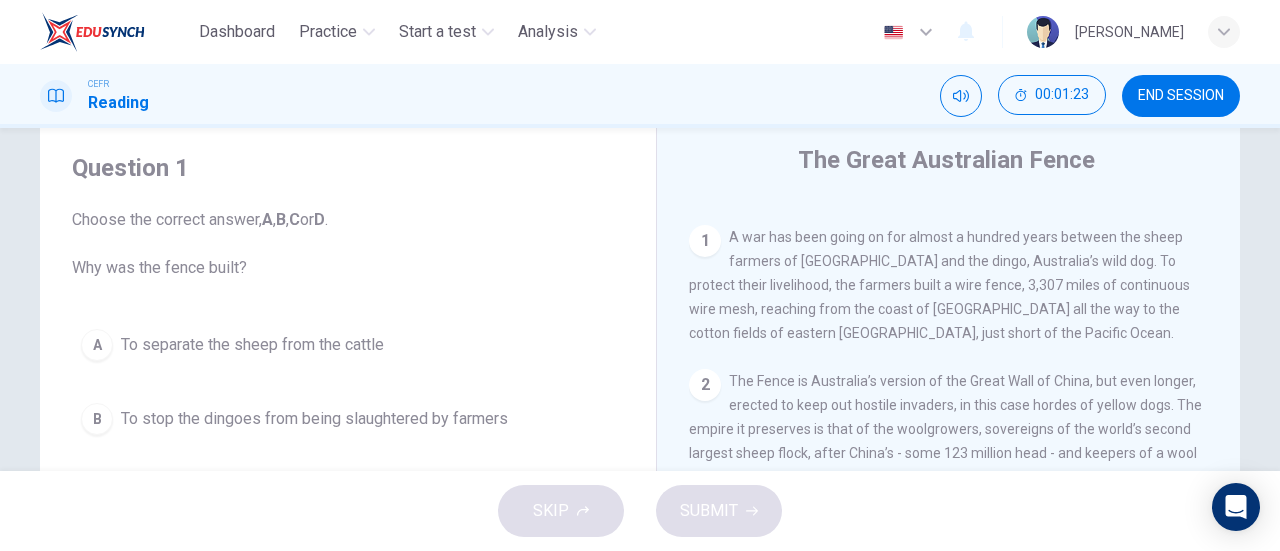 click on "Choose the correct answer,  A ,  B ,  C  or  D . Why was the fence built?" at bounding box center (348, 244) 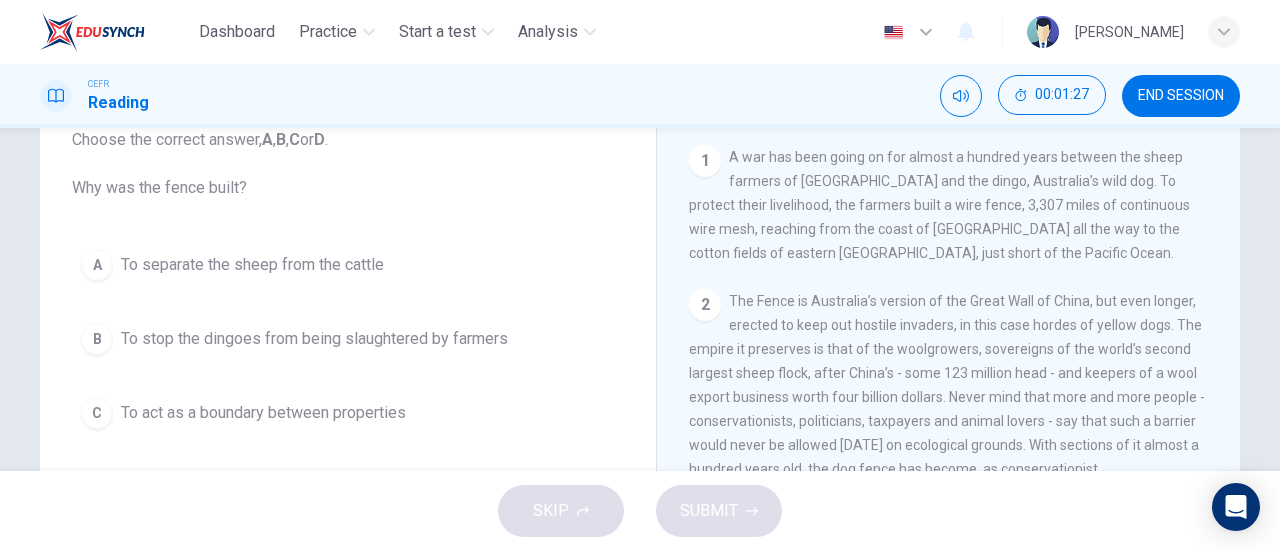scroll, scrollTop: 96, scrollLeft: 0, axis: vertical 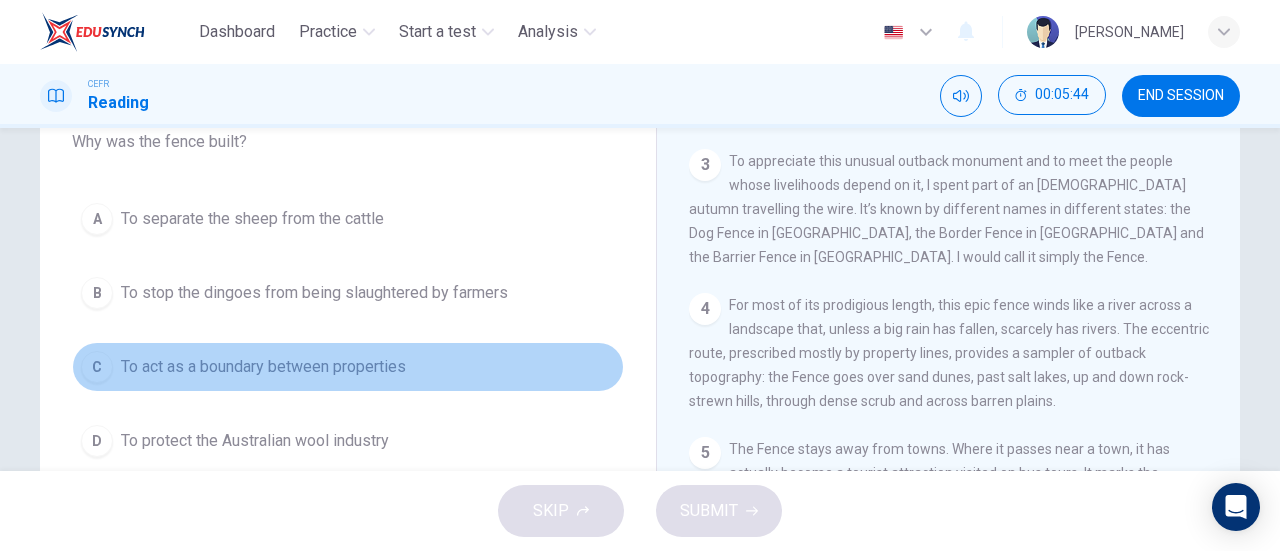 click on "C" at bounding box center [97, 367] 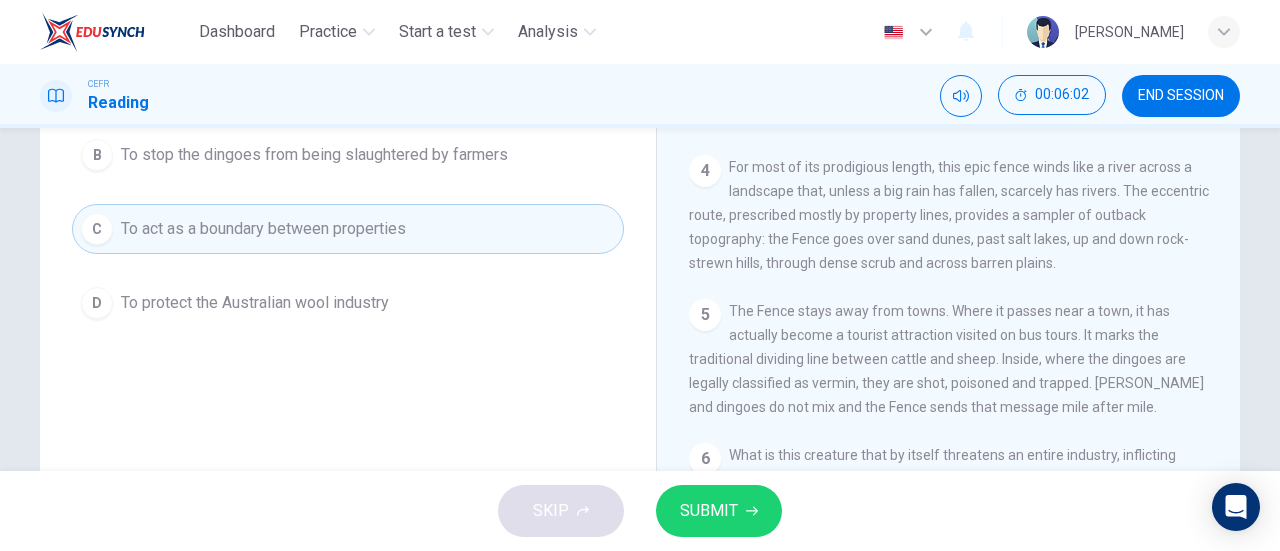 scroll, scrollTop: 322, scrollLeft: 0, axis: vertical 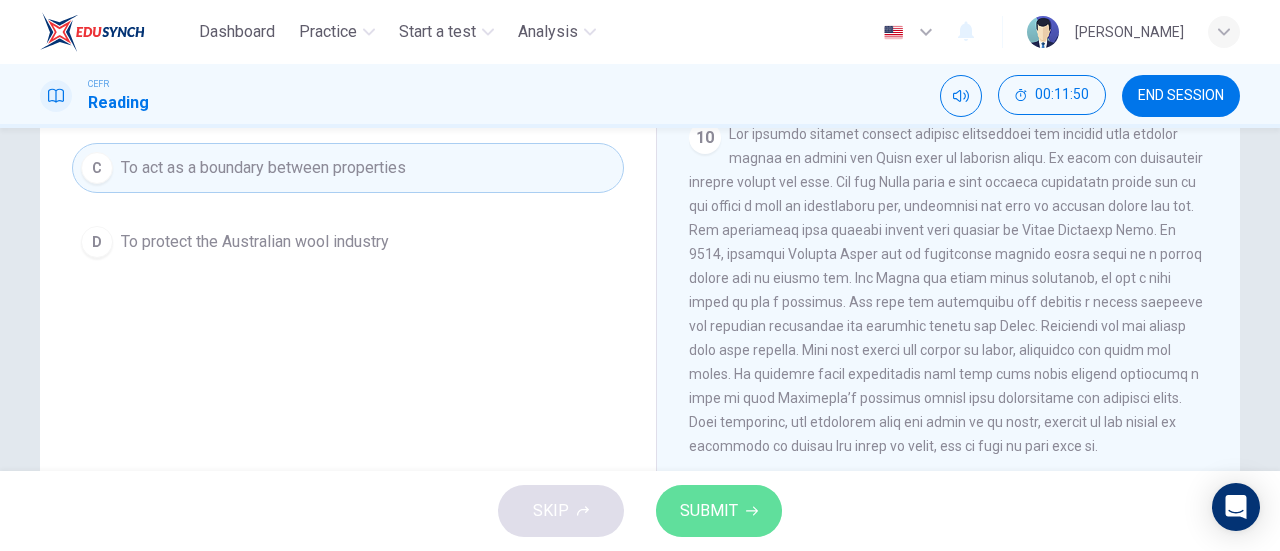 click on "SUBMIT" at bounding box center (719, 511) 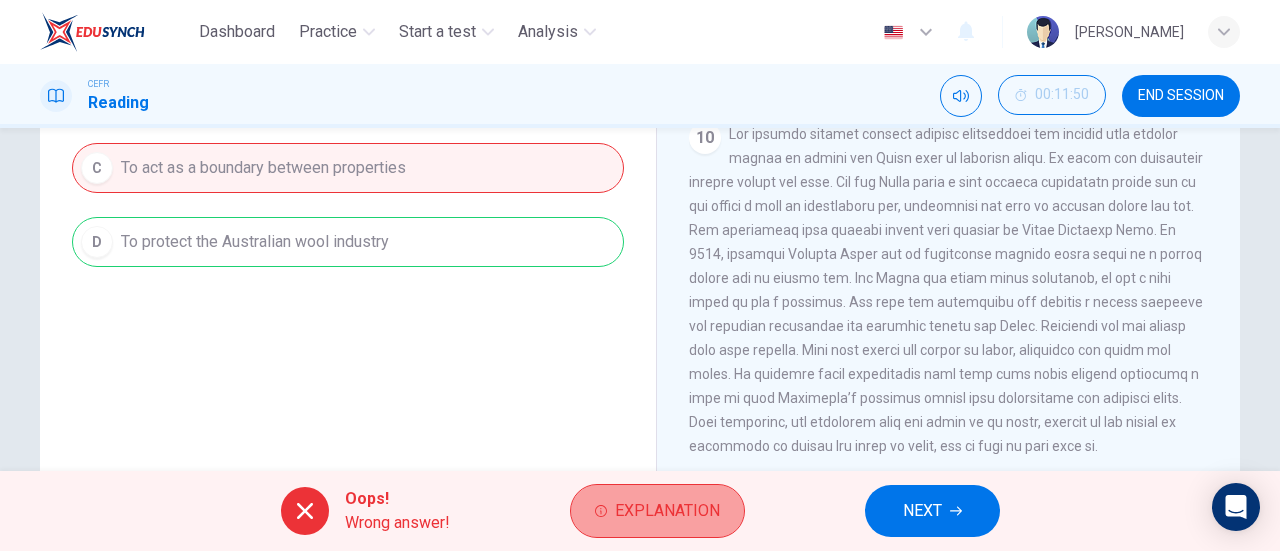 click on "Explanation" at bounding box center [657, 511] 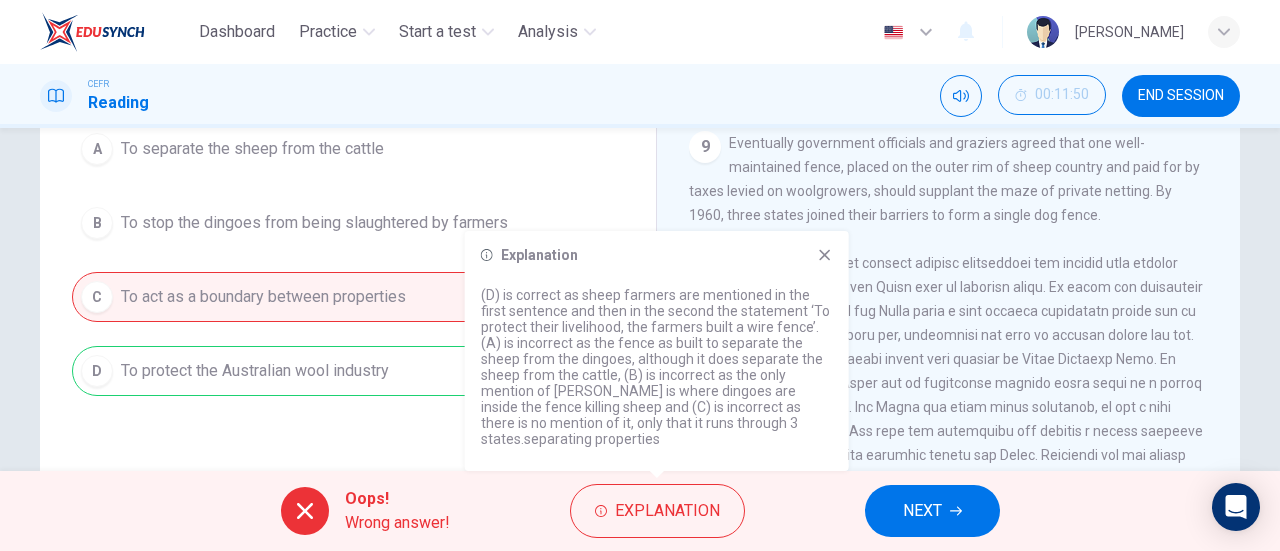 scroll, scrollTop: 254, scrollLeft: 0, axis: vertical 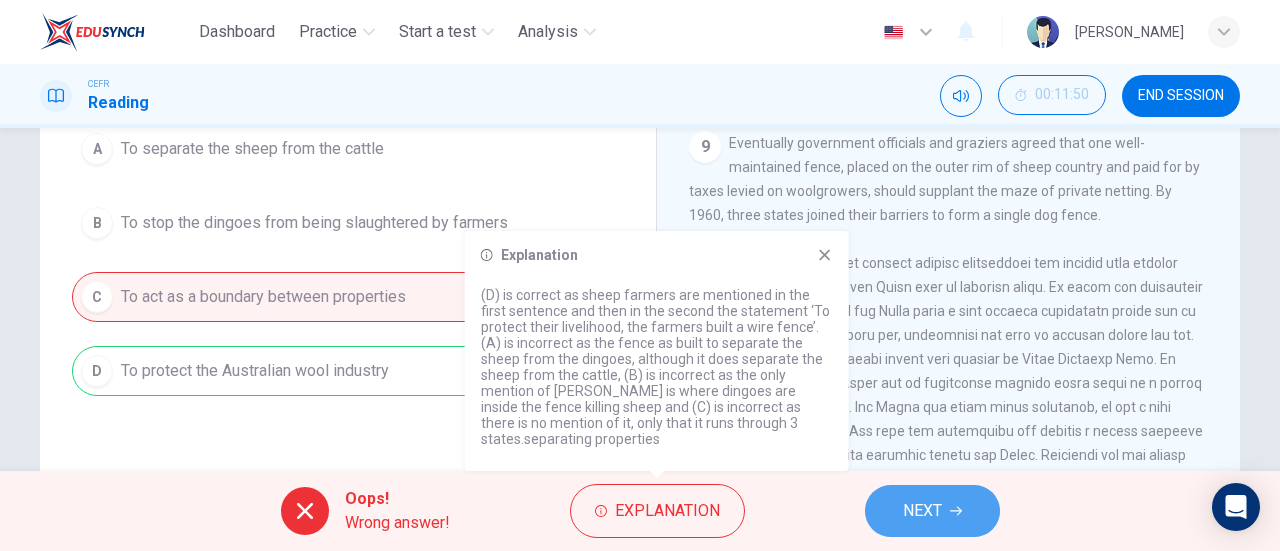 click on "NEXT" at bounding box center [932, 511] 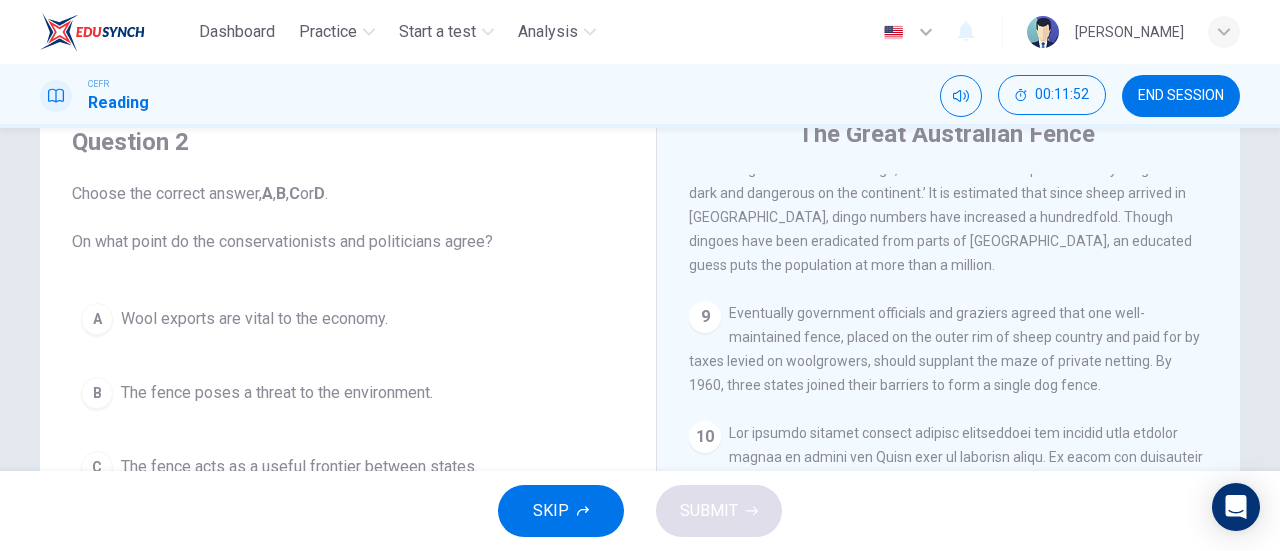 scroll, scrollTop: 77, scrollLeft: 0, axis: vertical 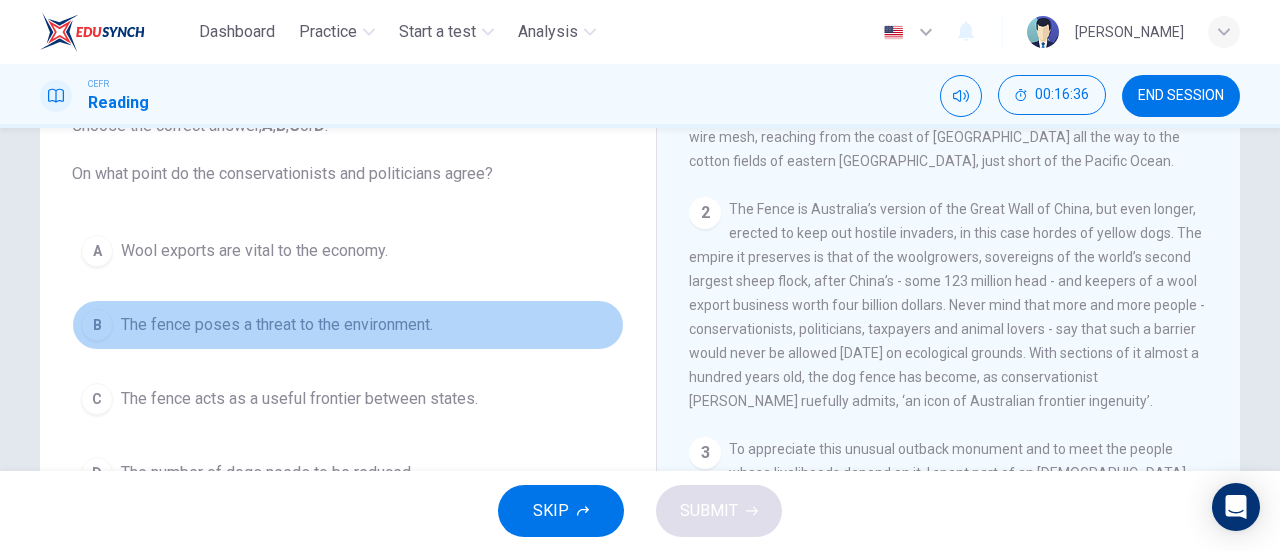 click on "B" at bounding box center [97, 325] 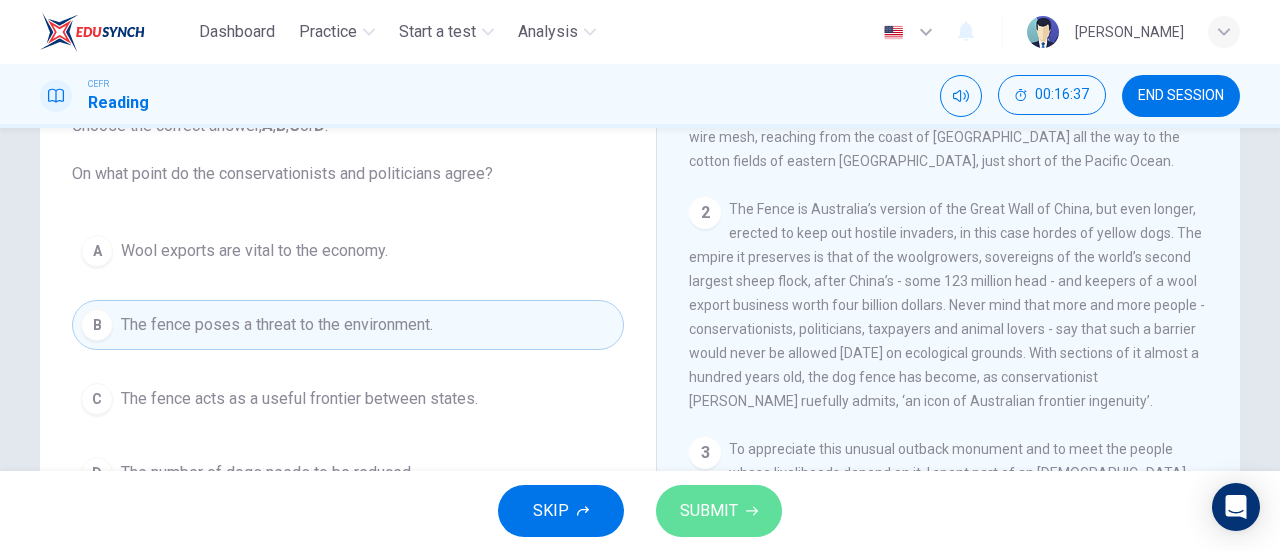 click on "SUBMIT" at bounding box center [719, 511] 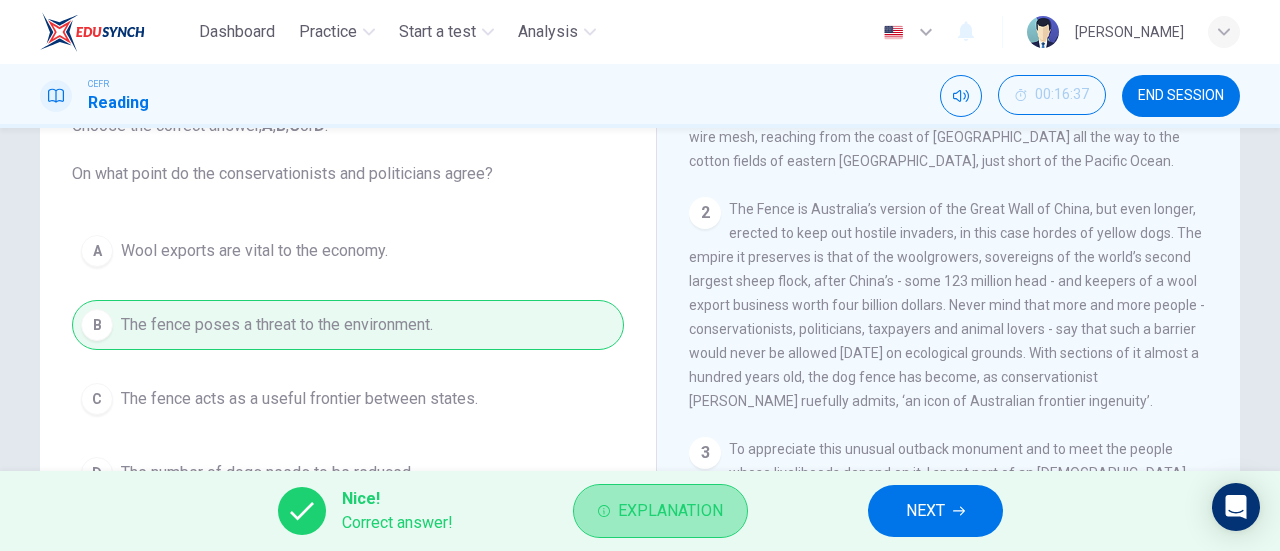 click on "Explanation" at bounding box center (660, 511) 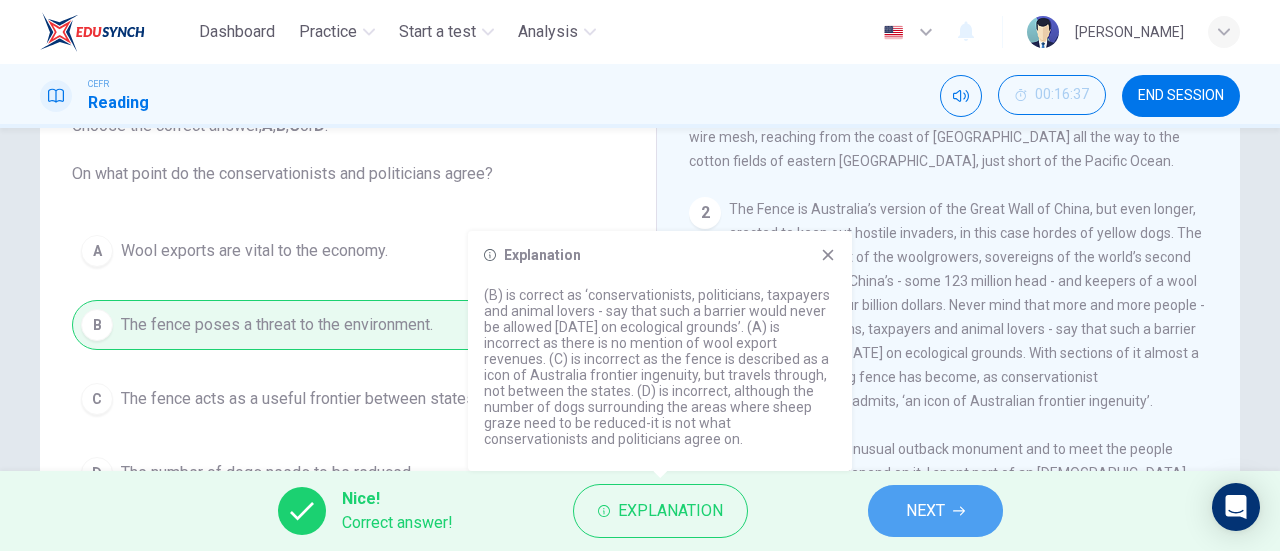 click on "NEXT" at bounding box center [935, 511] 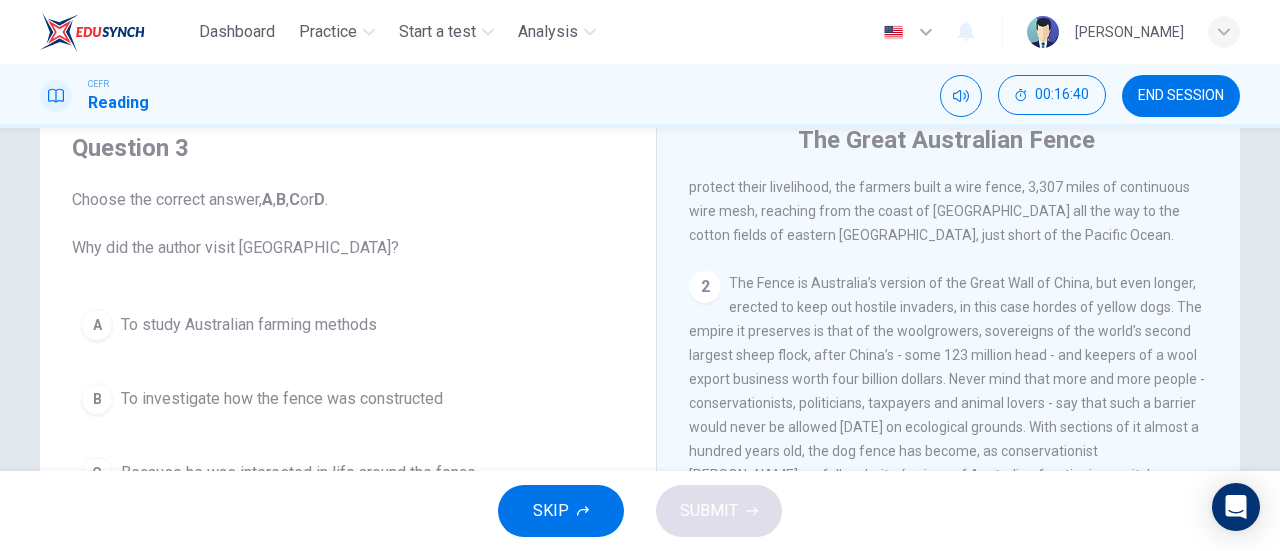 scroll, scrollTop: 101, scrollLeft: 0, axis: vertical 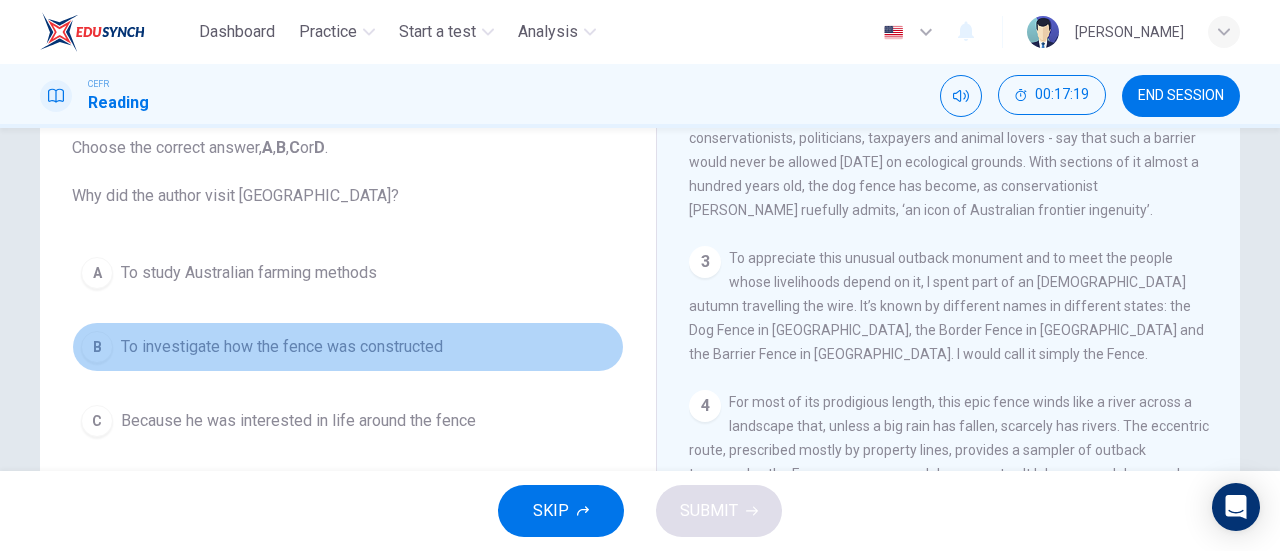 click on "B" at bounding box center (97, 347) 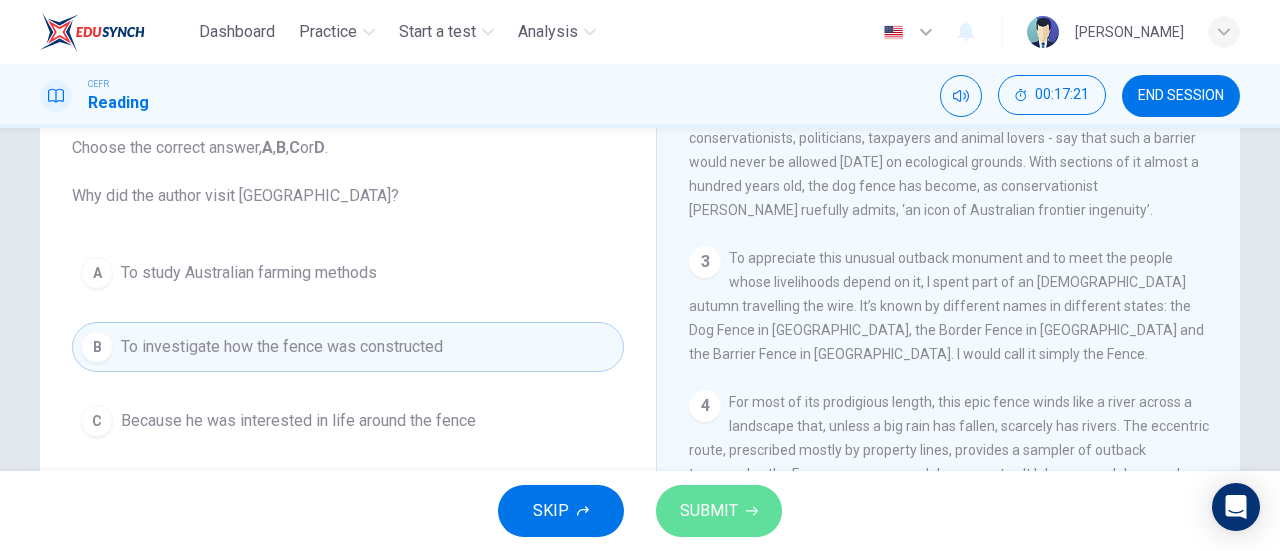 click 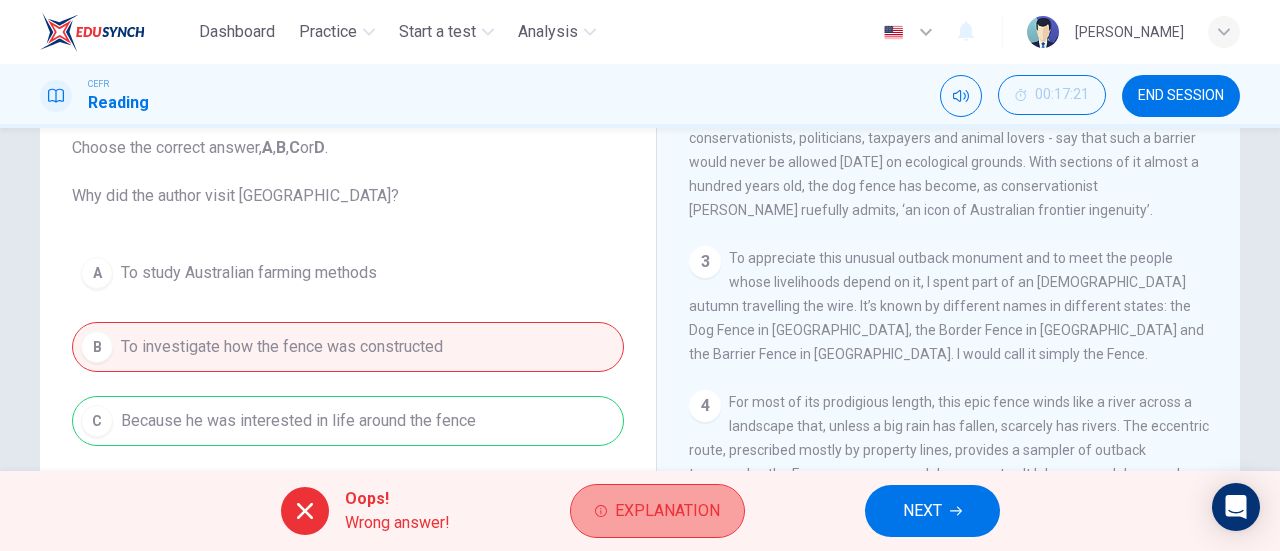 click on "Explanation" at bounding box center [667, 511] 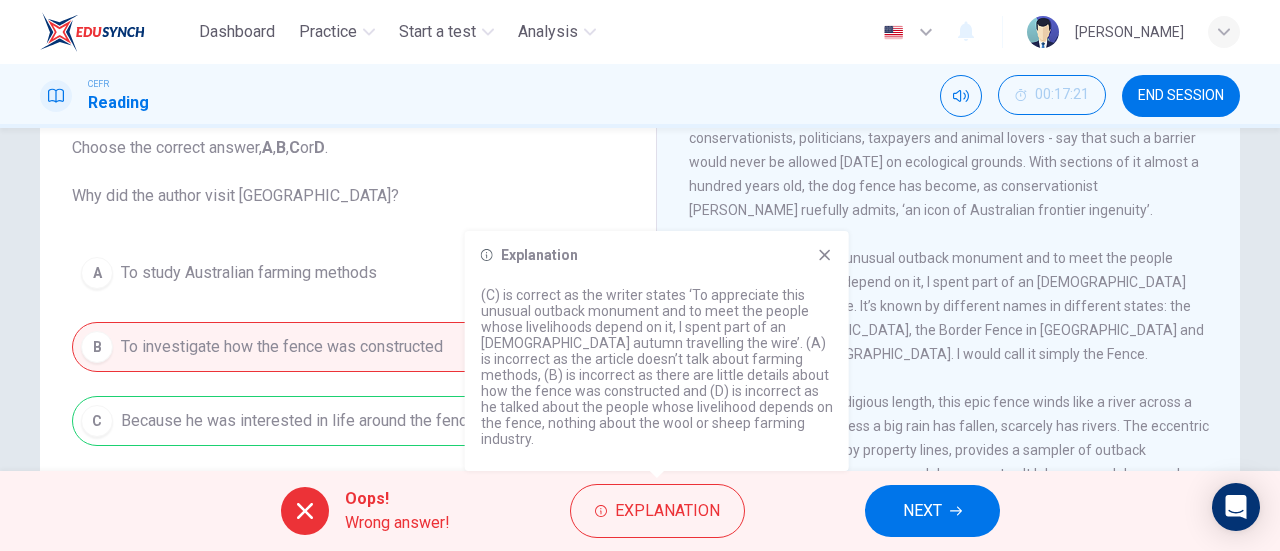 click on "Question 3 Choose the correct answer,  A ,  B ,  C  or  D . Why did the author visit [GEOGRAPHIC_DATA]? A To study Australian farming methods B To investigate how the fence was constructed C Because he was interested in life around the fence D Because he wanted to learn more about the wool industry" at bounding box center (348, 300) 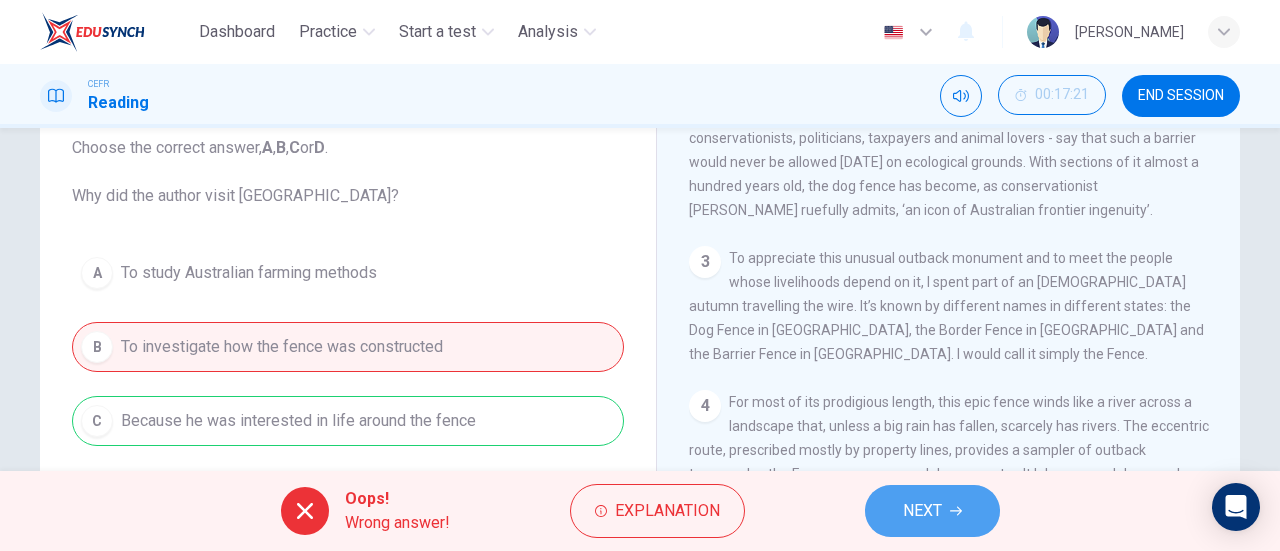 click on "NEXT" at bounding box center (922, 511) 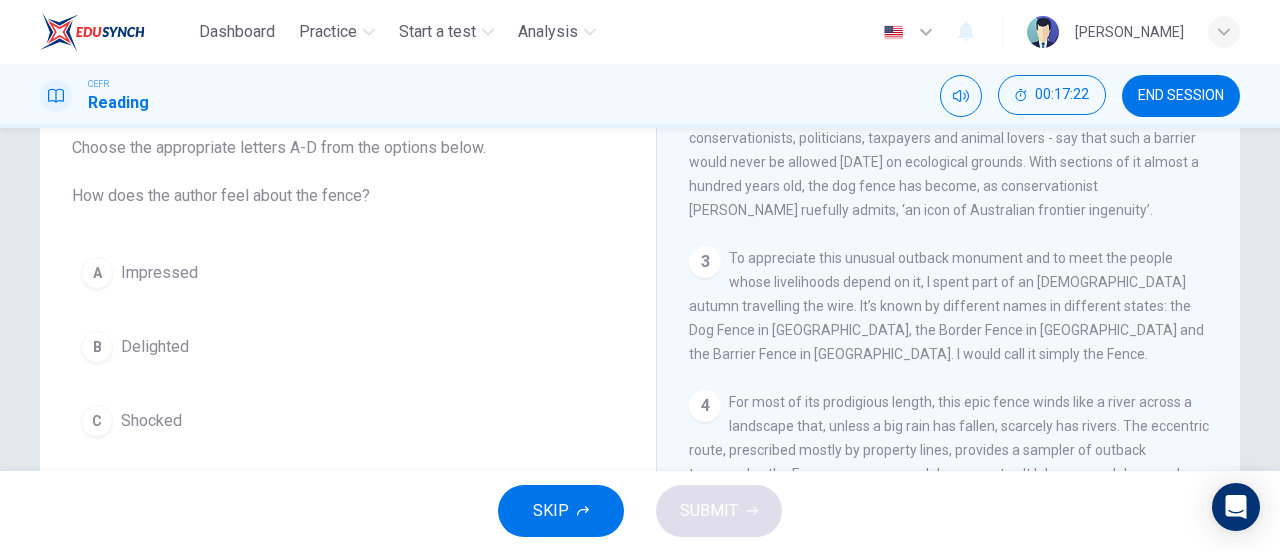 click on "To appreciate this unusual outback monument and to meet the people whose livelihoods depend on it, I spent part of an [DEMOGRAPHIC_DATA] autumn travelling the wire. It’s known by different names in different states: the Dog Fence in [GEOGRAPHIC_DATA], the Border Fence in [GEOGRAPHIC_DATA] and the Barrier Fence in [GEOGRAPHIC_DATA]. I would call it simply the Fence." at bounding box center [946, 306] 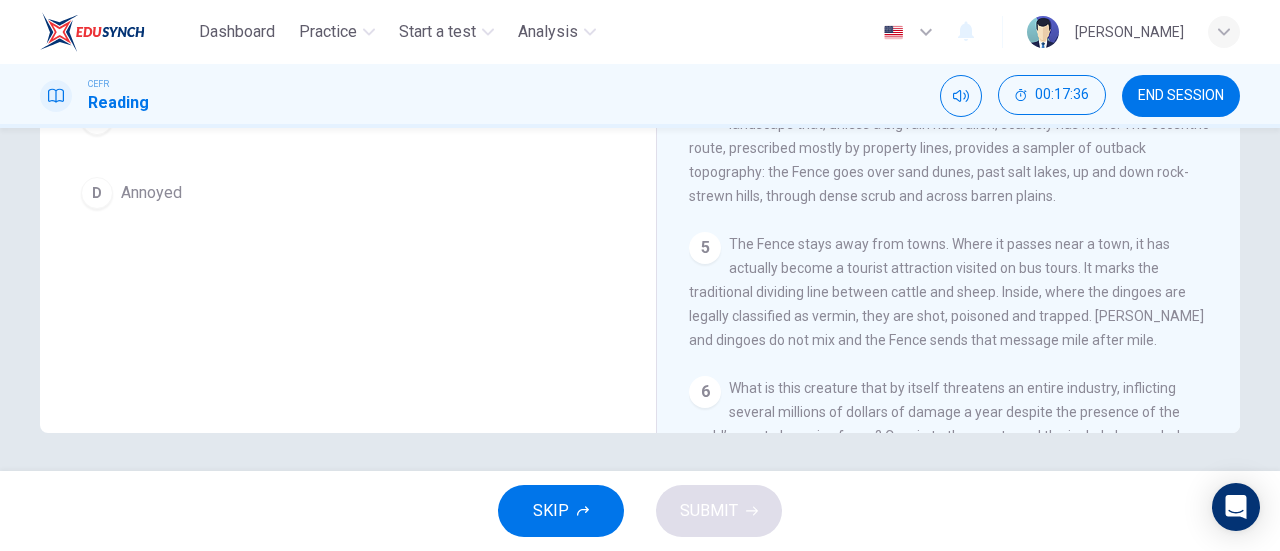 scroll, scrollTop: 432, scrollLeft: 0, axis: vertical 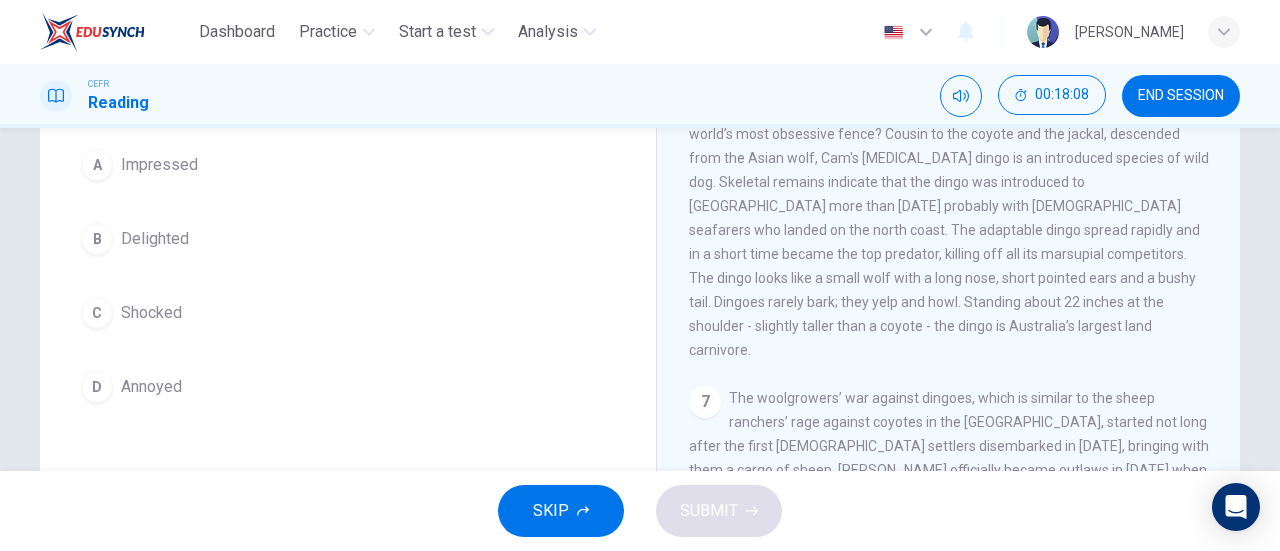 click on "A" at bounding box center (97, 165) 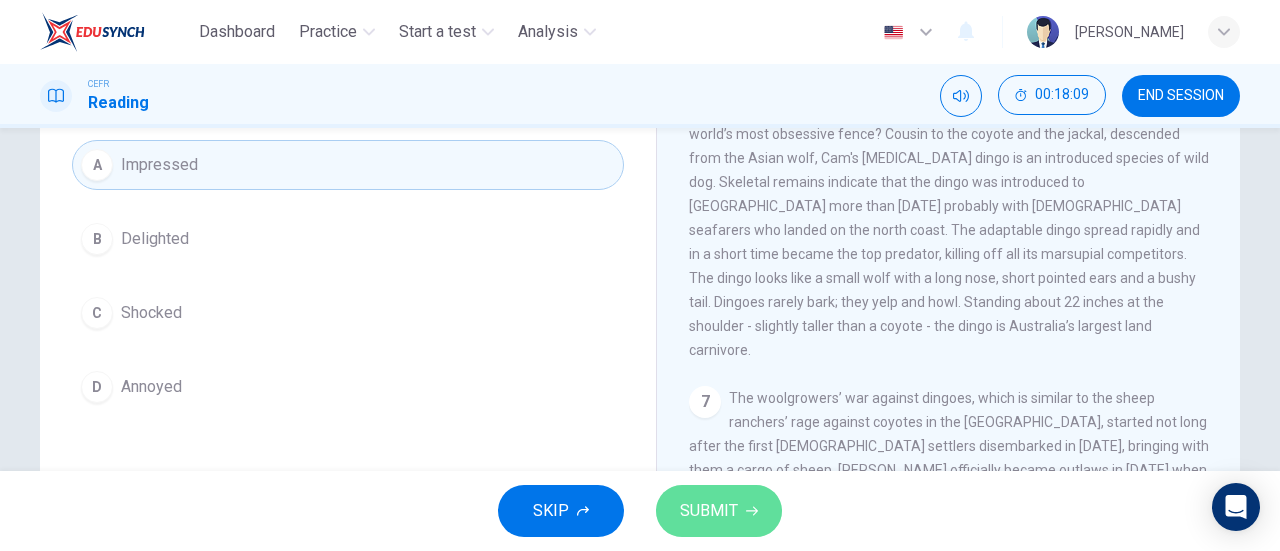 click on "SUBMIT" at bounding box center (719, 511) 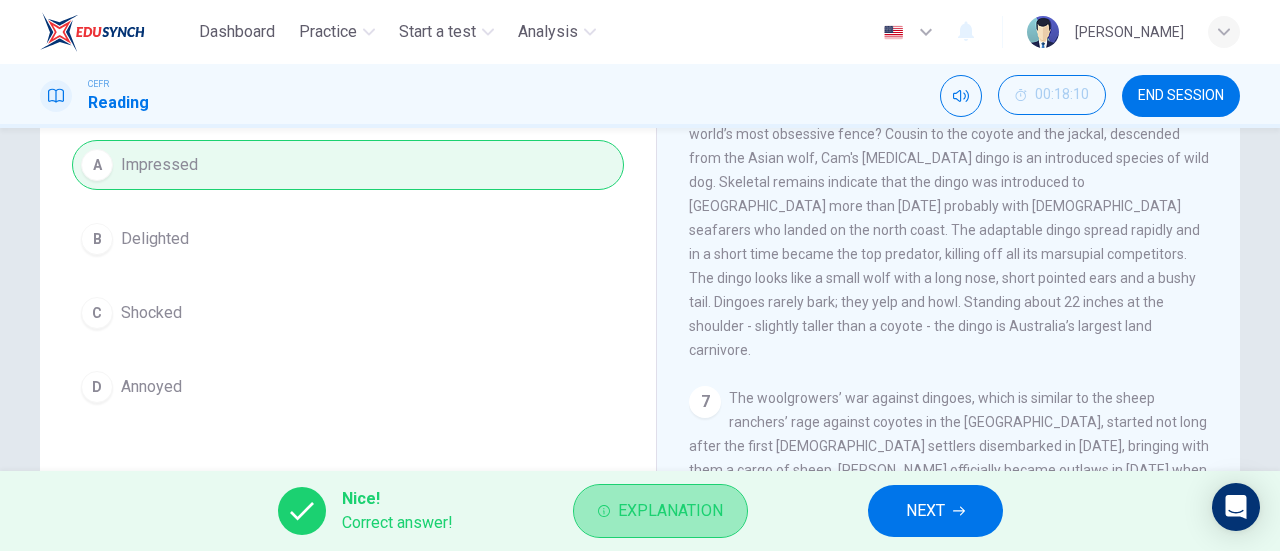 click on "Explanation" at bounding box center (660, 511) 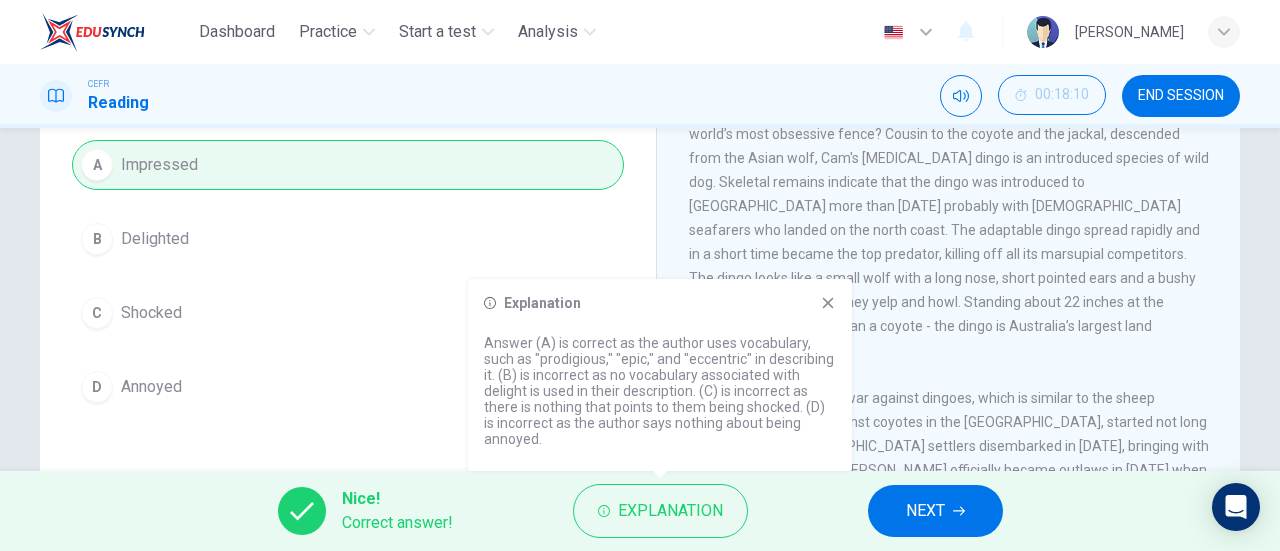 click on "CLICK TO ZOOM Click to Zoom 1 A war has been going on for almost a hundred years between the sheep farmers of [GEOGRAPHIC_DATA] and the dingo, Australia’s wild dog. To protect their livelihood, the farmers built a wire fence, 3,307 miles of continuous wire mesh, reaching from the coast of [GEOGRAPHIC_DATA] all the way to the cotton fields of eastern [GEOGRAPHIC_DATA], just short of the Pacific Ocean. 2 3 To appreciate this unusual outback monument and to meet the people whose livelihoods depend on it, I spent part of an [DEMOGRAPHIC_DATA] autumn travelling the wire. It’s known by different names in different states: the Dog Fence in [GEOGRAPHIC_DATA], the Border Fence in [GEOGRAPHIC_DATA] and the Barrier Fence in [GEOGRAPHIC_DATA]. I would call it simply the Fence. 4 5 6 7 8 9 10" at bounding box center (962, 323) 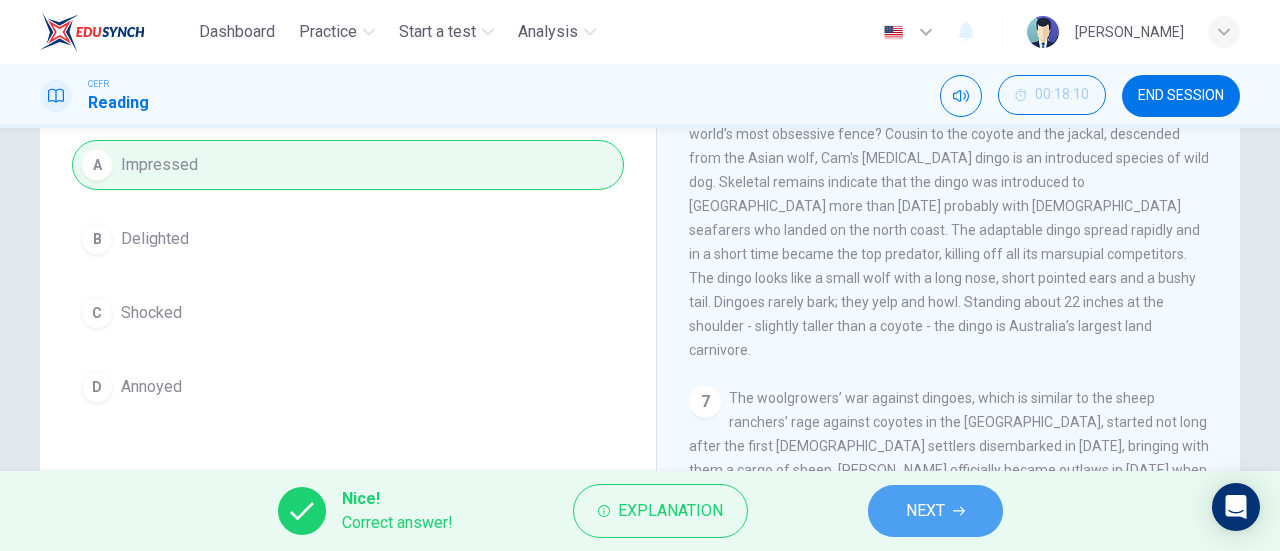 click on "NEXT" at bounding box center [925, 511] 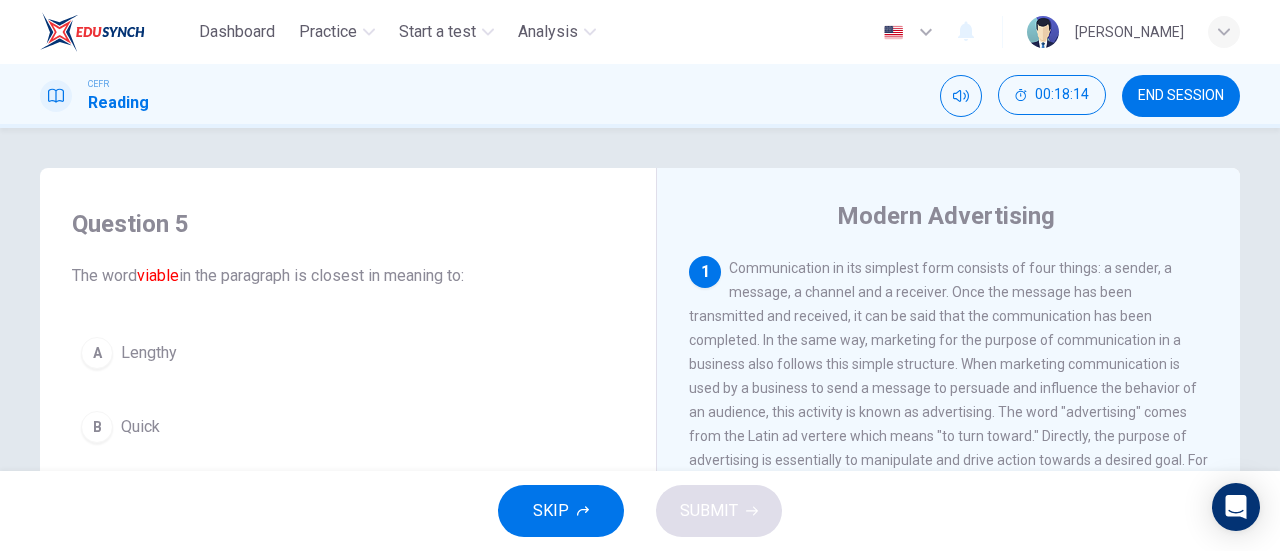 scroll, scrollTop: 57, scrollLeft: 0, axis: vertical 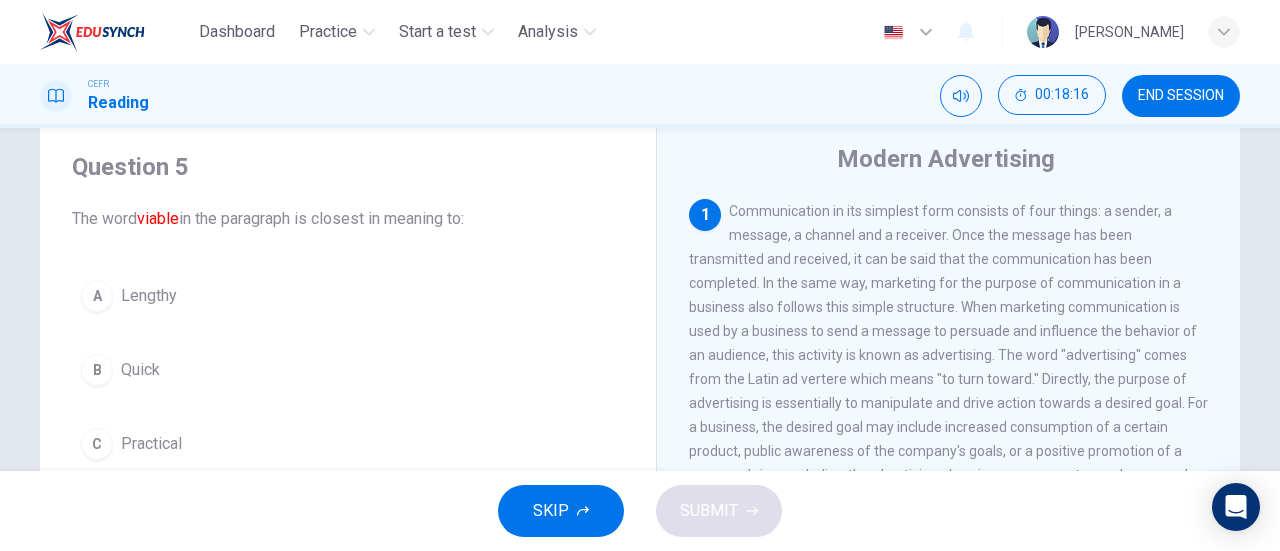 drag, startPoint x: 1216, startPoint y: 248, endPoint x: 1218, endPoint y: 443, distance: 195.01025 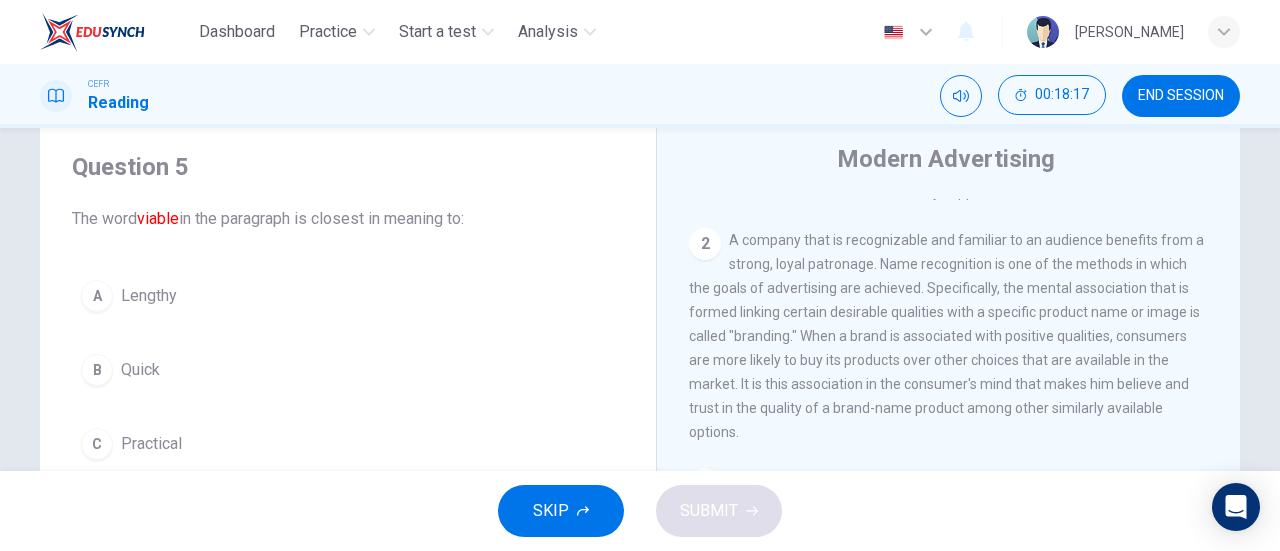 scroll, scrollTop: 482, scrollLeft: 0, axis: vertical 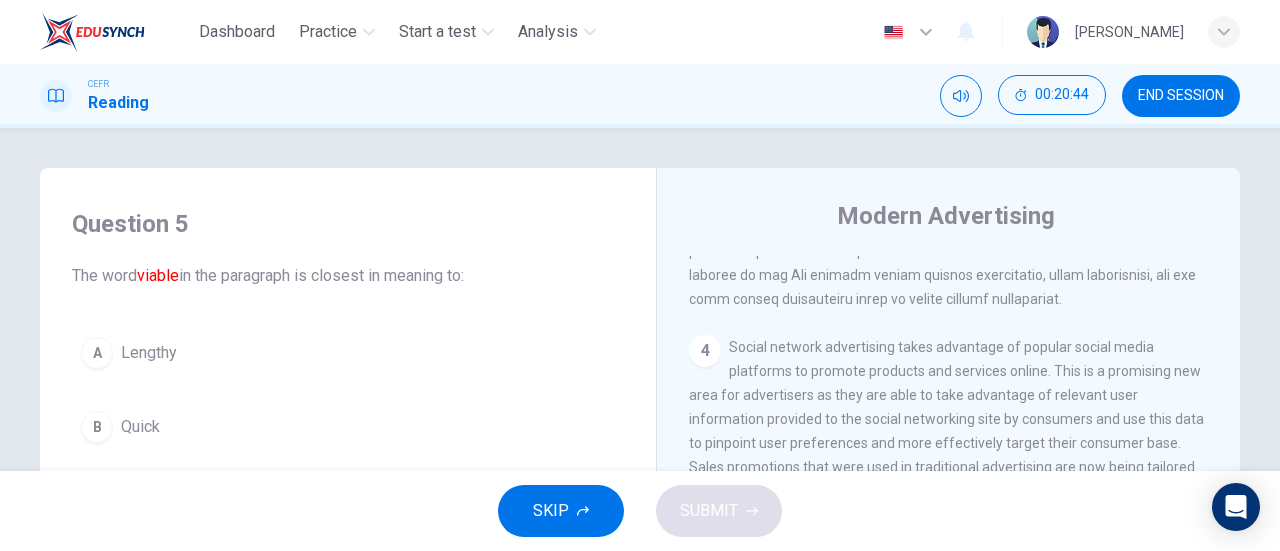 drag, startPoint x: 1236, startPoint y: 318, endPoint x: 1226, endPoint y: 319, distance: 10.049875 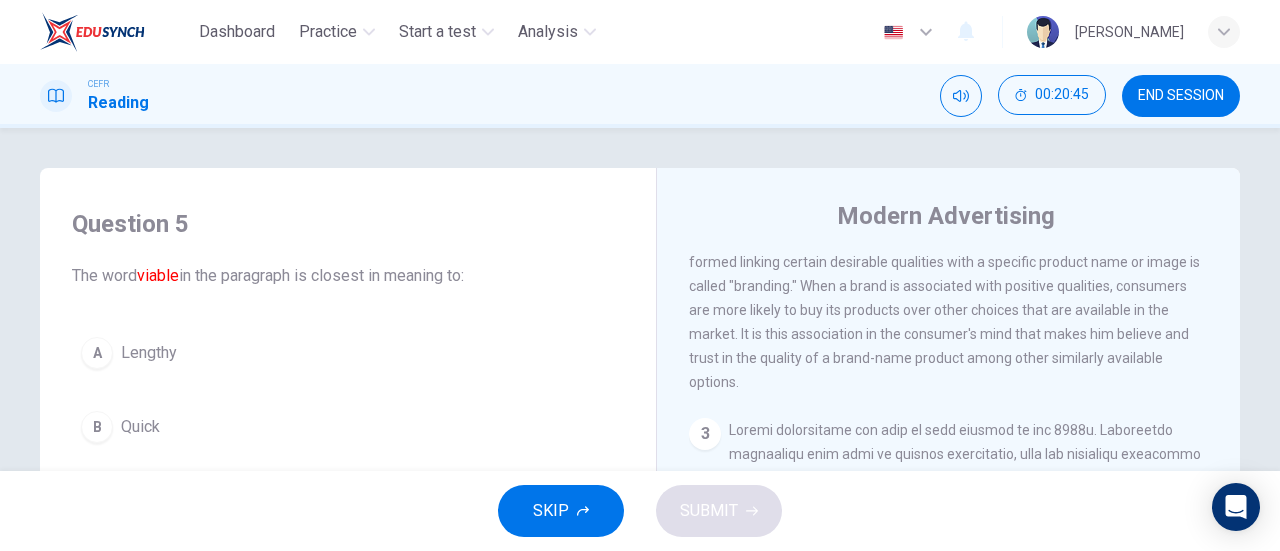 scroll, scrollTop: 0, scrollLeft: 0, axis: both 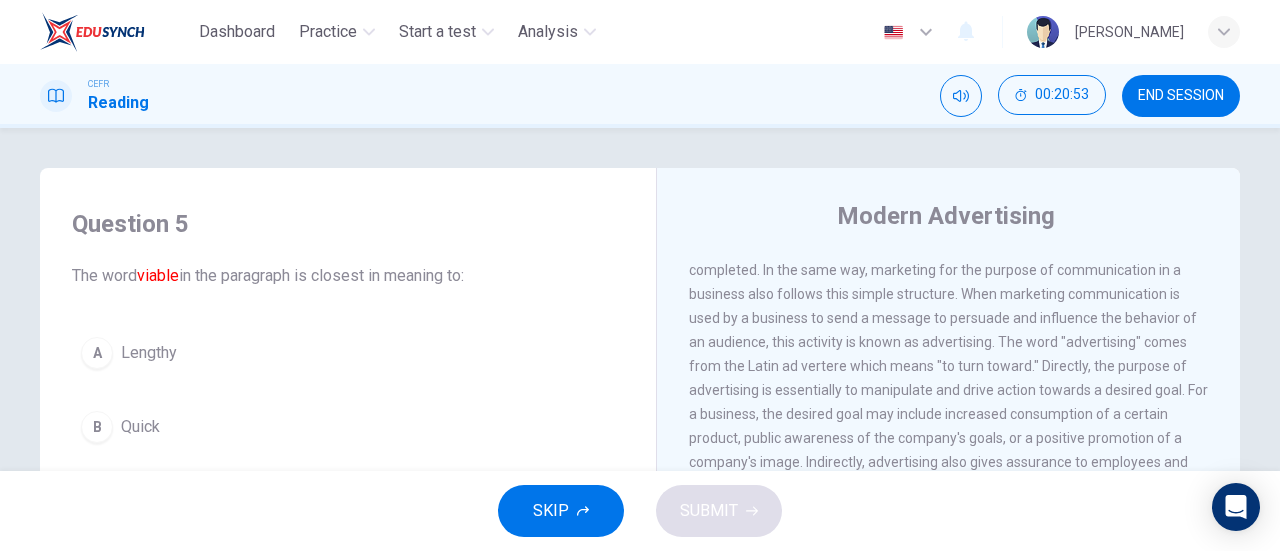 click on "1 Communication in its simplest form consists of four things: a sender, a message, a channel and a receiver. Once the message has been transmitted and received, it can be said that the communication has been completed. In the same way, marketing for the purpose of communication in a business also follows this simple structure. When marketing communication is used by a business to send a message to persuade and influence the behavior of an audience, this activity is known as advertising. The word "advertising" comes from the Latin ad vertere which means "to turn toward." Directly, the purpose of advertising is essentially to manipulate and drive action towards a desired goal. For a business, the desired goal may include increased consumption of a certain product, public awareness of the company's goals, or a positive promotion of a company's image. Indirectly, advertising also gives assurance to employees and stakeholders that a company is  viable 2 3 4 5" at bounding box center [962, 559] 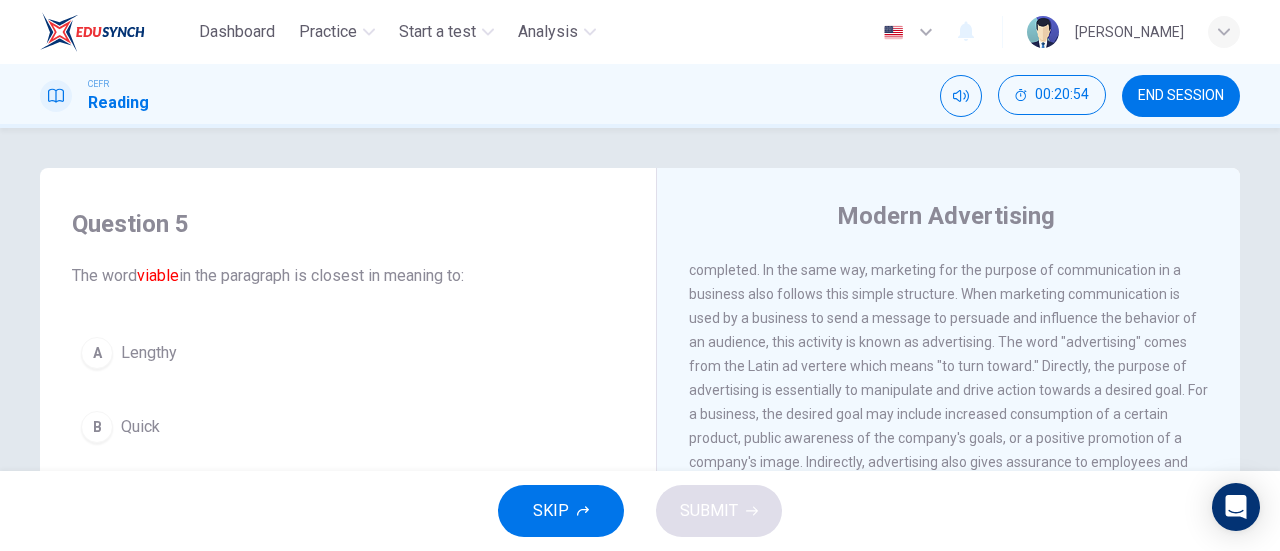 drag, startPoint x: 1229, startPoint y: 345, endPoint x: 1230, endPoint y: 321, distance: 24.020824 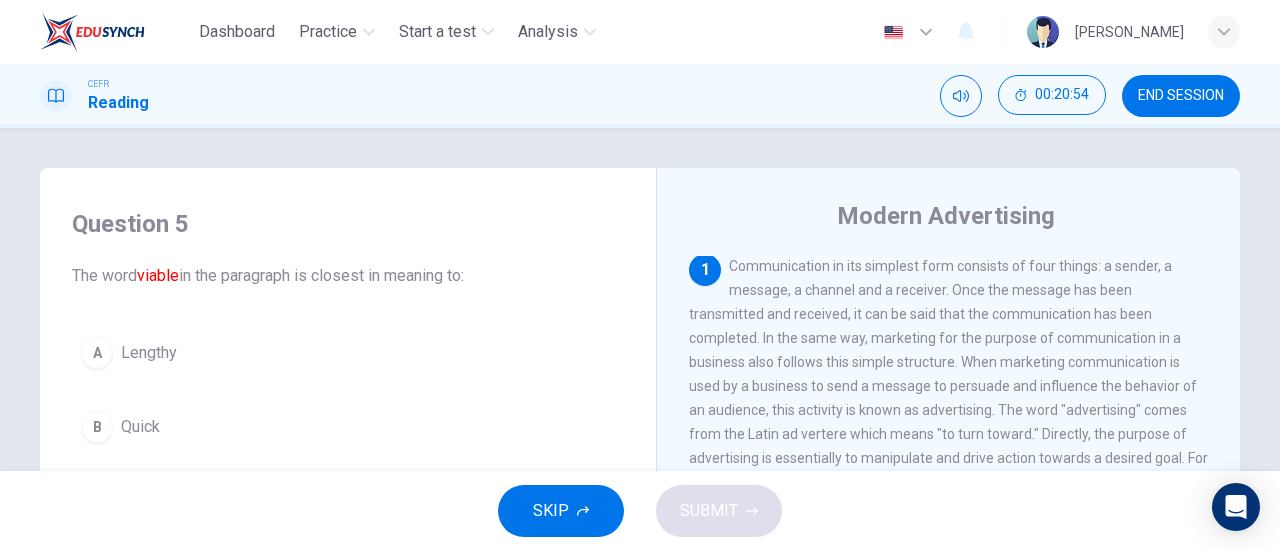 drag, startPoint x: 1230, startPoint y: 321, endPoint x: 1215, endPoint y: 356, distance: 38.078865 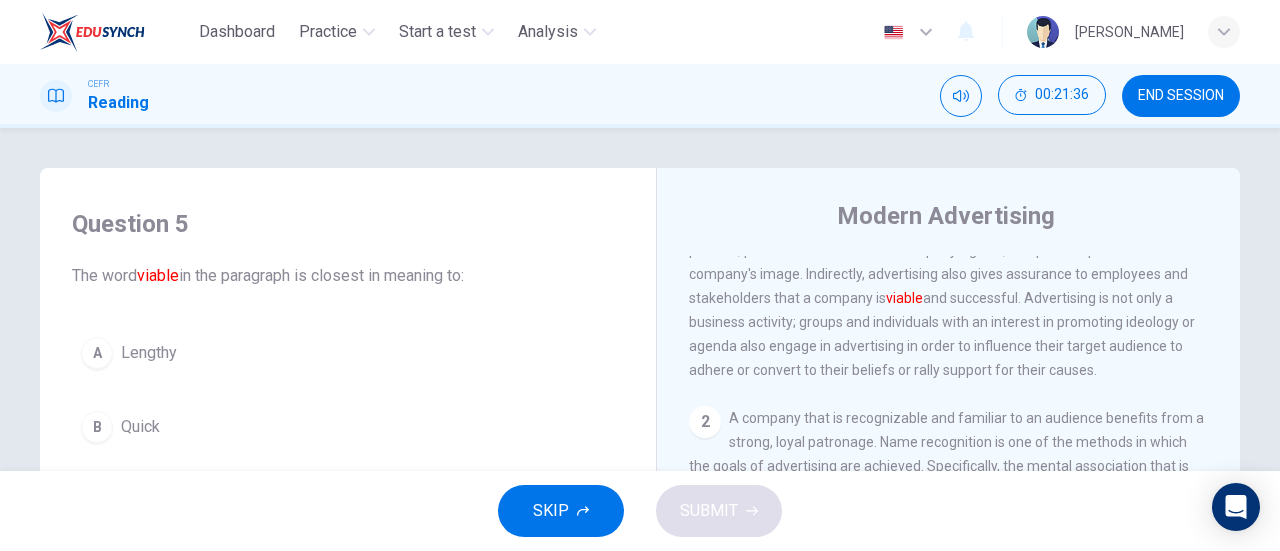 scroll, scrollTop: 256, scrollLeft: 0, axis: vertical 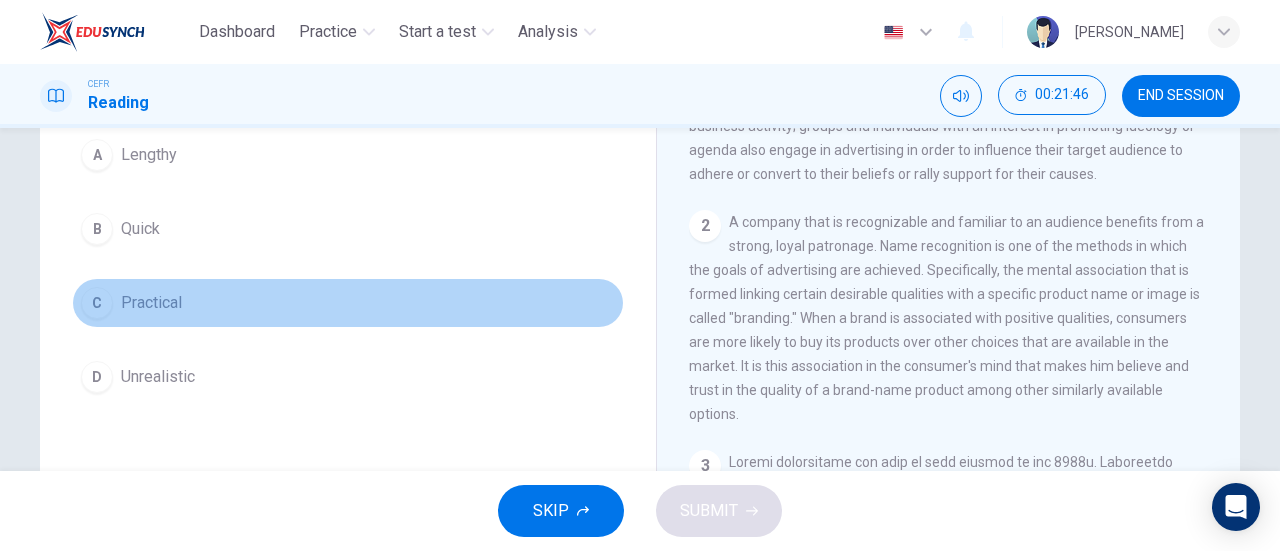 click on "C" at bounding box center (97, 303) 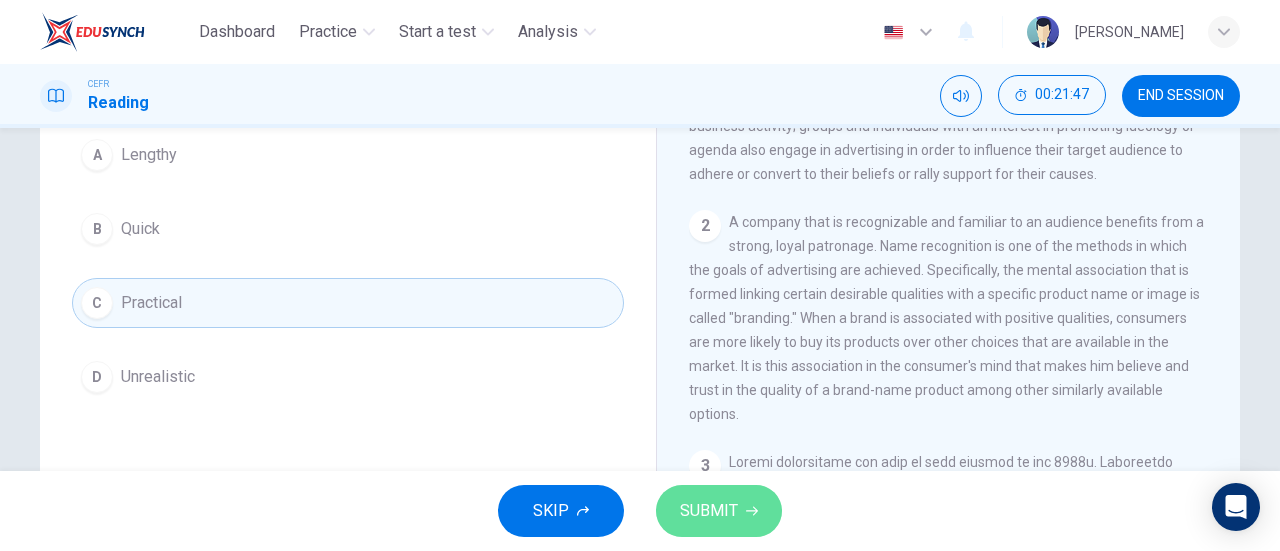 click on "SUBMIT" at bounding box center [719, 511] 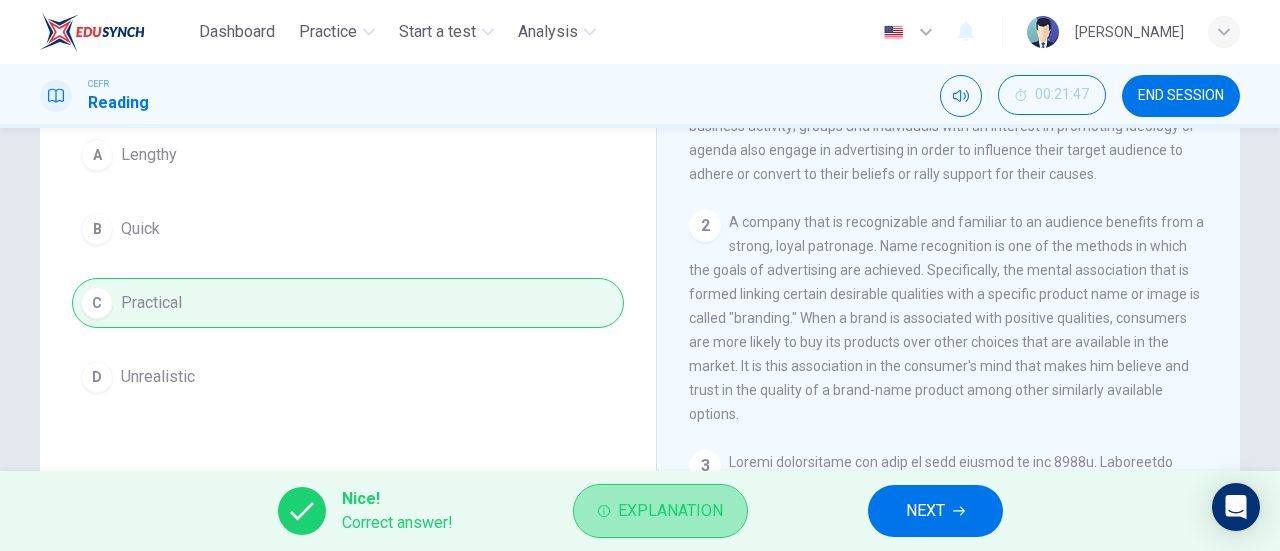 click on "Explanation" at bounding box center (670, 511) 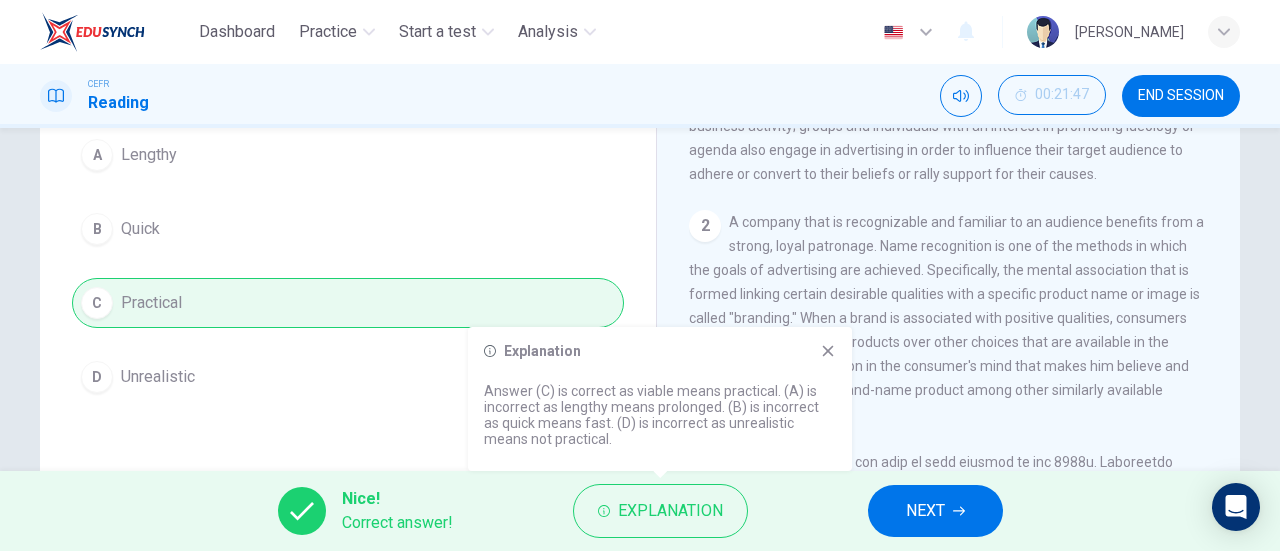 click 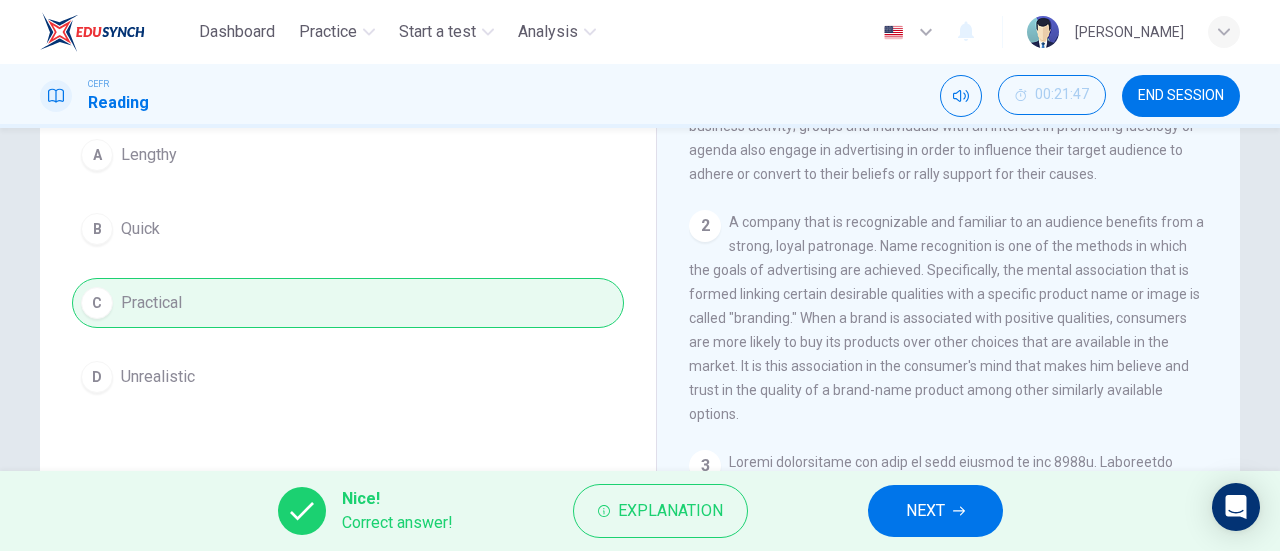 click on "NEXT" at bounding box center (925, 511) 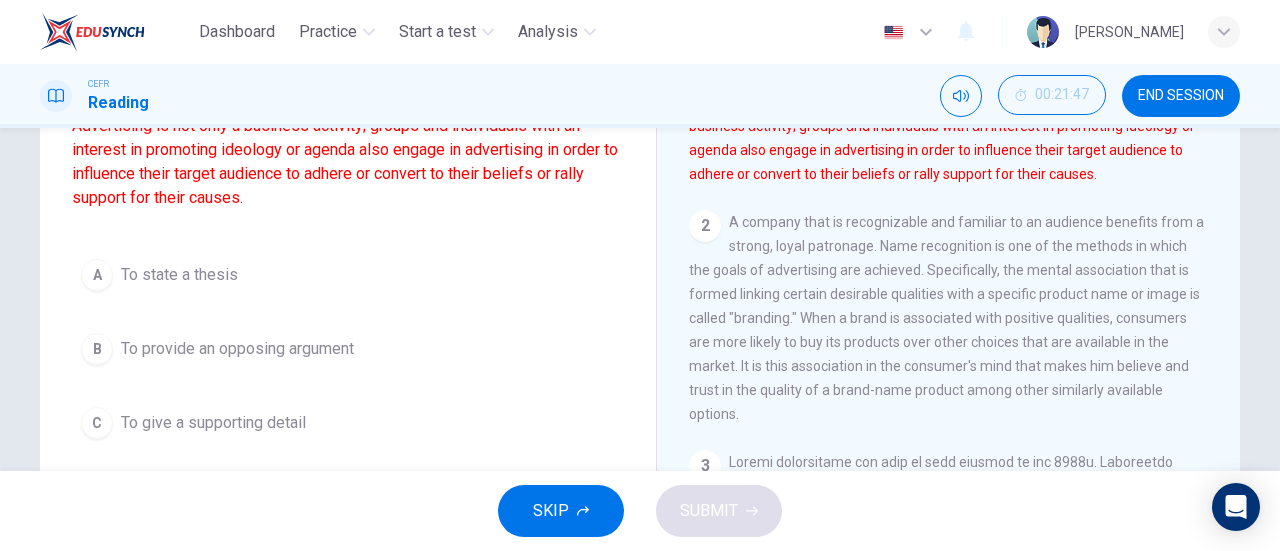 scroll, scrollTop: 318, scrollLeft: 0, axis: vertical 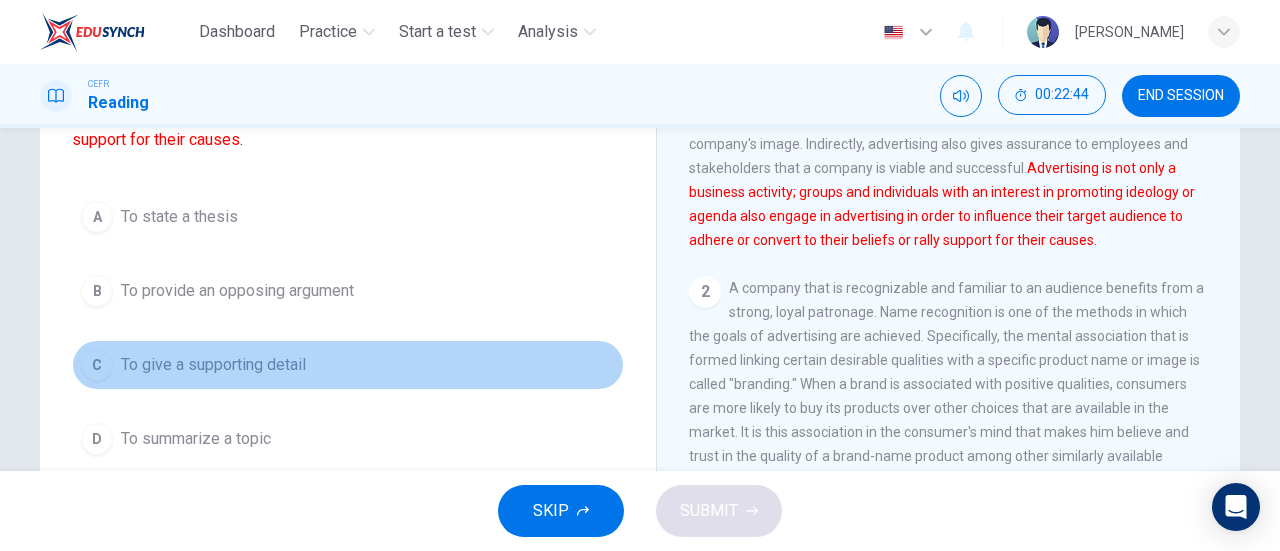 click on "C" at bounding box center [97, 365] 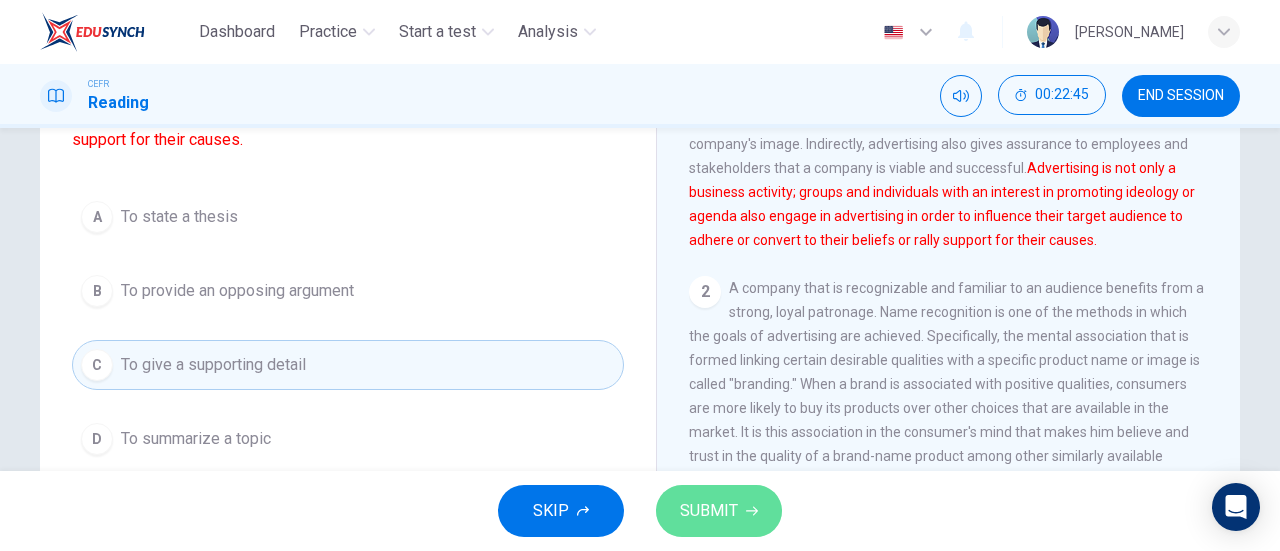 click on "SUBMIT" at bounding box center [719, 511] 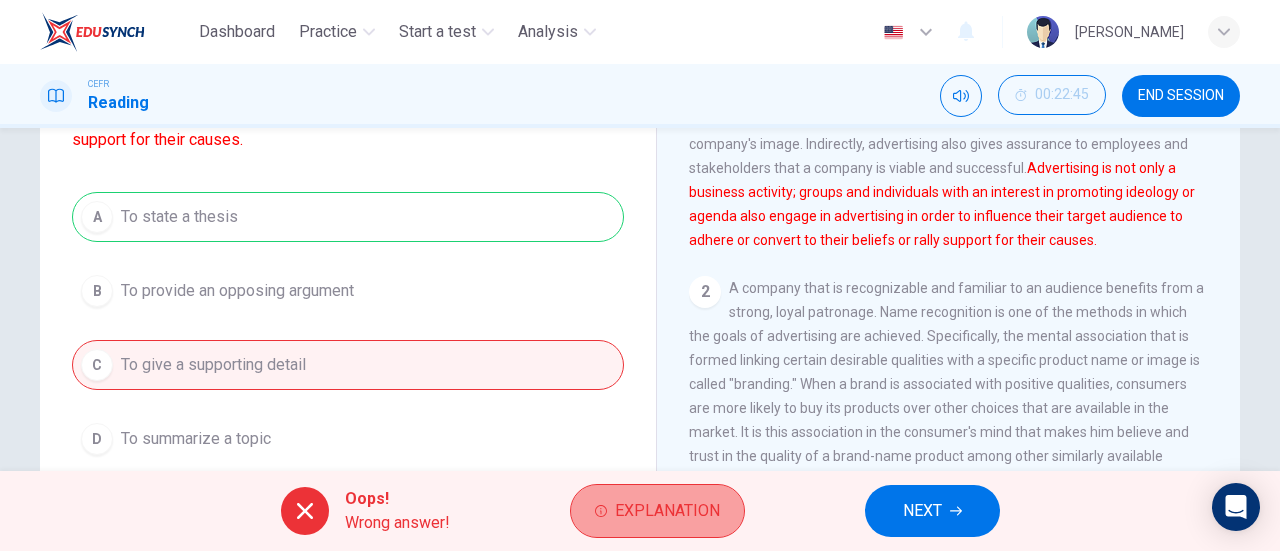 click on "Explanation" at bounding box center (667, 511) 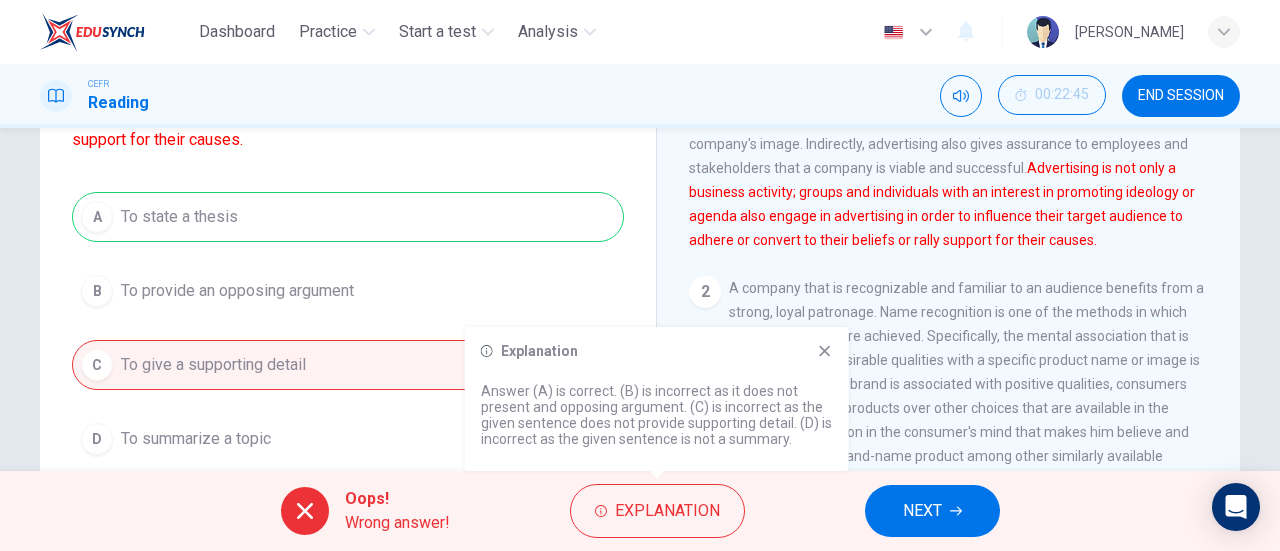 drag, startPoint x: 830, startPoint y: 354, endPoint x: 1170, endPoint y: 277, distance: 348.6101 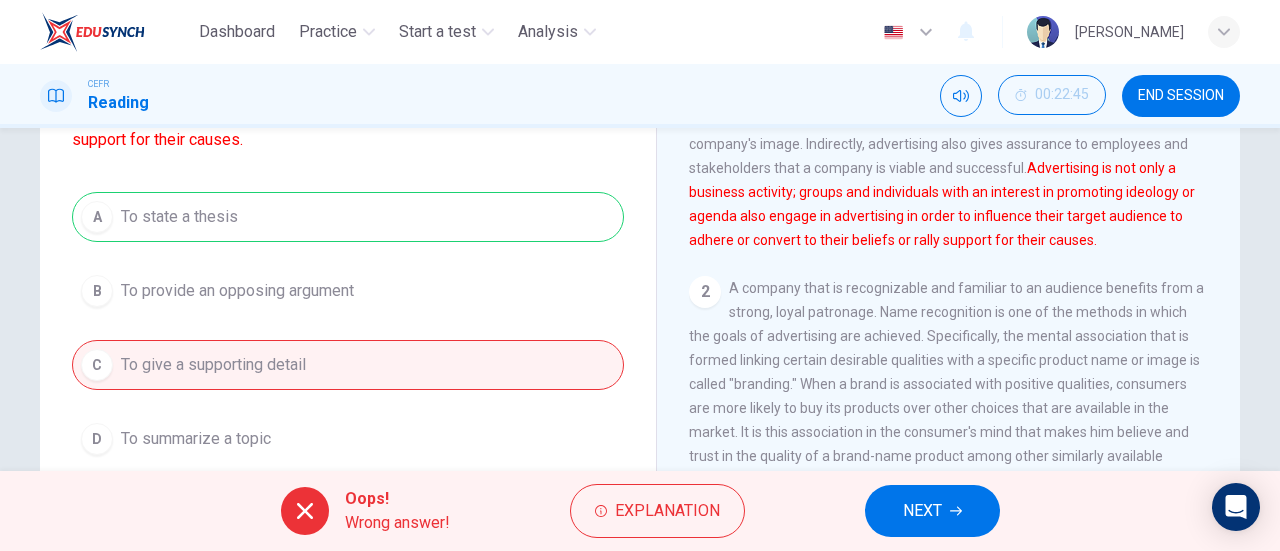scroll, scrollTop: 0, scrollLeft: 0, axis: both 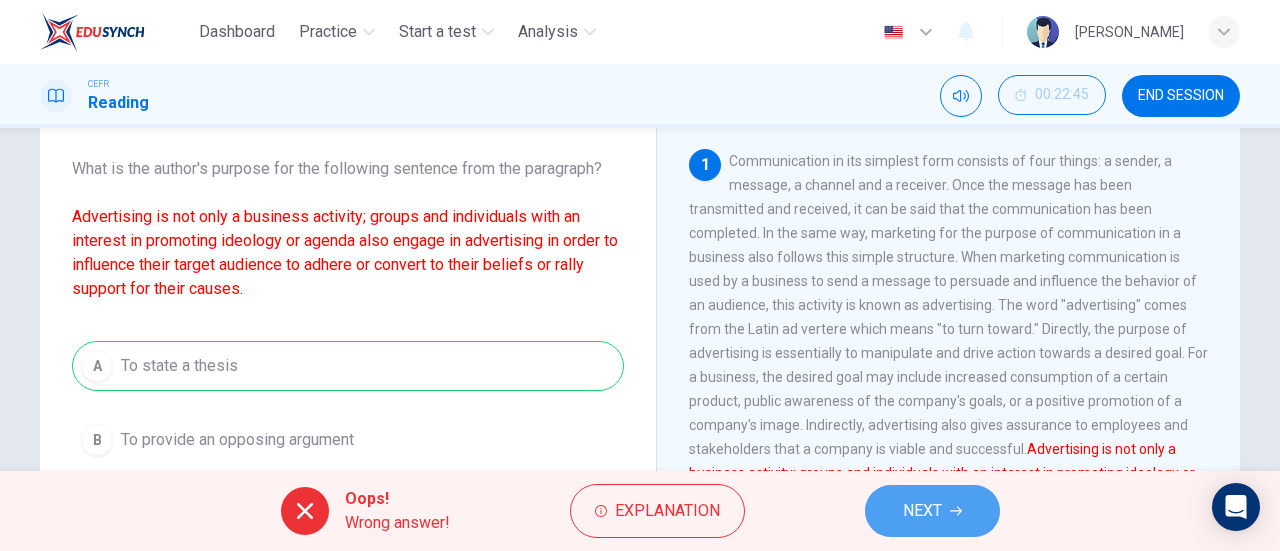 click on "NEXT" at bounding box center (932, 511) 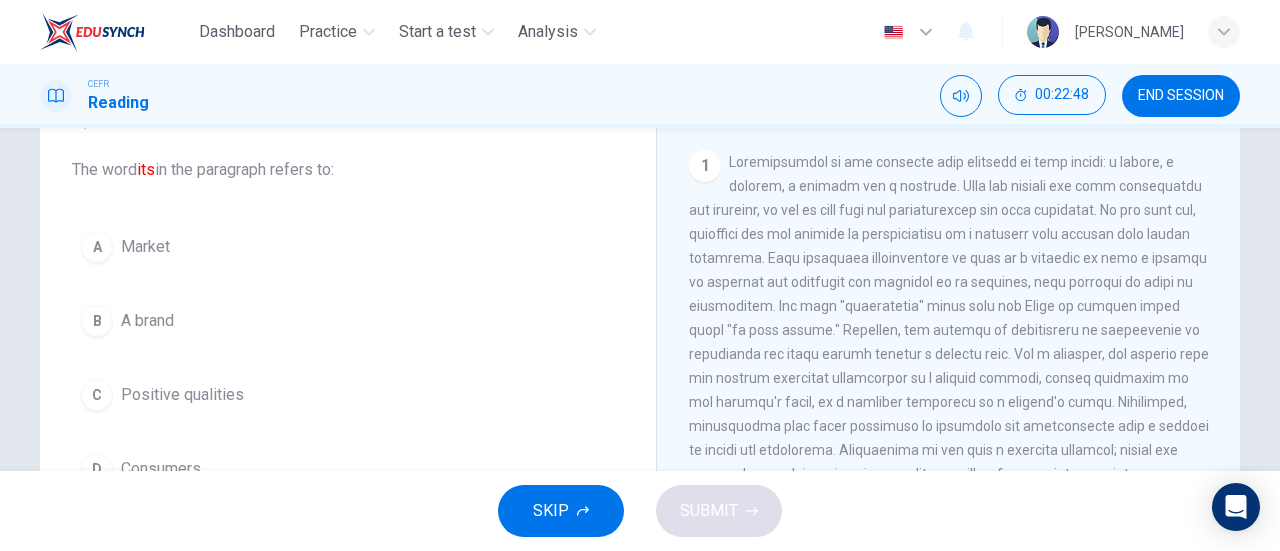 scroll, scrollTop: 117, scrollLeft: 0, axis: vertical 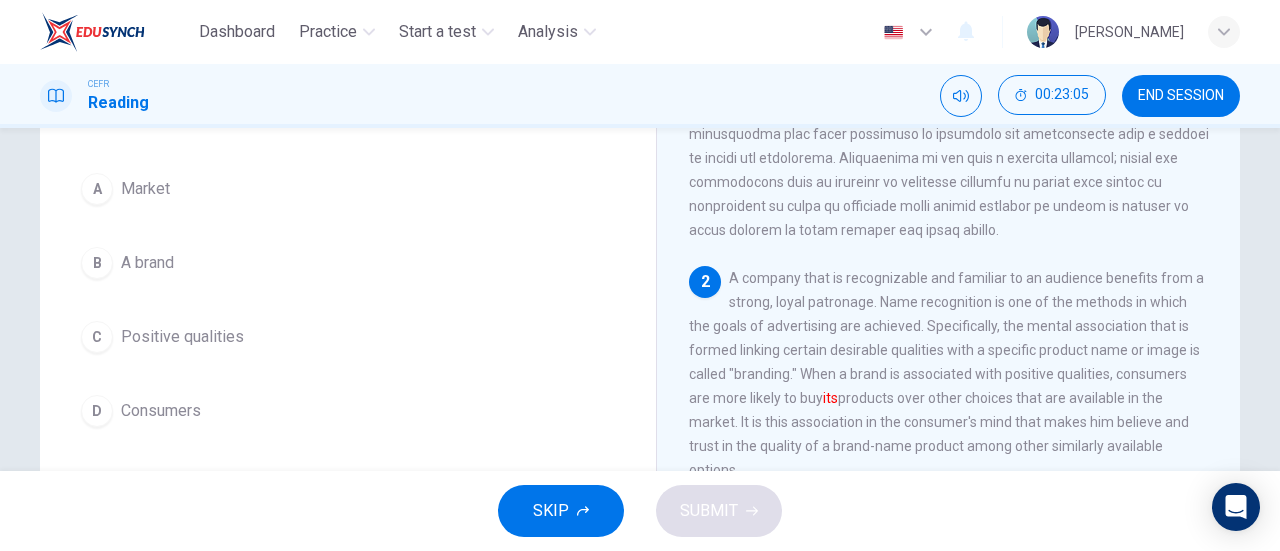 click on "Modern Advertising 1 2 A company that is recognizable and familiar to an audience benefits from a strong, loyal patronage. Name recognition is one of the methods in which the goals of advertising are achieved. Specifically, the mental association that is formed linking certain desirable qualities with a specific product name or image is called "branding." When a brand is associated with positive qualities, consumers are more likely to buy  its  products over other choices that are available in the market. It is this association in the consumer's mind that makes him believe and trust in the quality of a brand-name product among other similarly available options. 3 4 5" at bounding box center (948, 367) 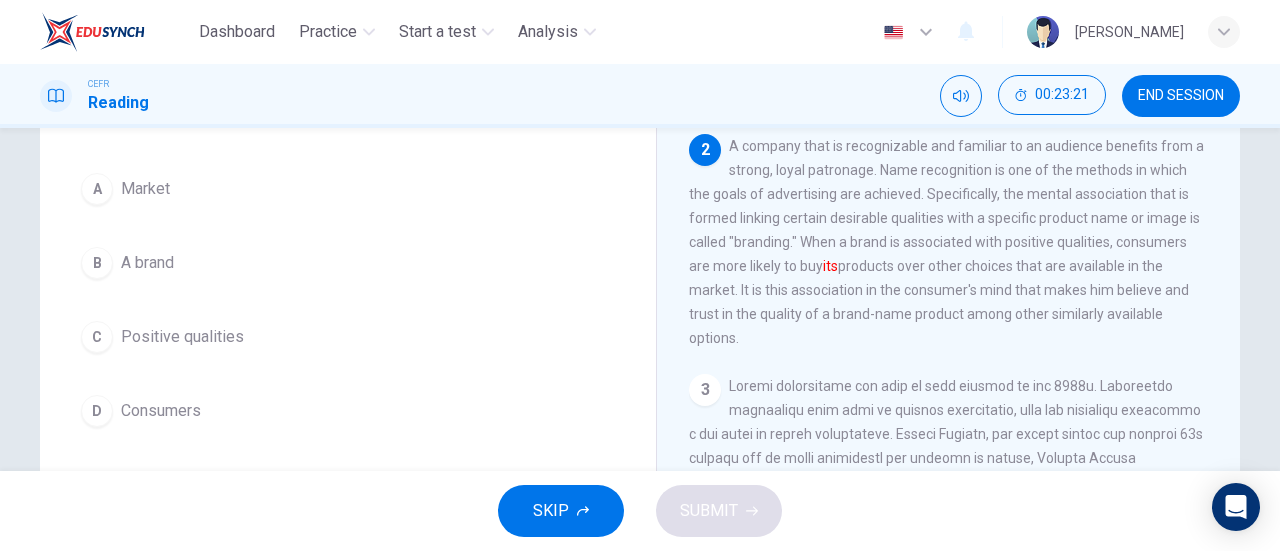 scroll, scrollTop: 369, scrollLeft: 0, axis: vertical 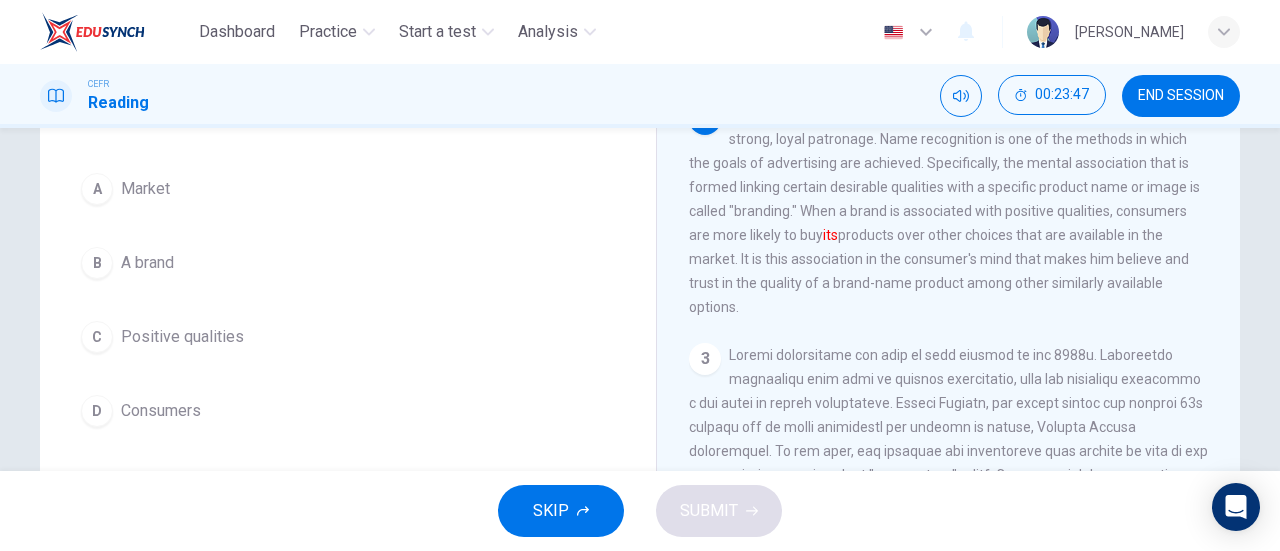 click on "C" at bounding box center [97, 337] 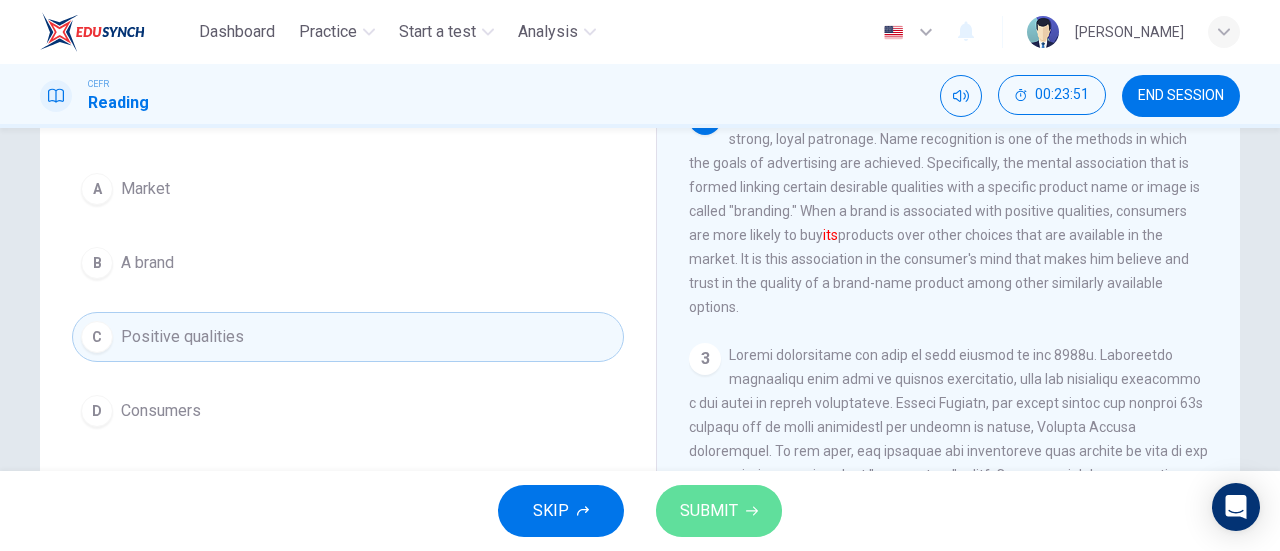 click on "SUBMIT" at bounding box center [719, 511] 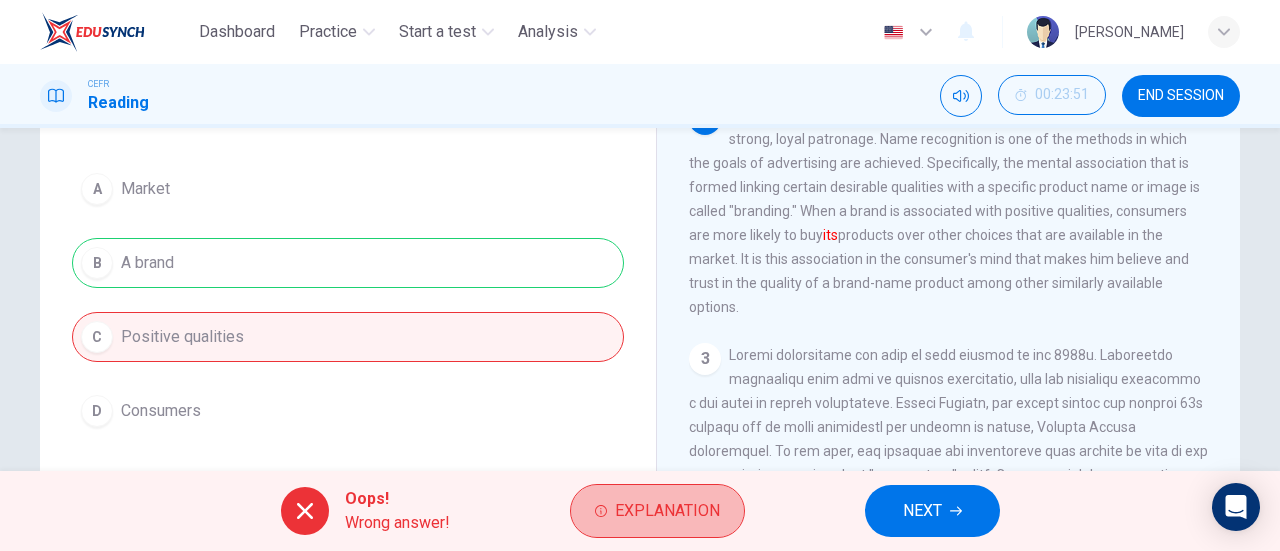 click on "Explanation" at bounding box center (657, 511) 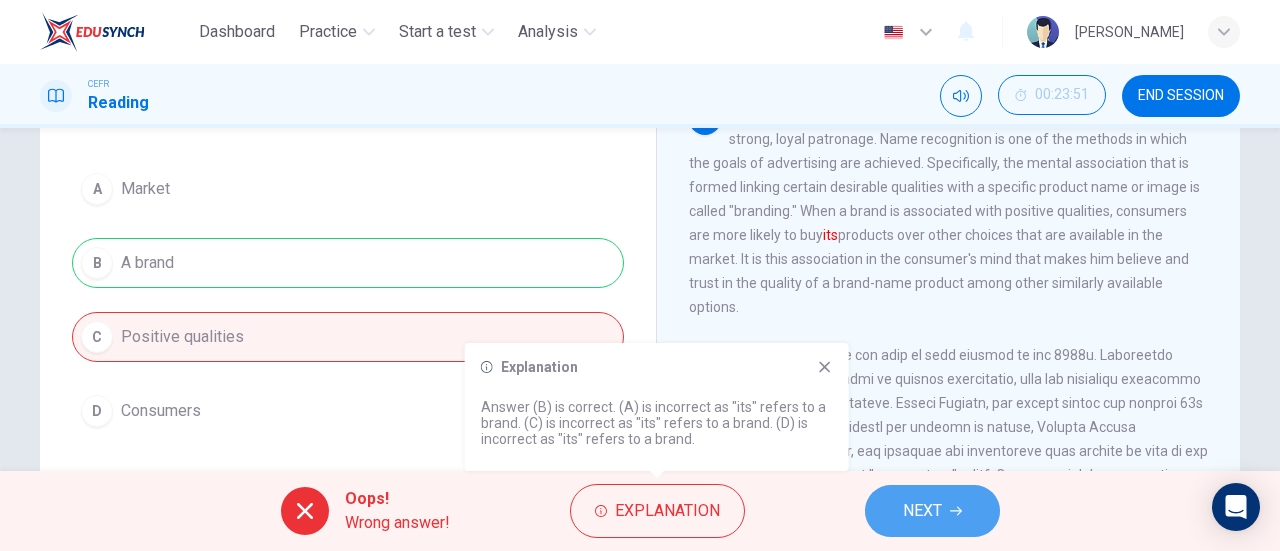 click on "NEXT" at bounding box center (922, 511) 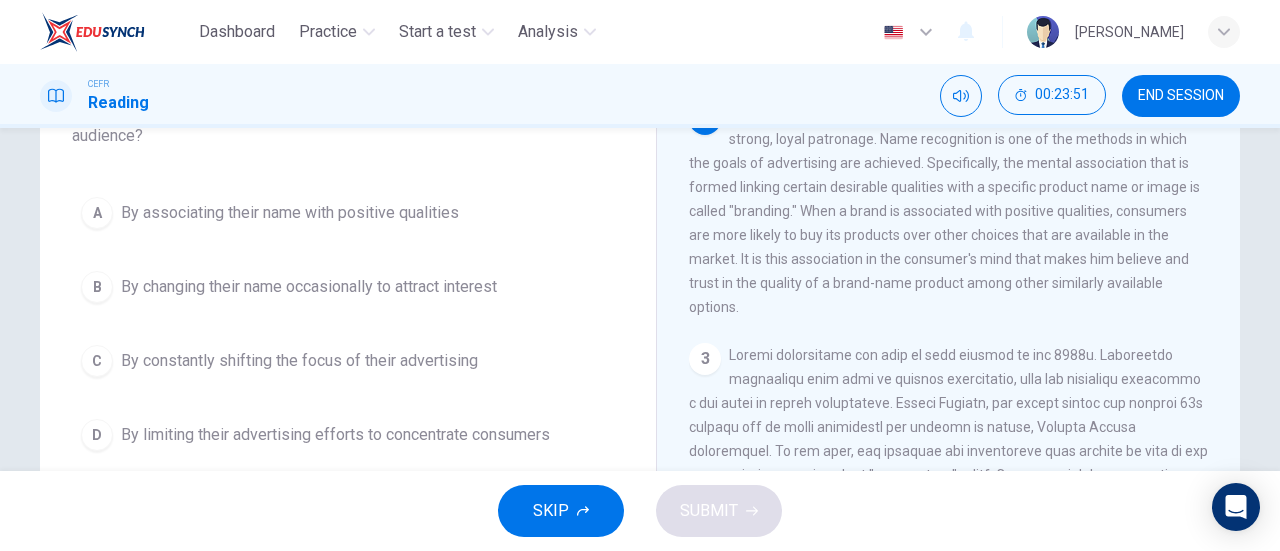 scroll, scrollTop: 188, scrollLeft: 0, axis: vertical 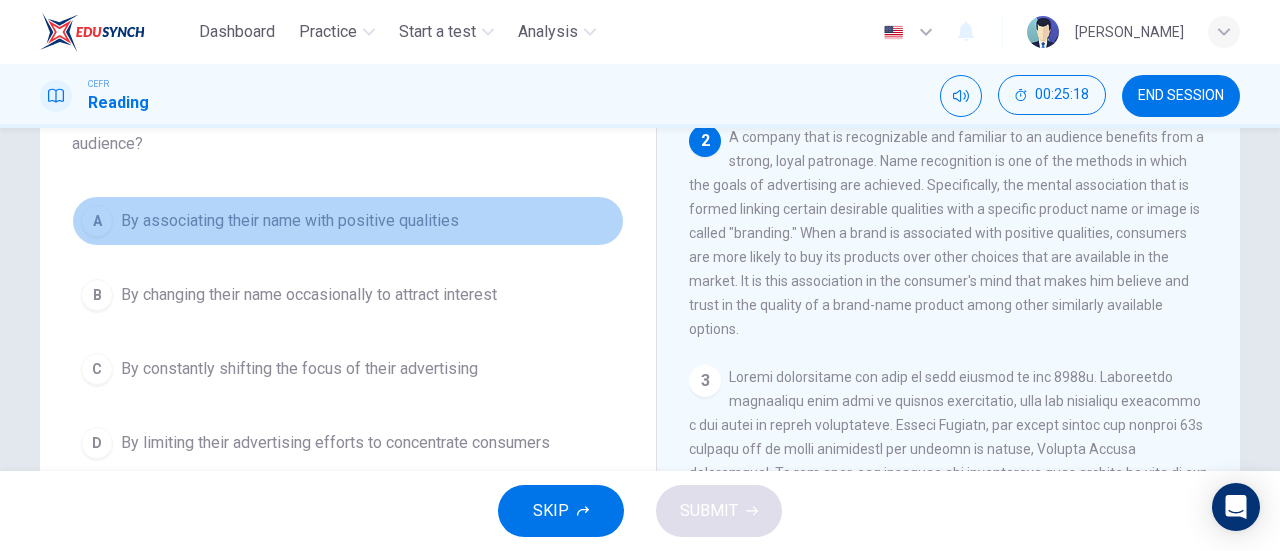click on "A" at bounding box center [97, 221] 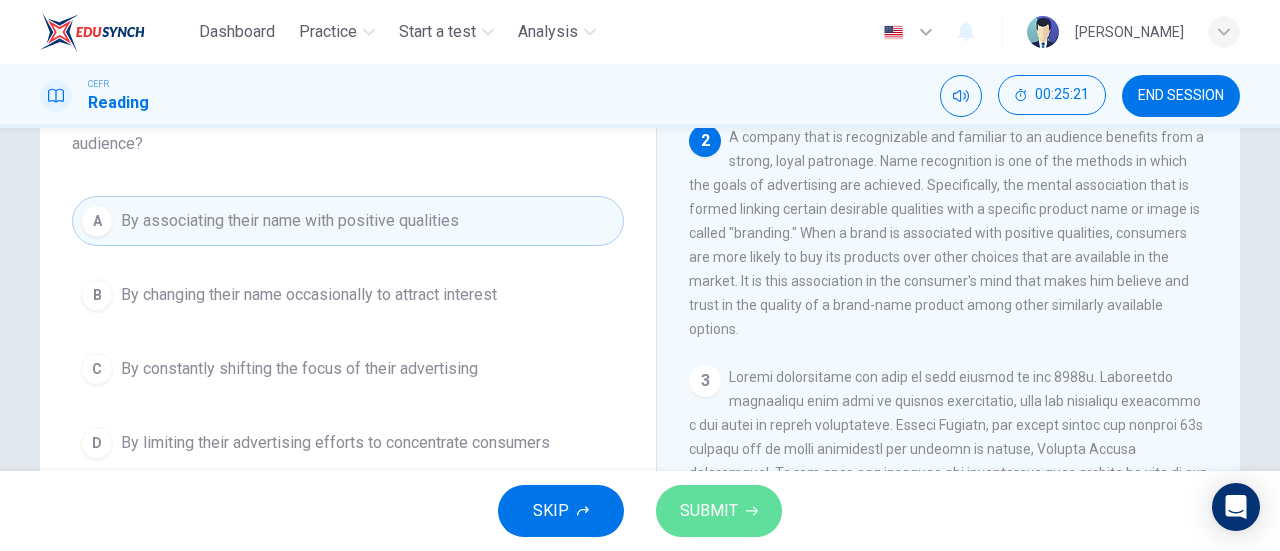 click on "SUBMIT" at bounding box center (719, 511) 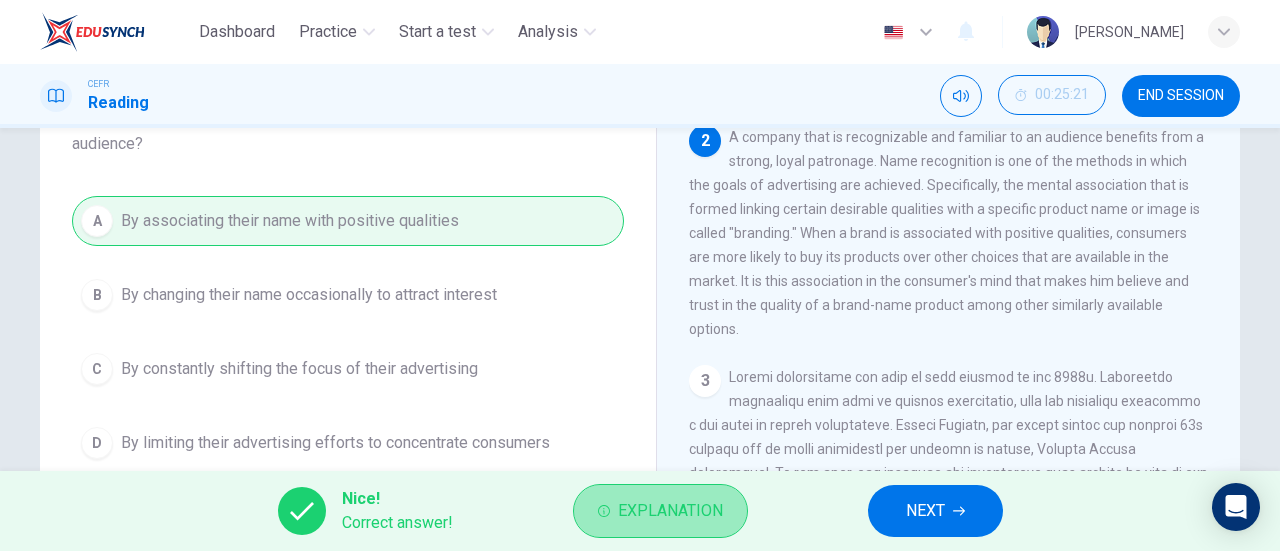 click on "Explanation" at bounding box center [660, 511] 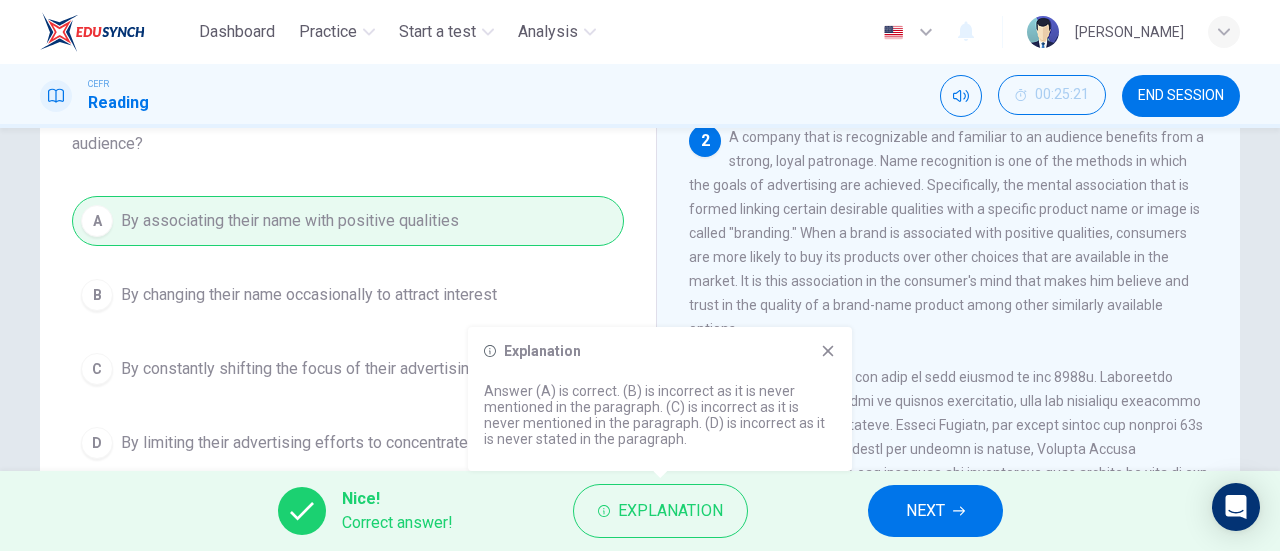 click on "Nice! Correct answer! Explanation NEXT" at bounding box center [640, 511] 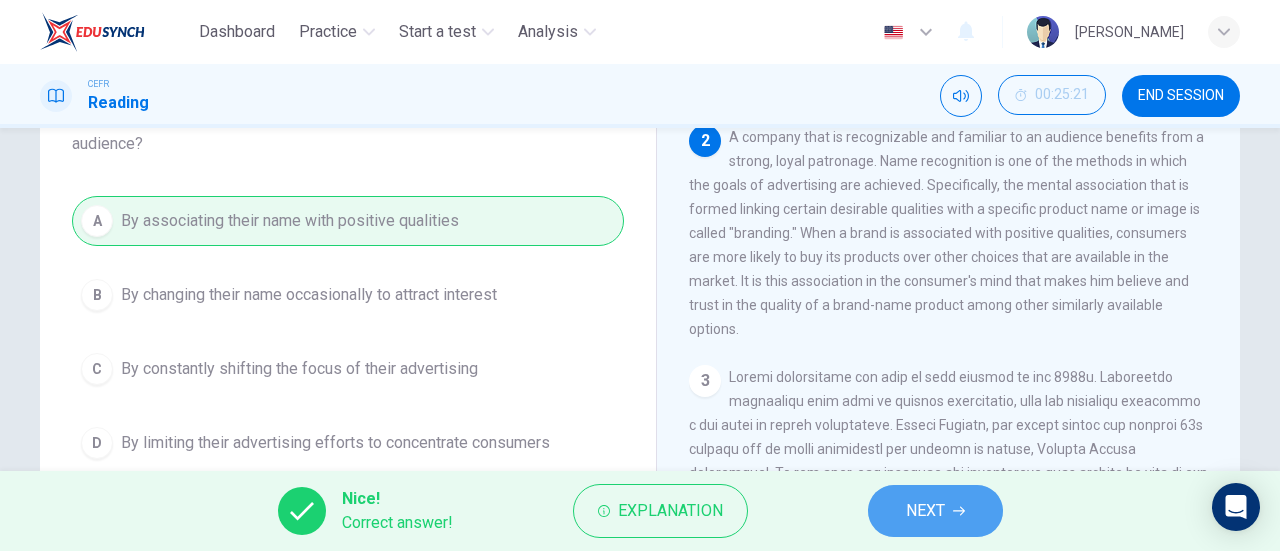 click on "NEXT" at bounding box center [925, 511] 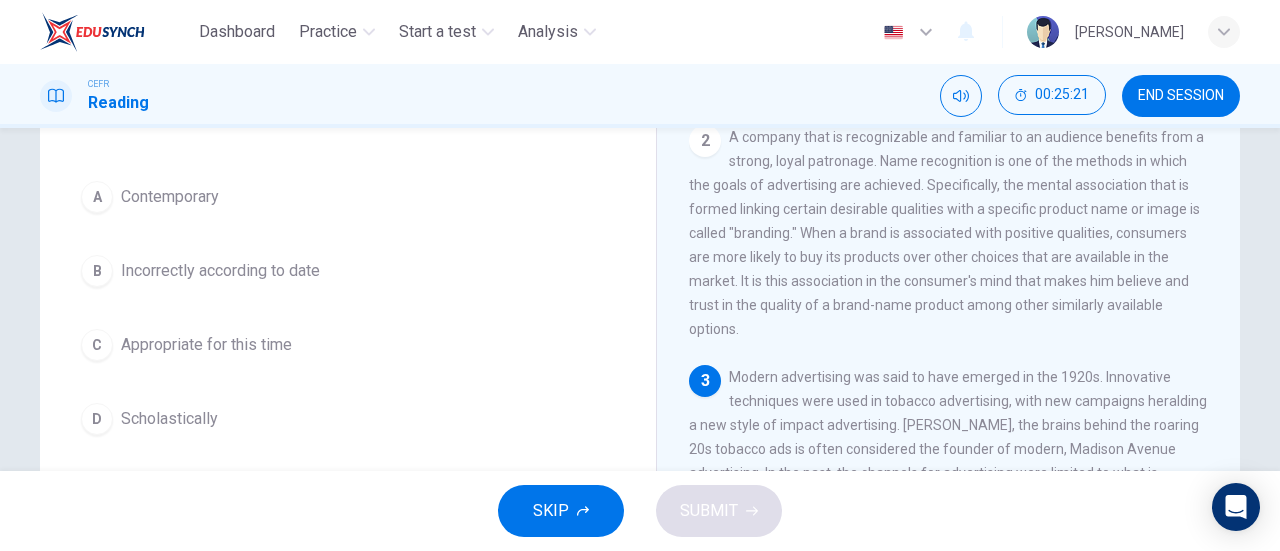 scroll, scrollTop: 0, scrollLeft: 0, axis: both 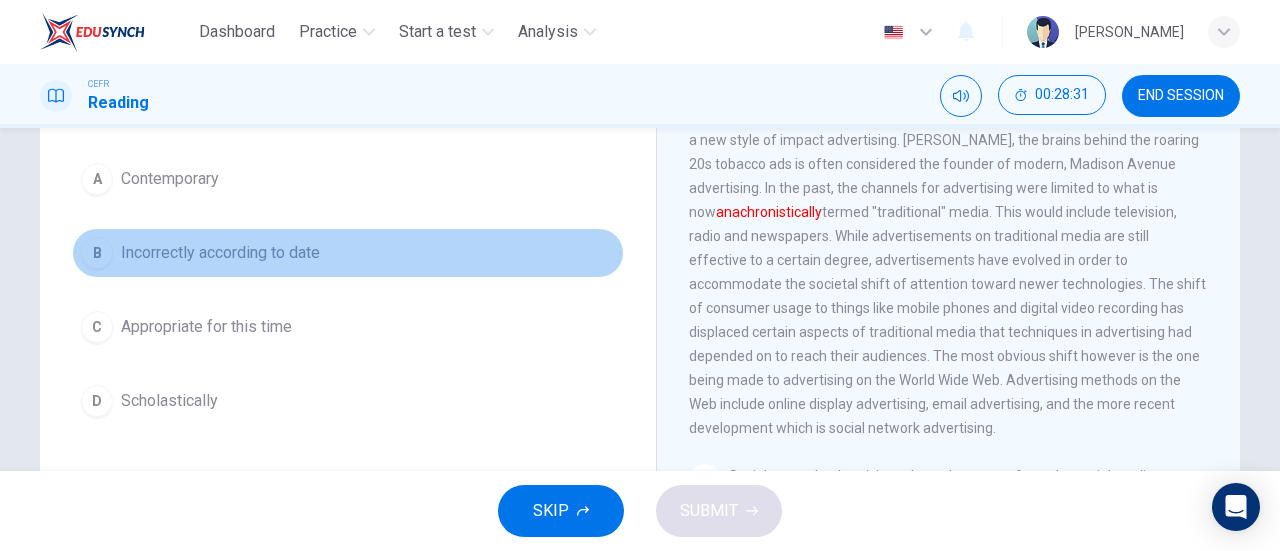 click on "B" at bounding box center (97, 253) 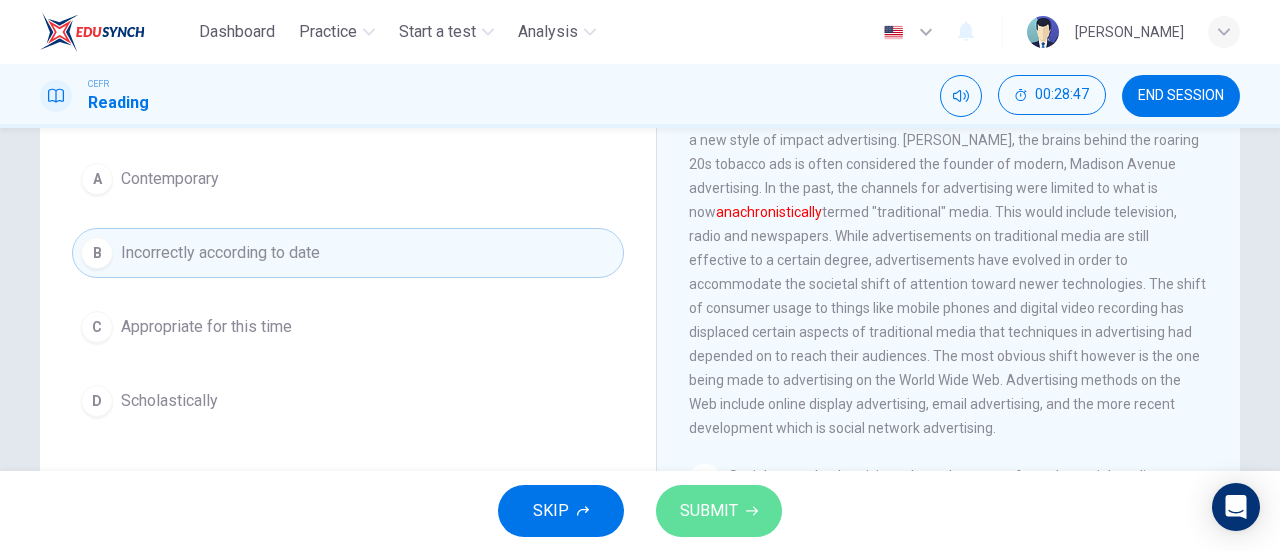 click on "SUBMIT" at bounding box center (719, 511) 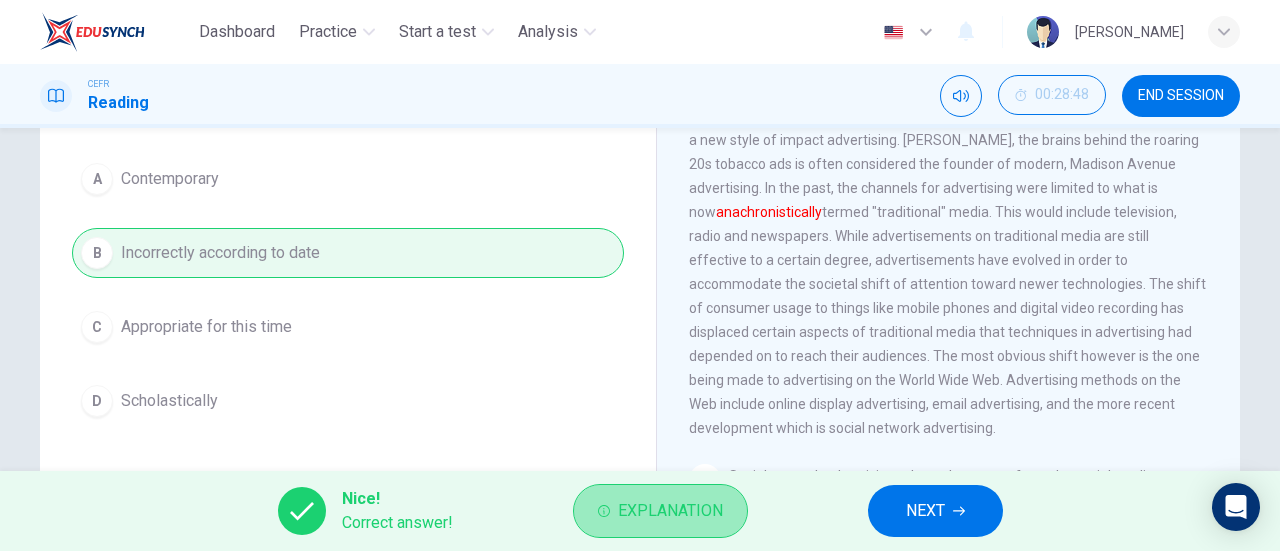 click on "Explanation" at bounding box center [670, 511] 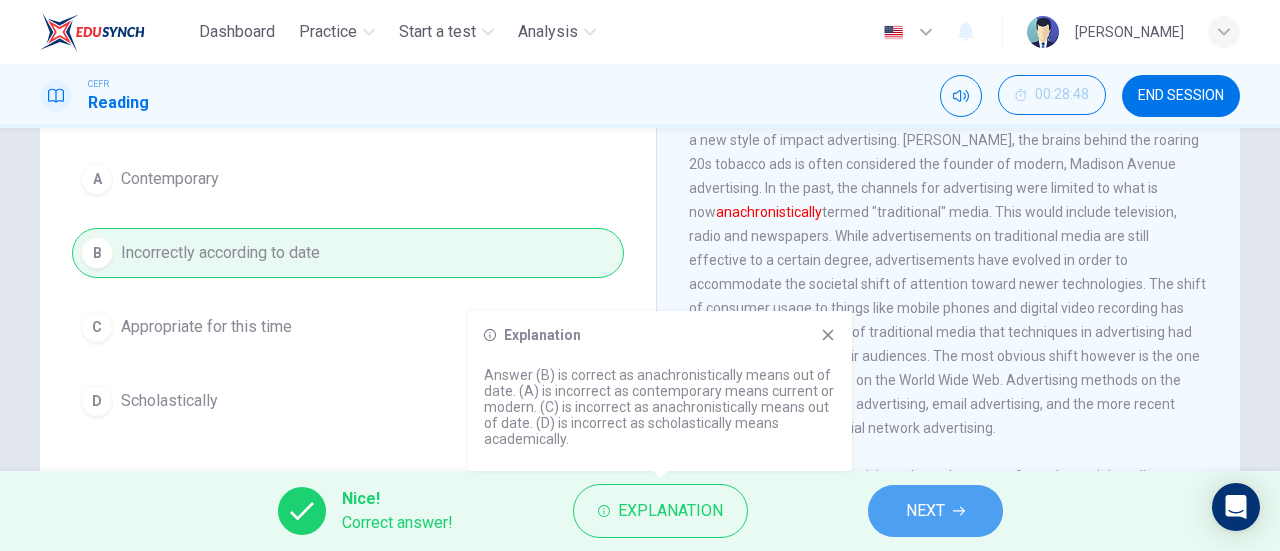 click on "NEXT" at bounding box center [925, 511] 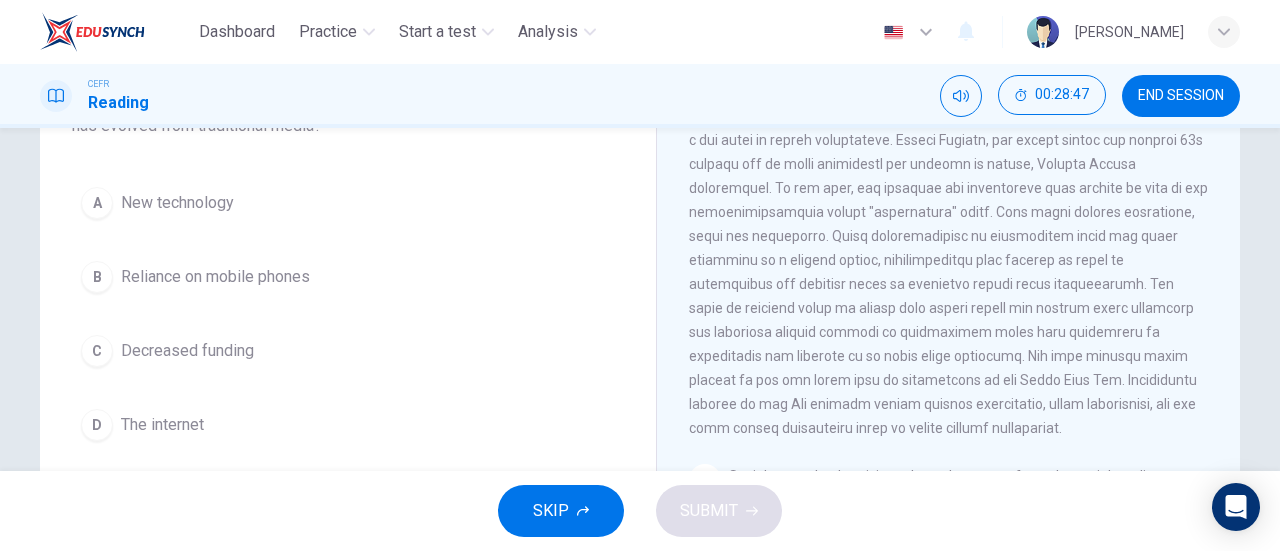 scroll, scrollTop: 198, scrollLeft: 0, axis: vertical 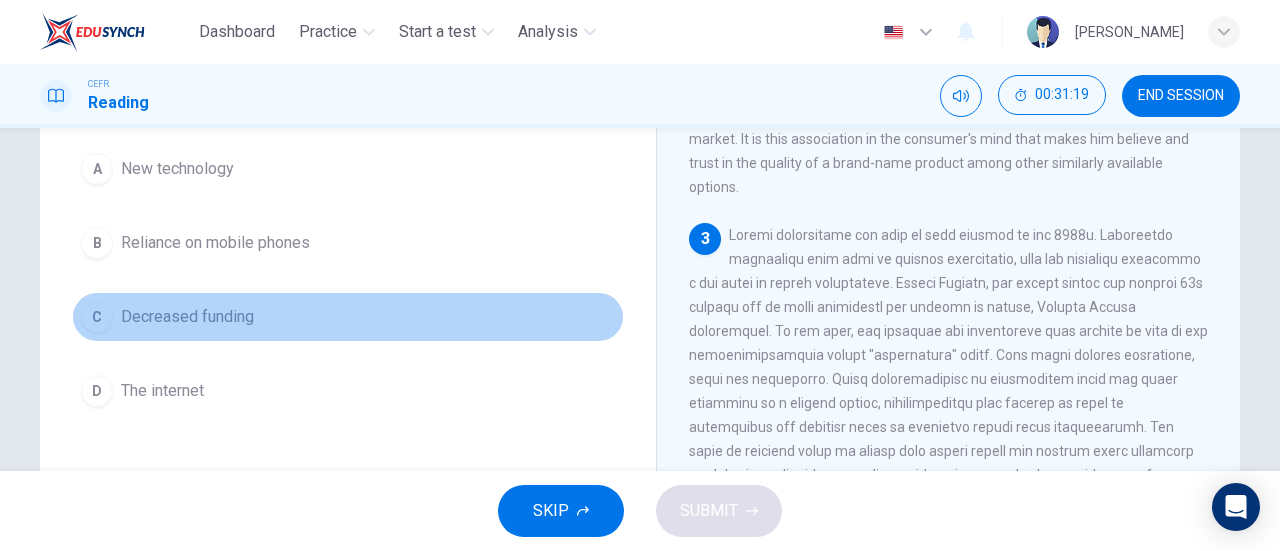 click on "C" at bounding box center (97, 317) 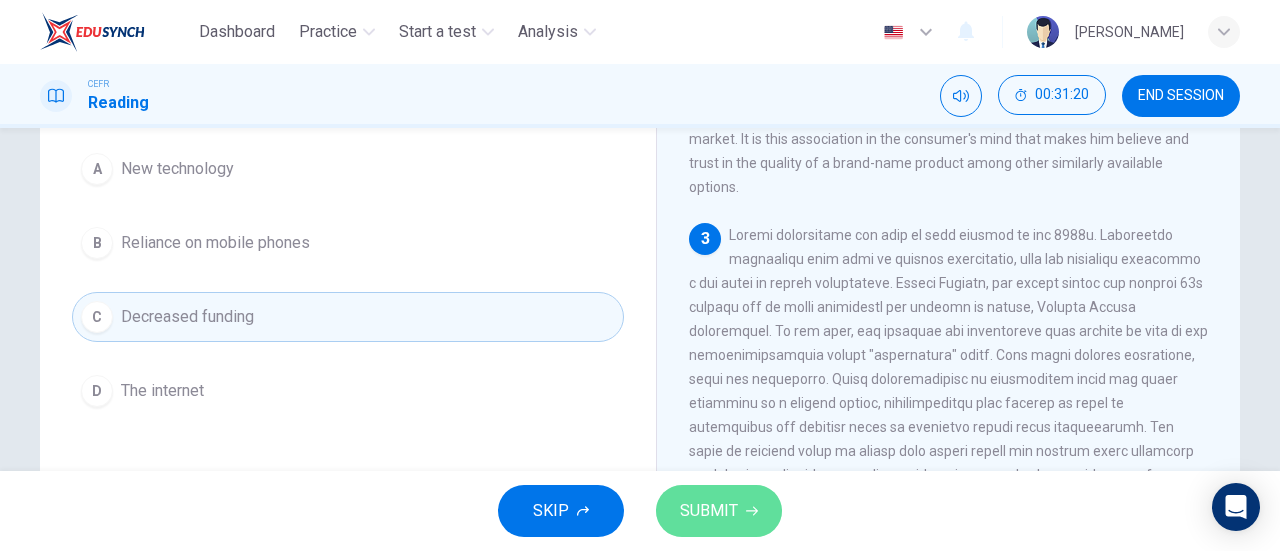 click on "SUBMIT" at bounding box center [719, 511] 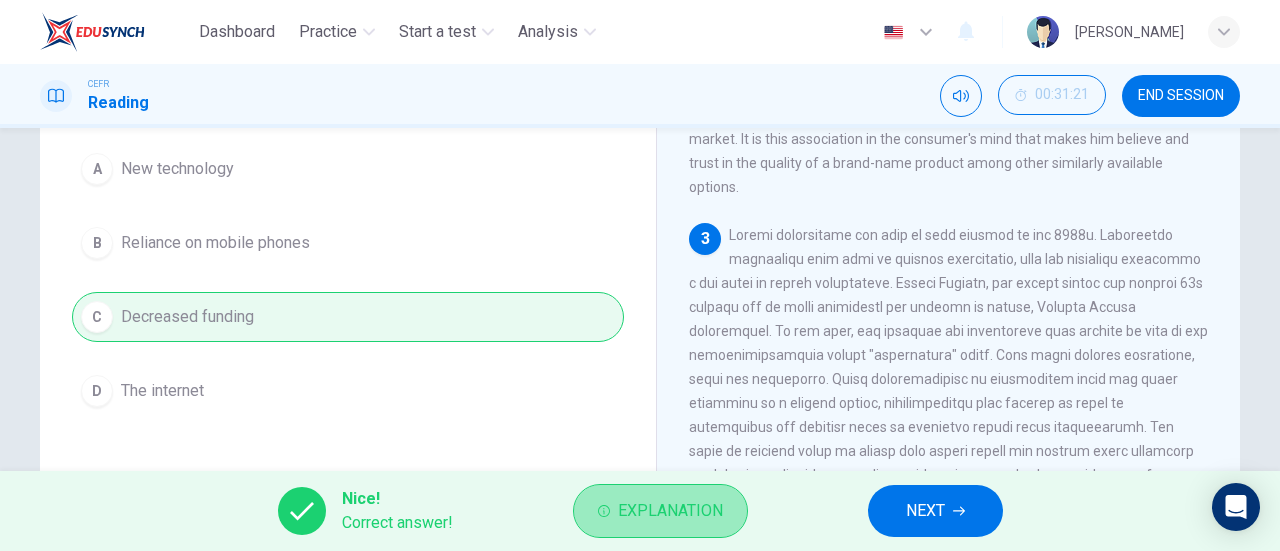 click on "Explanation" at bounding box center [670, 511] 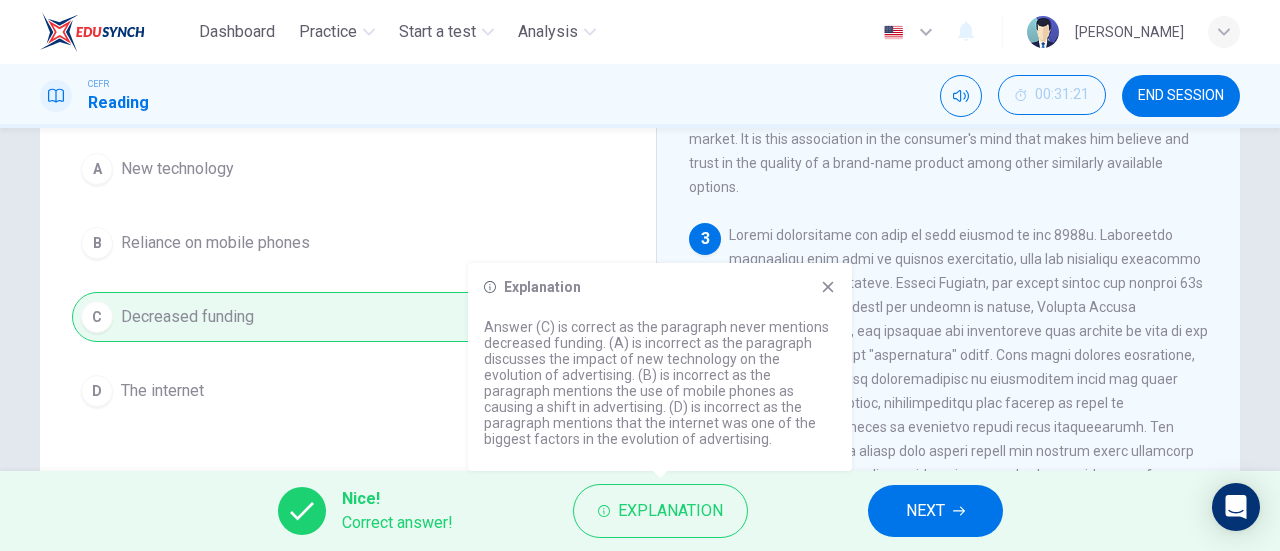click on "NEXT" at bounding box center (935, 511) 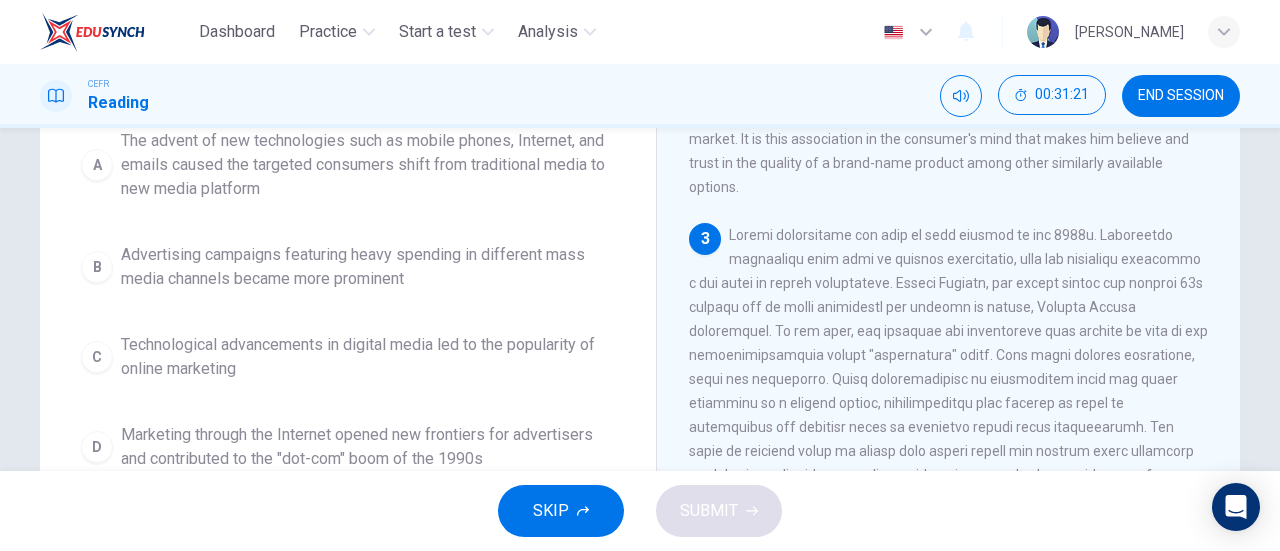 scroll, scrollTop: 184, scrollLeft: 0, axis: vertical 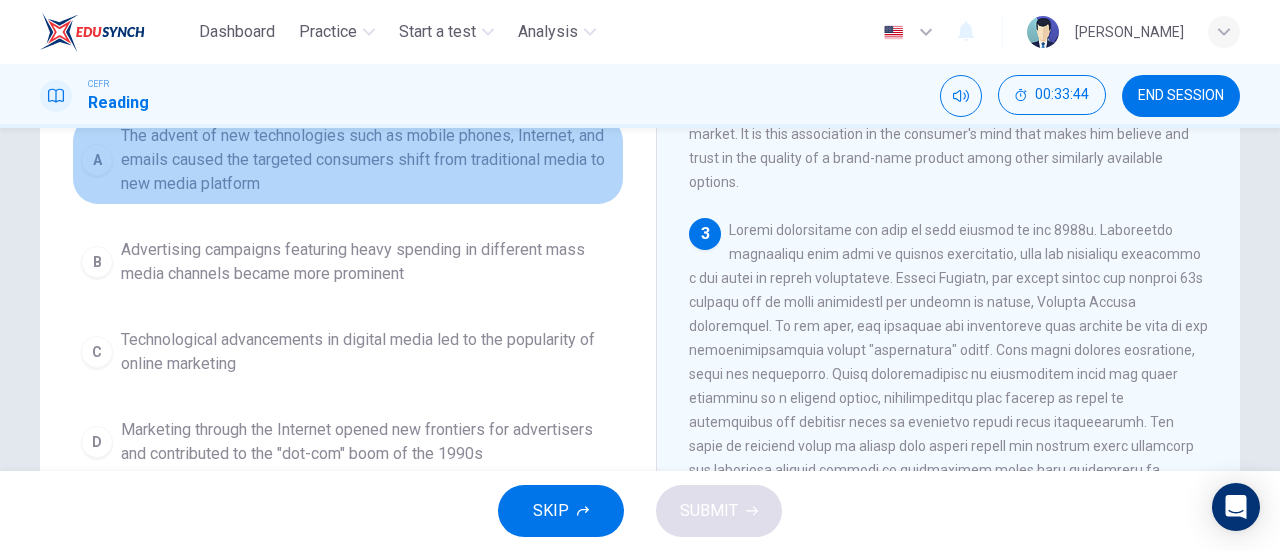 click on "A" at bounding box center (97, 160) 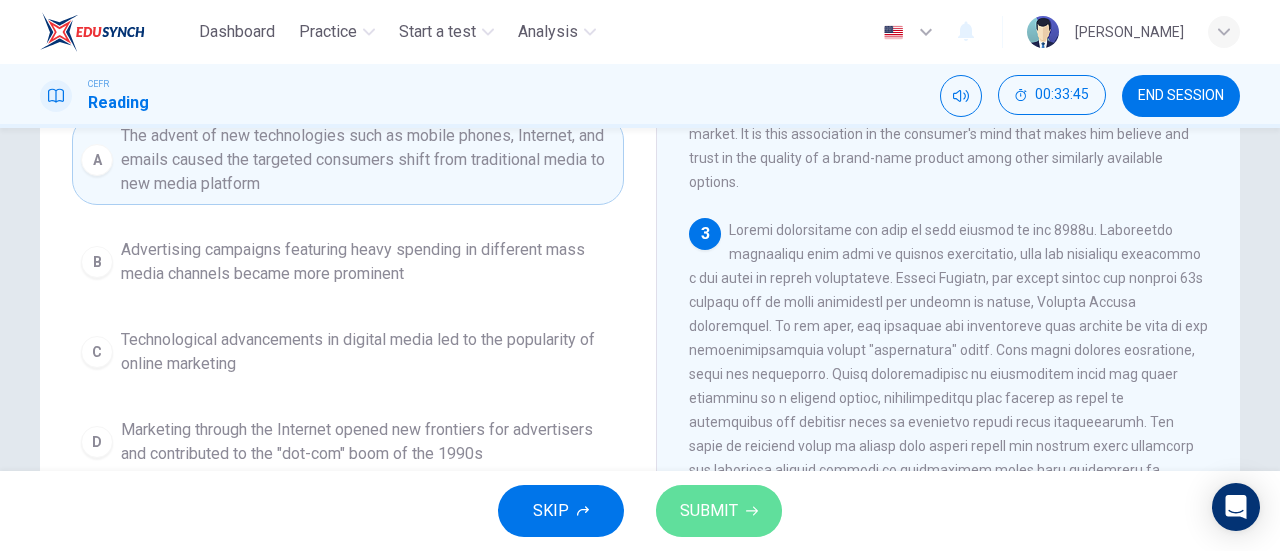 click on "SUBMIT" at bounding box center (719, 511) 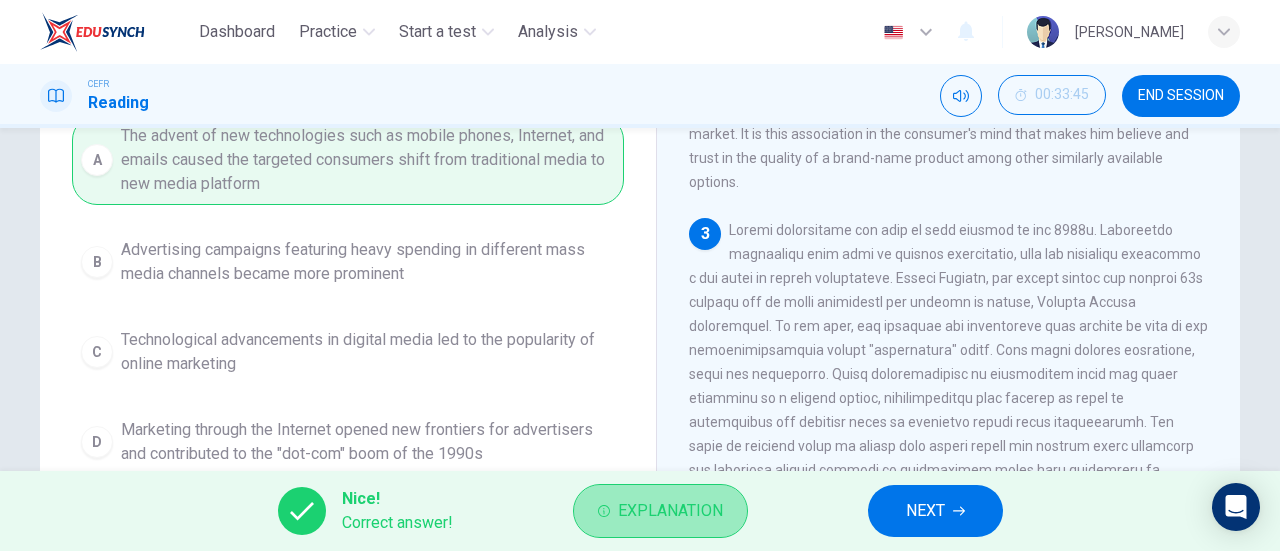click on "Explanation" at bounding box center [670, 511] 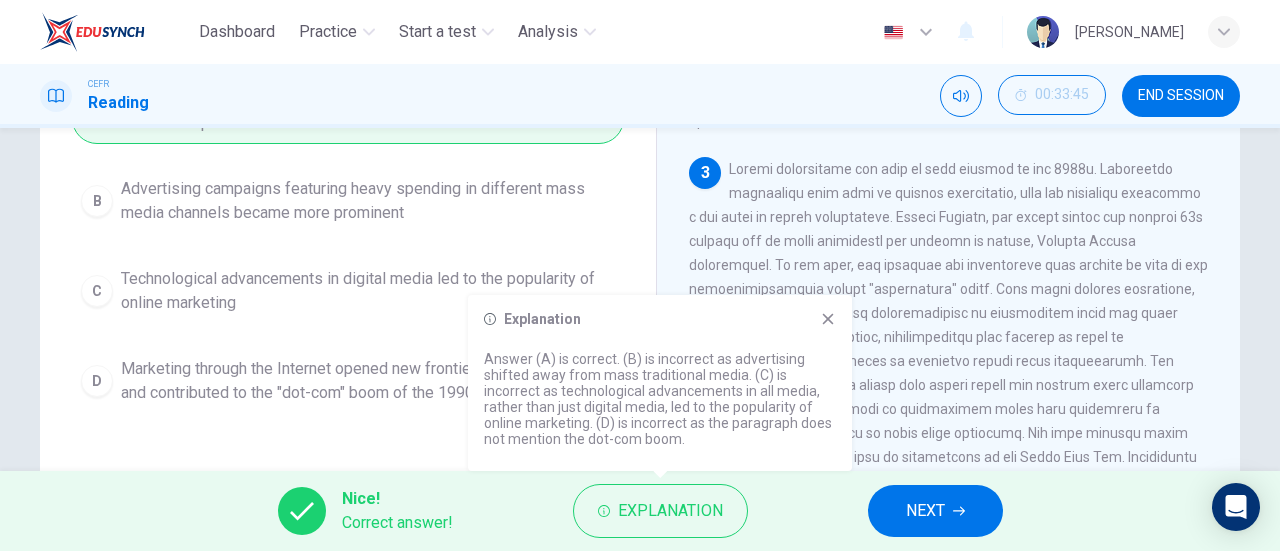 scroll, scrollTop: 275, scrollLeft: 0, axis: vertical 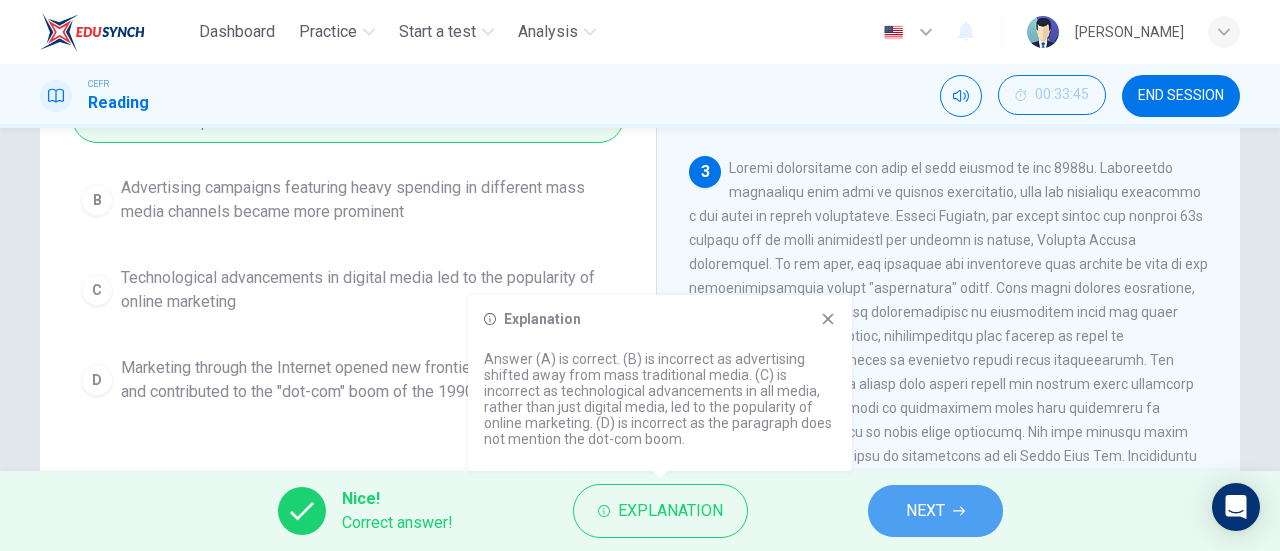 click on "NEXT" at bounding box center (935, 511) 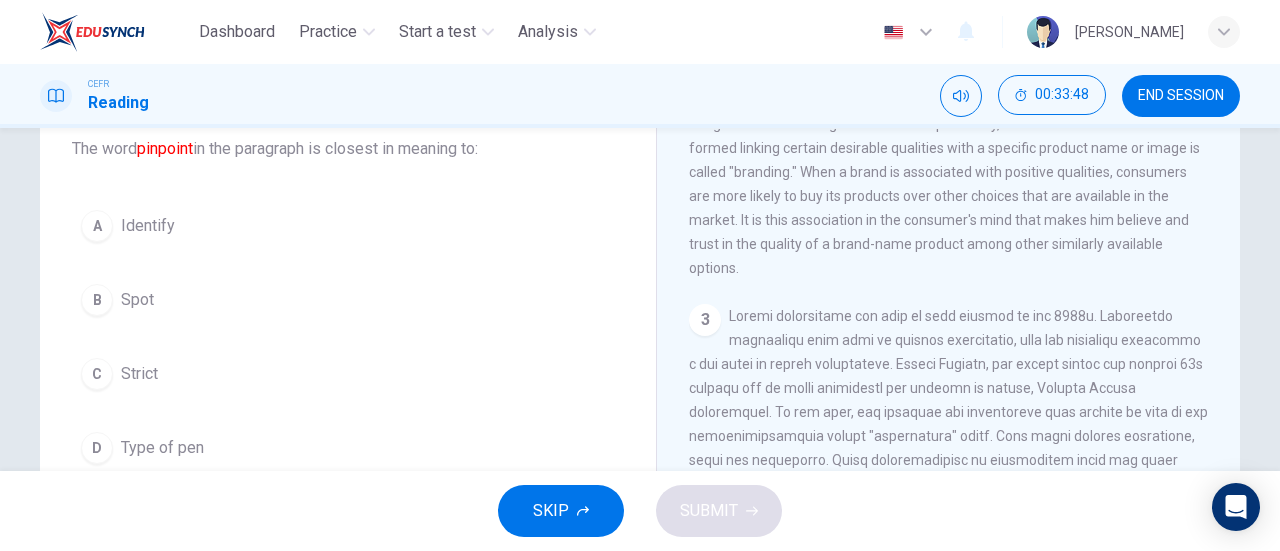 scroll, scrollTop: 145, scrollLeft: 0, axis: vertical 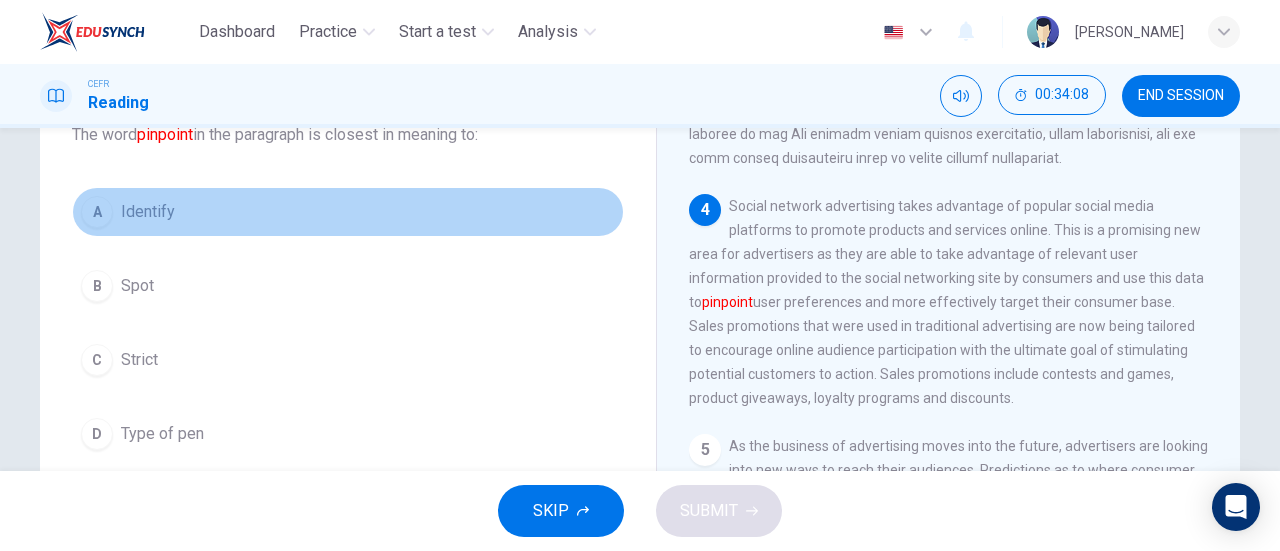 click on "A" at bounding box center (97, 212) 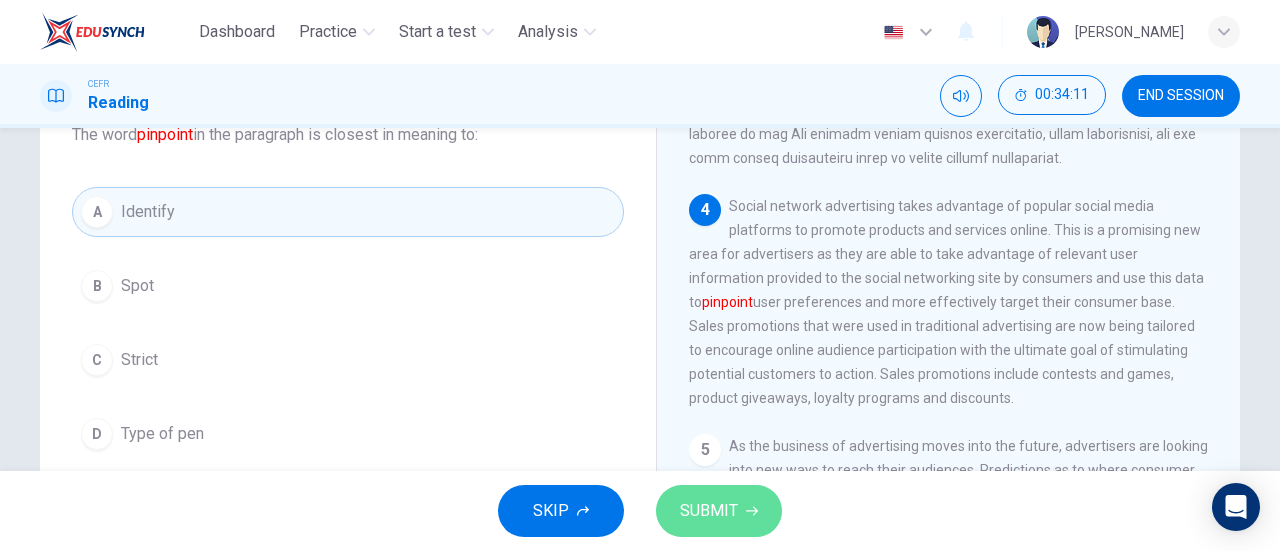 click on "SUBMIT" at bounding box center (719, 511) 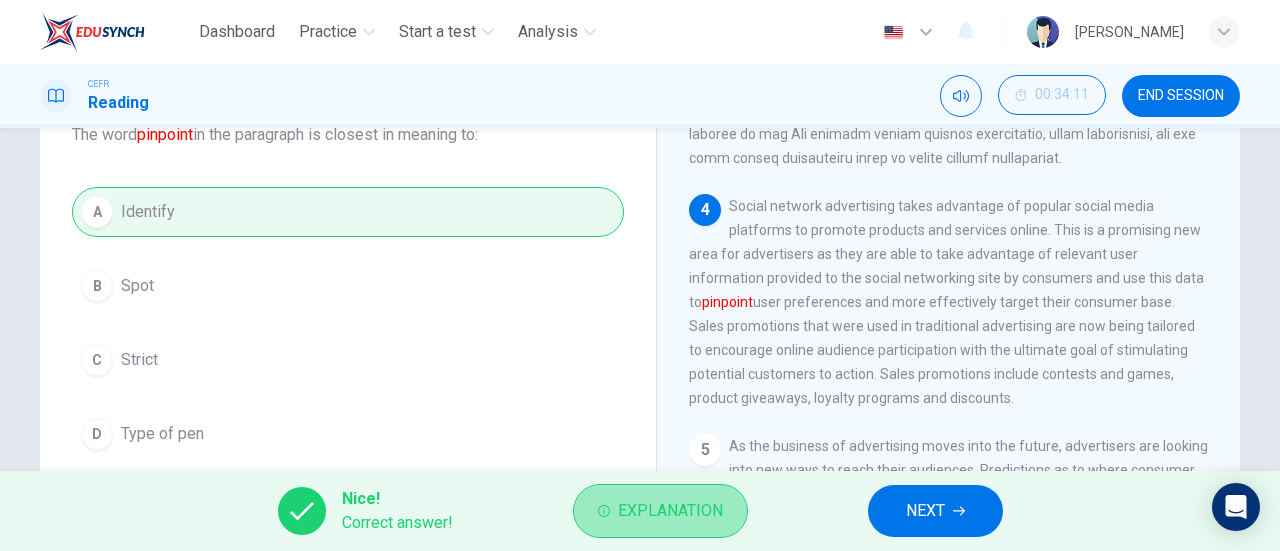 click on "Explanation" at bounding box center [670, 511] 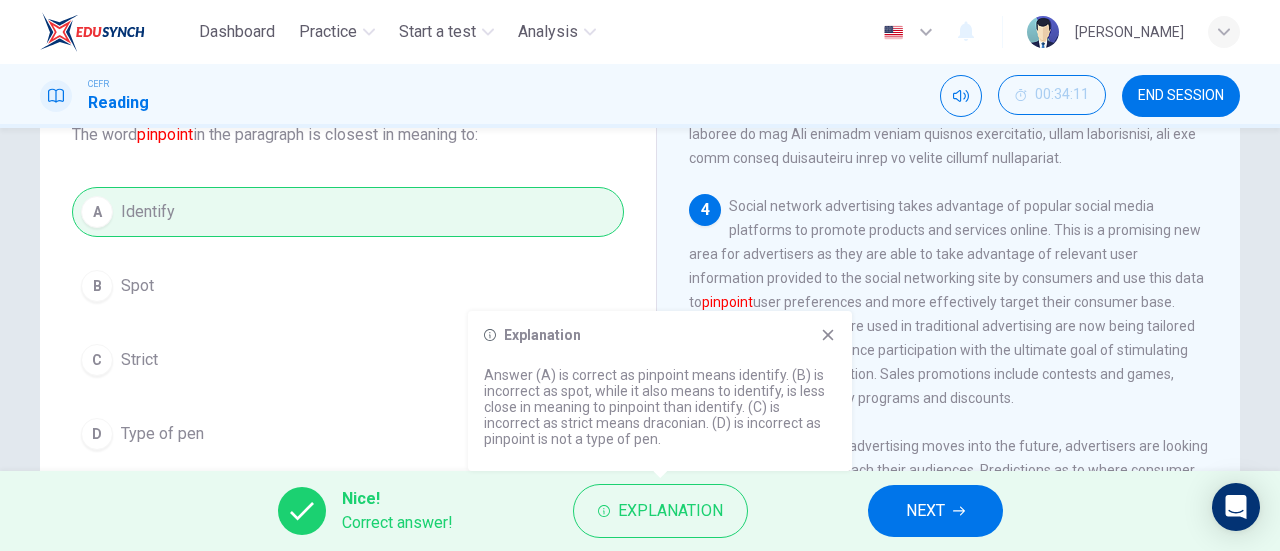 click on "CEFR Reading 00:34:11 END SESSION" at bounding box center [640, 96] 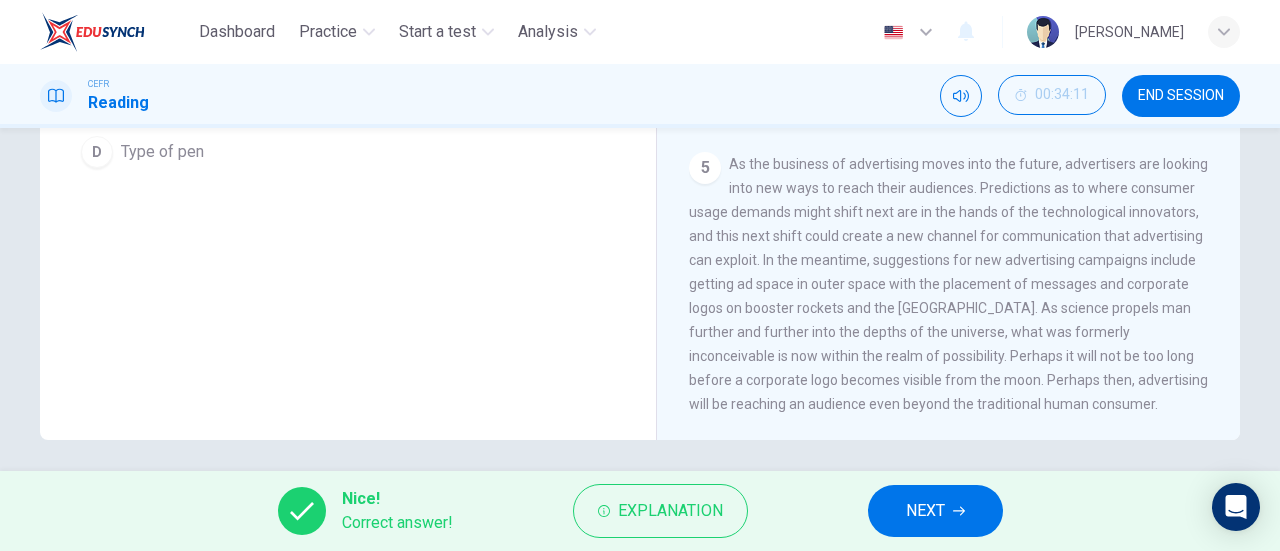 scroll, scrollTop: 432, scrollLeft: 0, axis: vertical 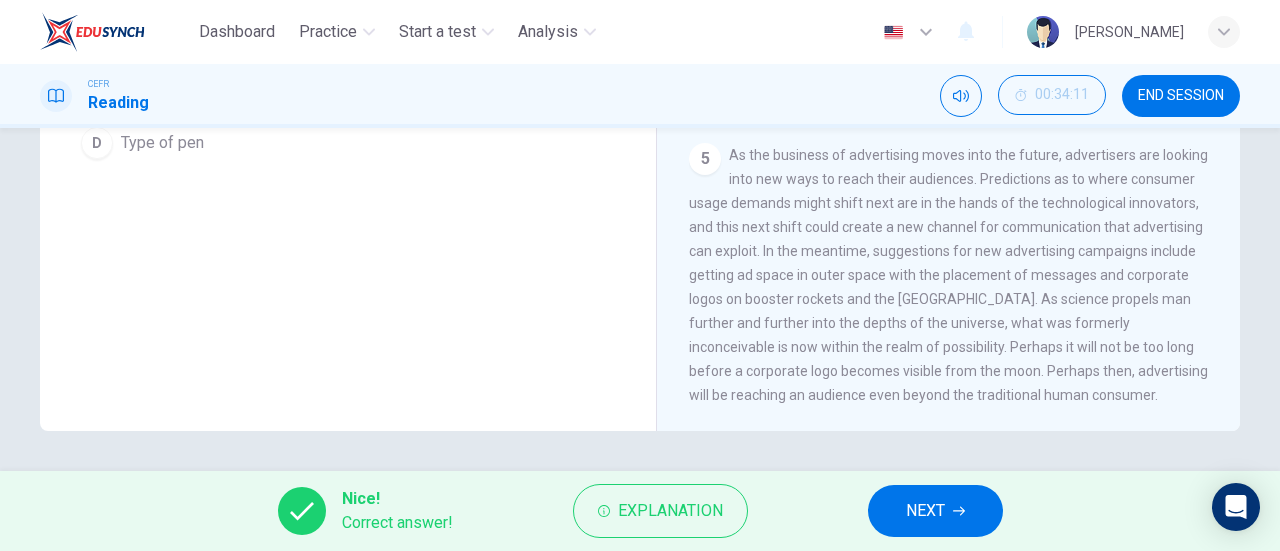drag, startPoint x: 1279, startPoint y: 481, endPoint x: 1279, endPoint y: 368, distance: 113 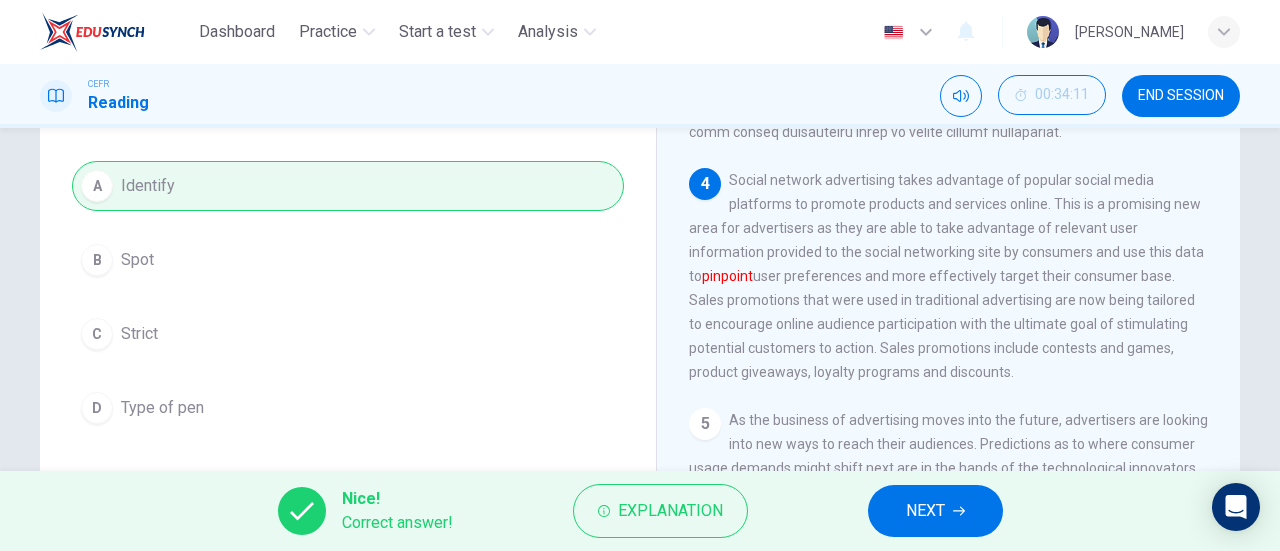 scroll, scrollTop: 211, scrollLeft: 0, axis: vertical 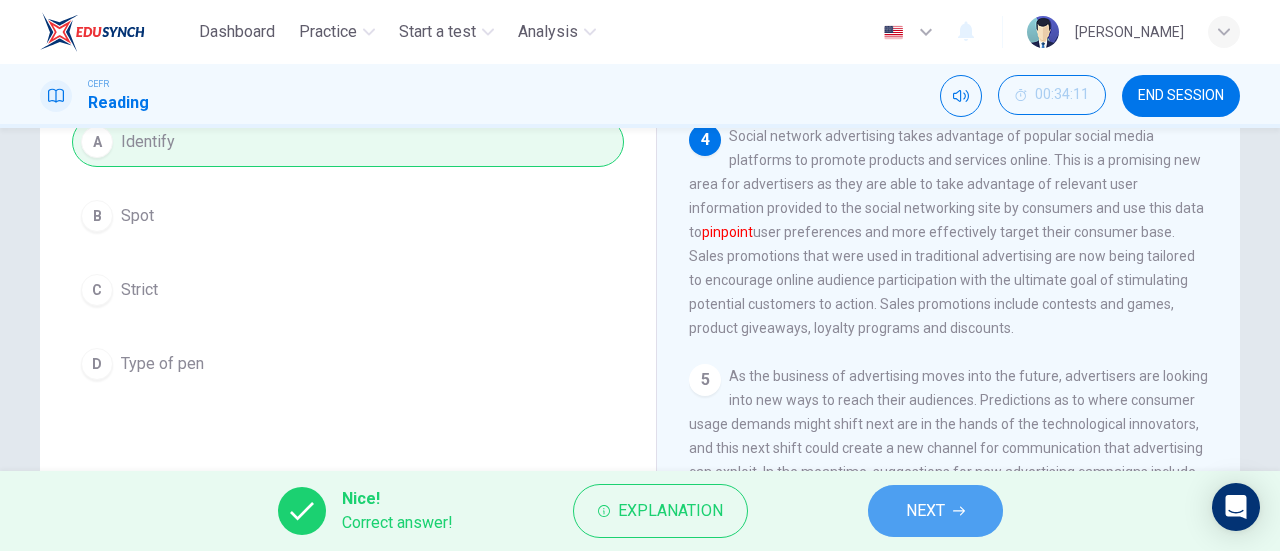 click on "NEXT" at bounding box center [935, 511] 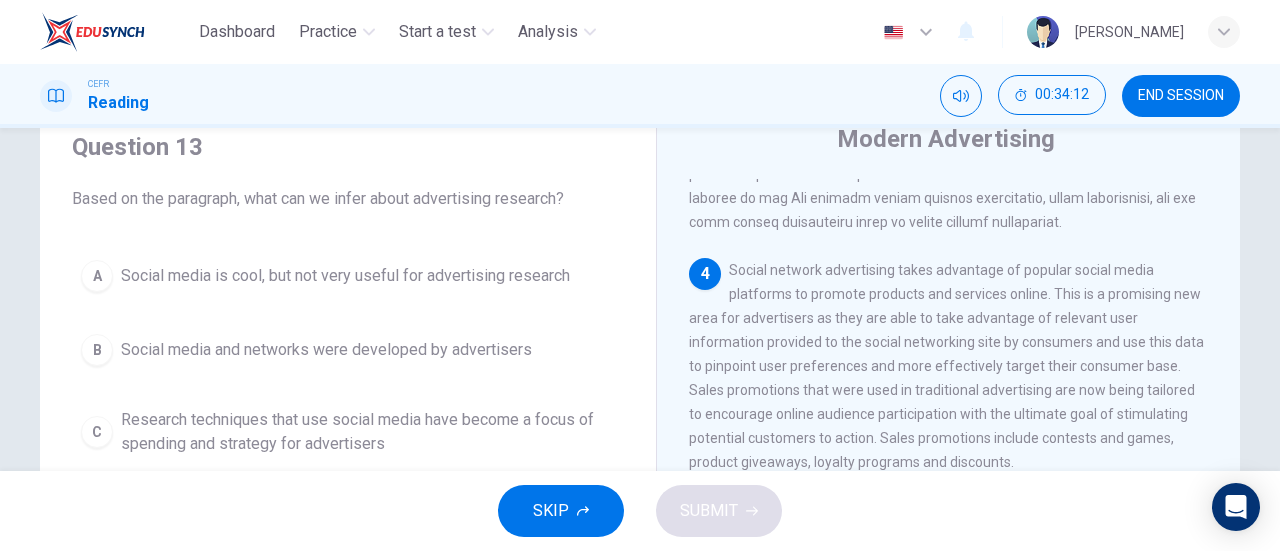 scroll, scrollTop: 48, scrollLeft: 0, axis: vertical 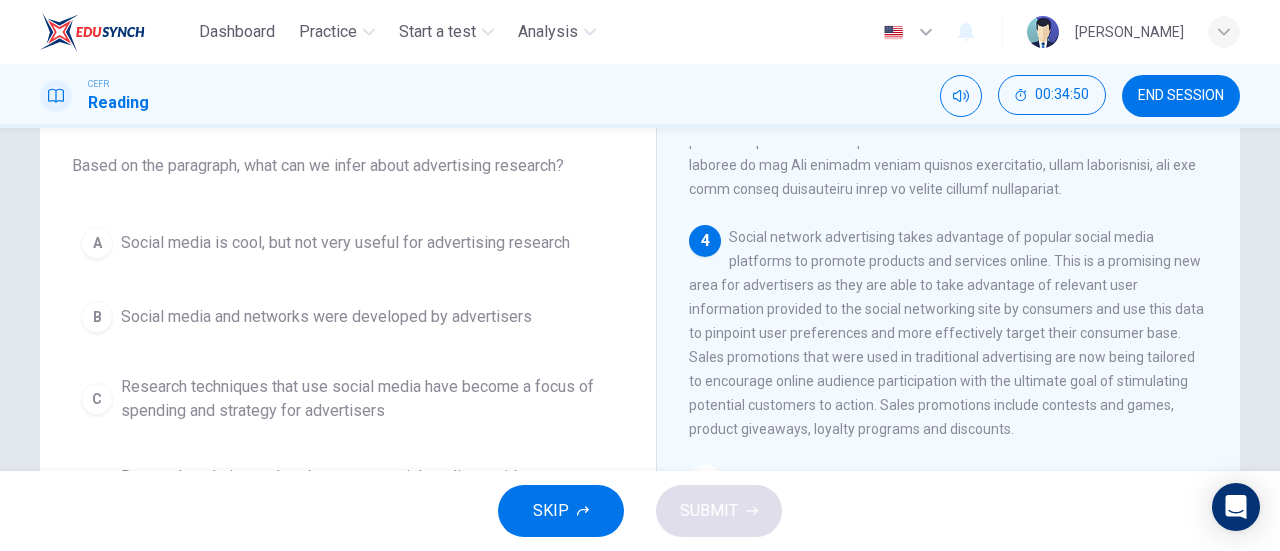 drag, startPoint x: 1269, startPoint y: 293, endPoint x: 1279, endPoint y: 266, distance: 28.79236 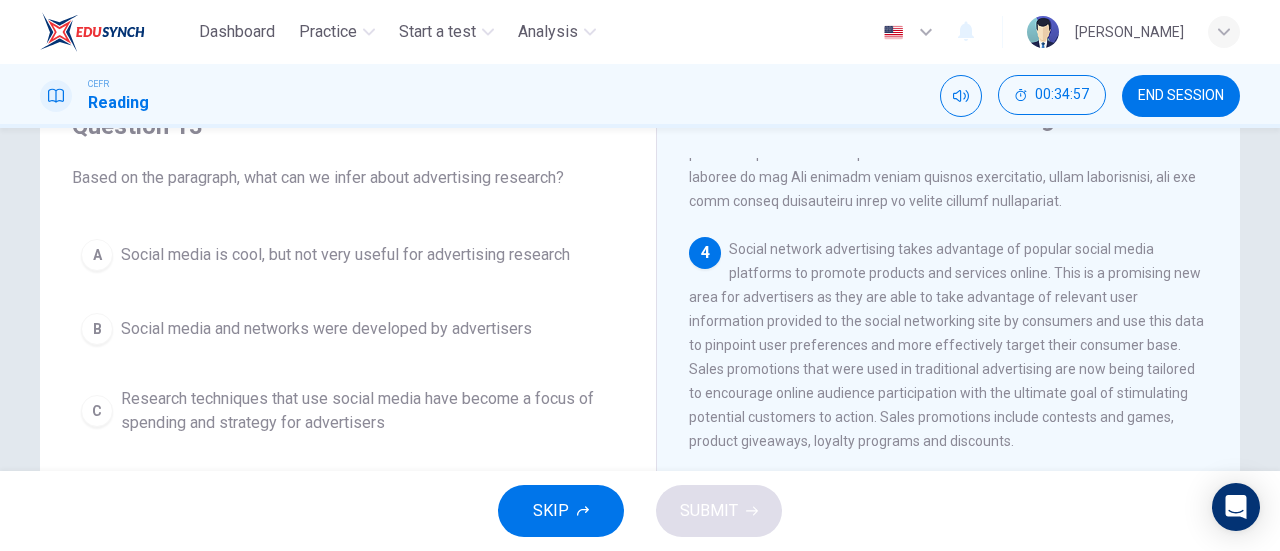 scroll, scrollTop: 101, scrollLeft: 0, axis: vertical 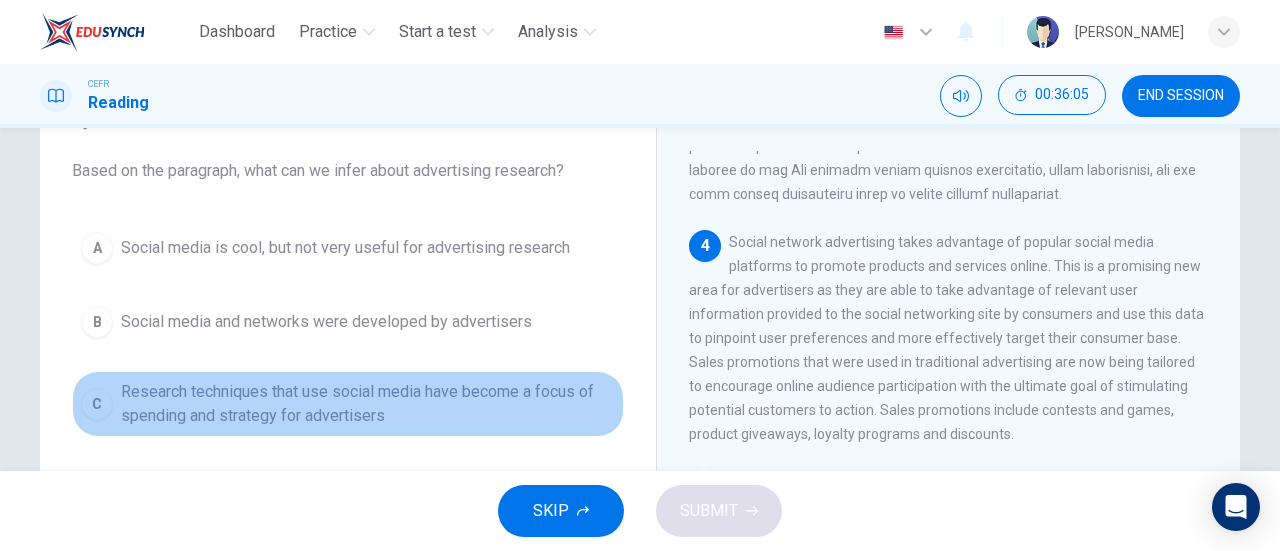 click on "C" at bounding box center (97, 404) 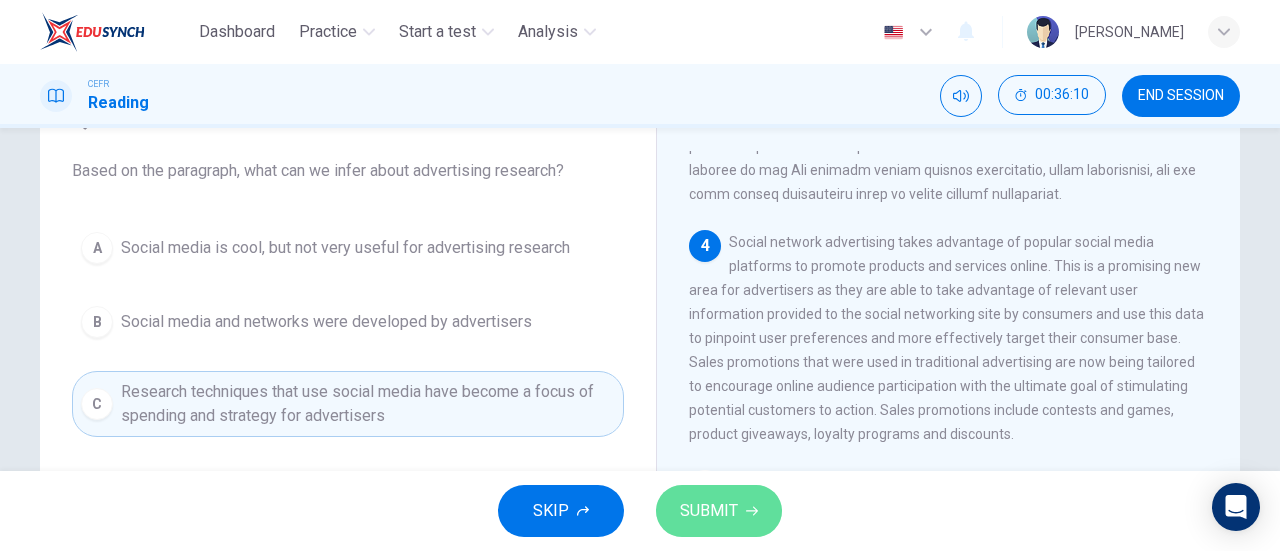 click on "SUBMIT" at bounding box center (719, 511) 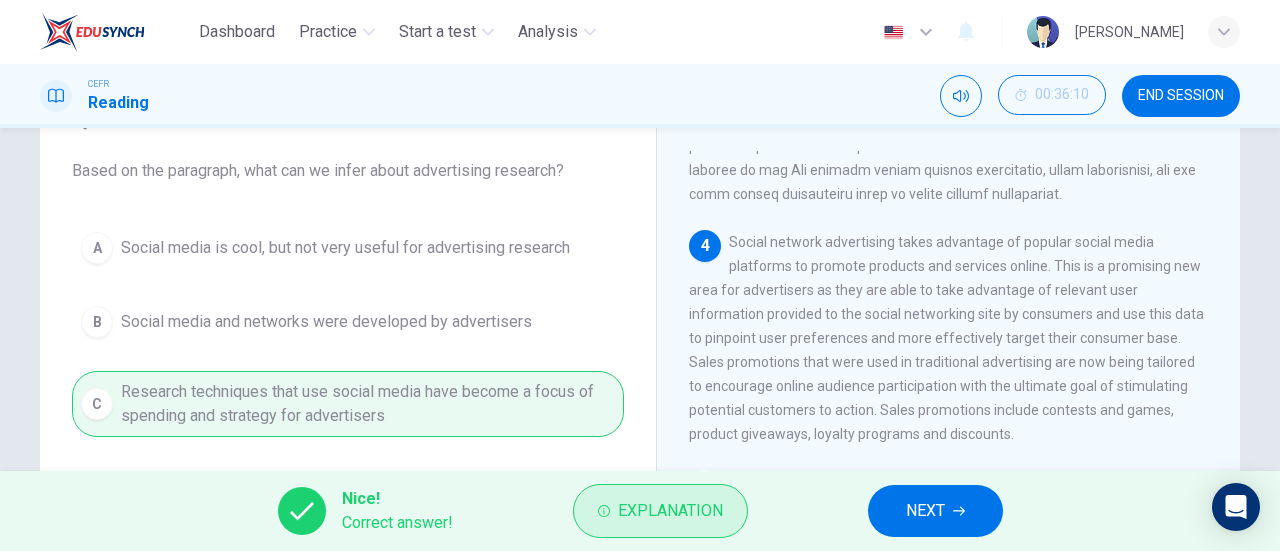 click on "Explanation" at bounding box center (670, 511) 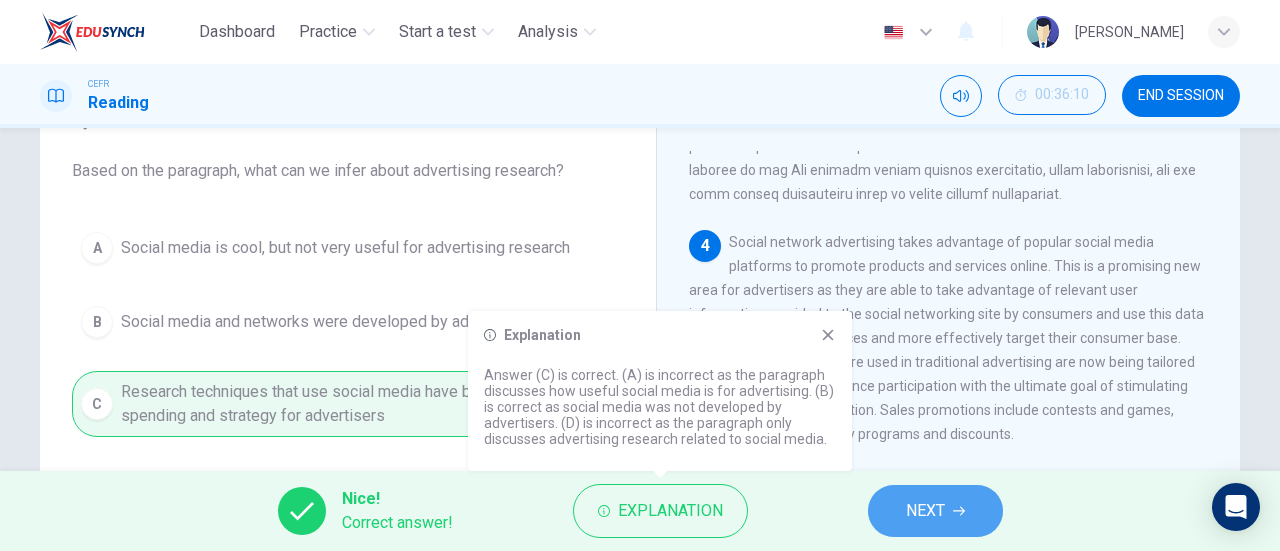 click on "NEXT" at bounding box center (935, 511) 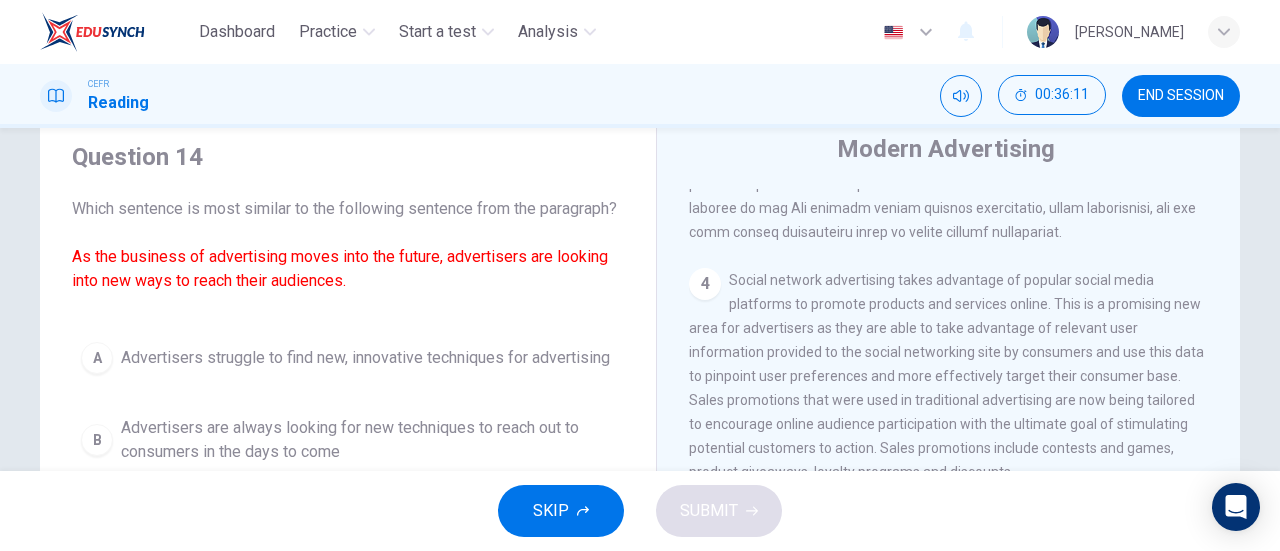 scroll, scrollTop: 65, scrollLeft: 0, axis: vertical 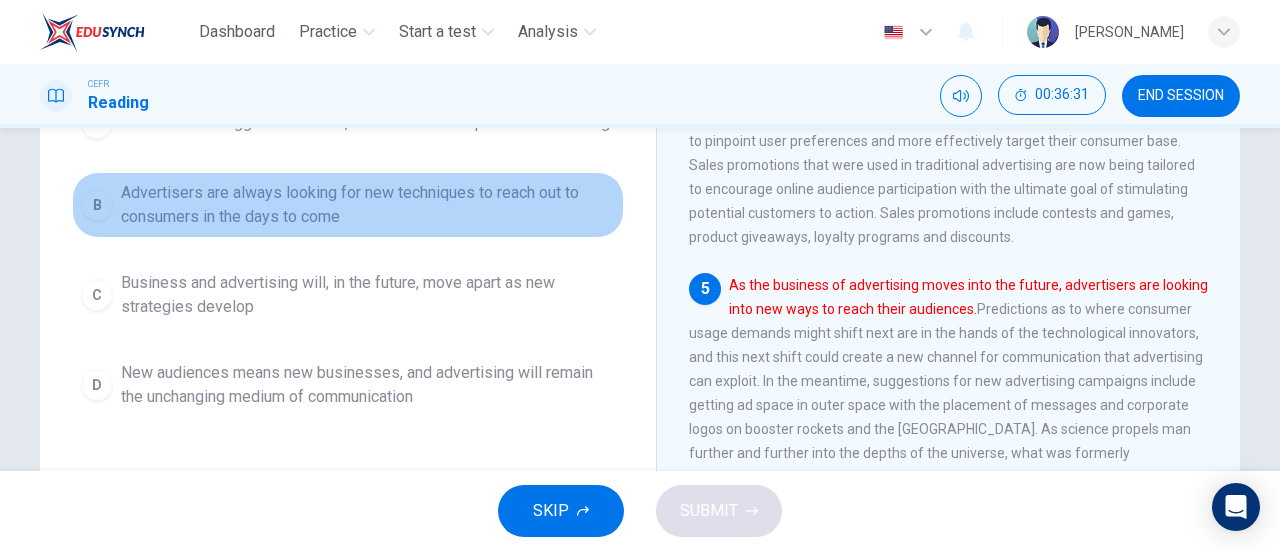 click on "B Advertisers are always looking for new techniques to reach out to consumers in the days to come" at bounding box center [348, 205] 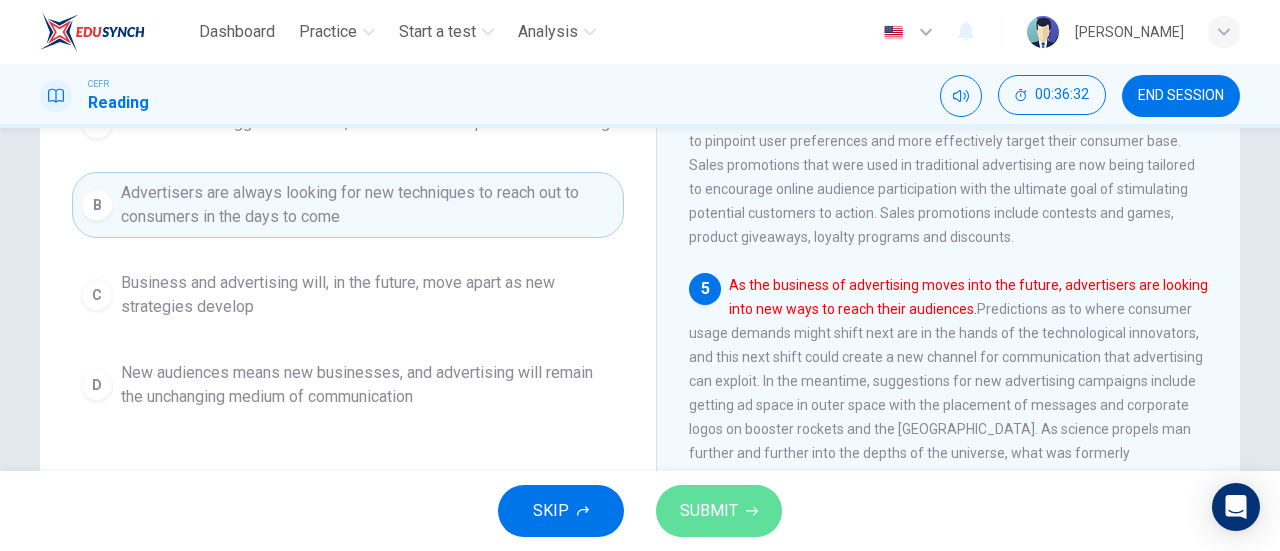 click on "SUBMIT" at bounding box center [719, 511] 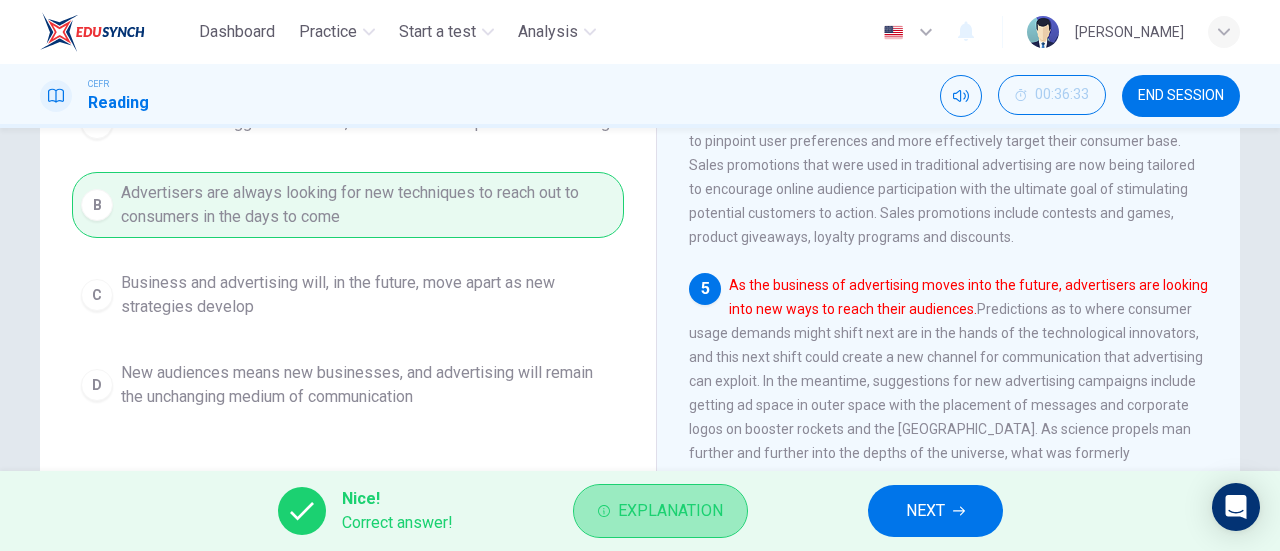 click on "Explanation" at bounding box center (660, 511) 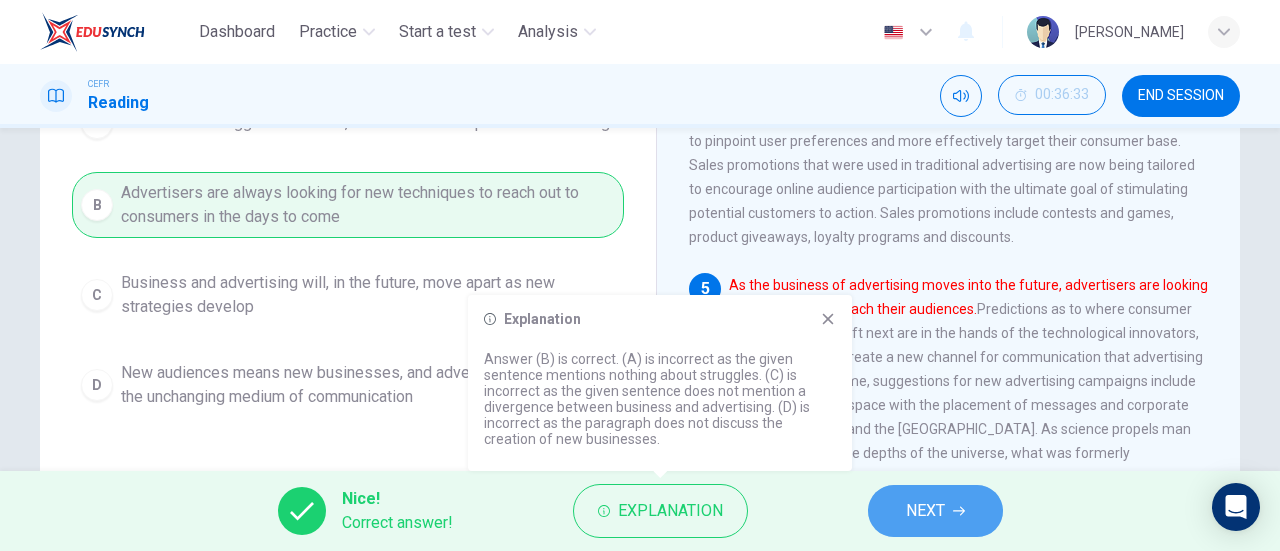 click on "NEXT" at bounding box center [935, 511] 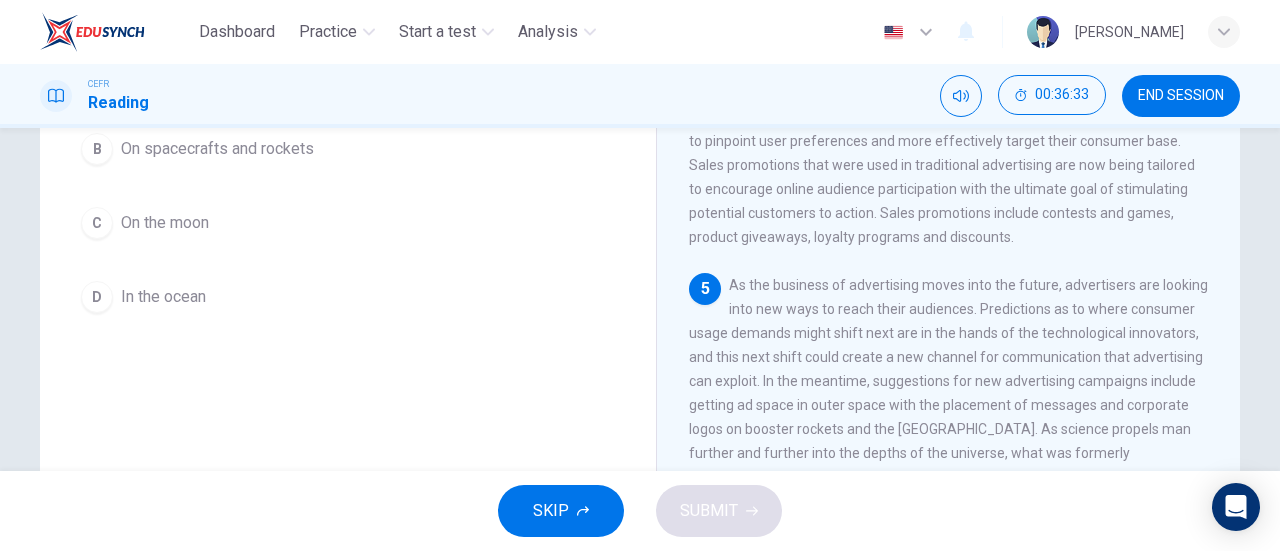scroll, scrollTop: 230, scrollLeft: 0, axis: vertical 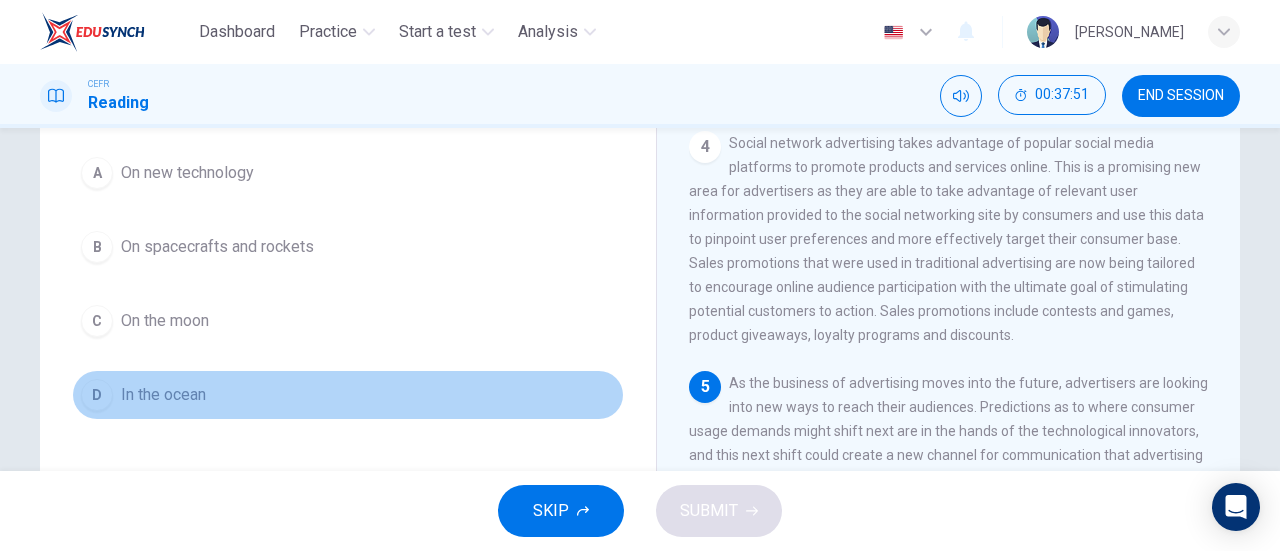 click on "D" at bounding box center (97, 395) 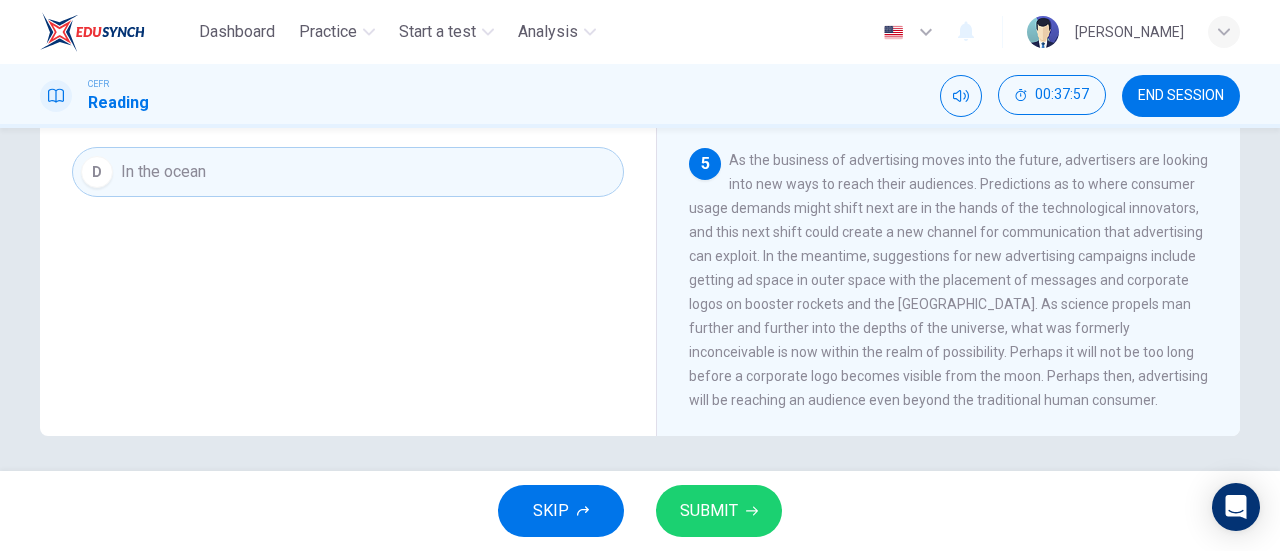 scroll, scrollTop: 432, scrollLeft: 0, axis: vertical 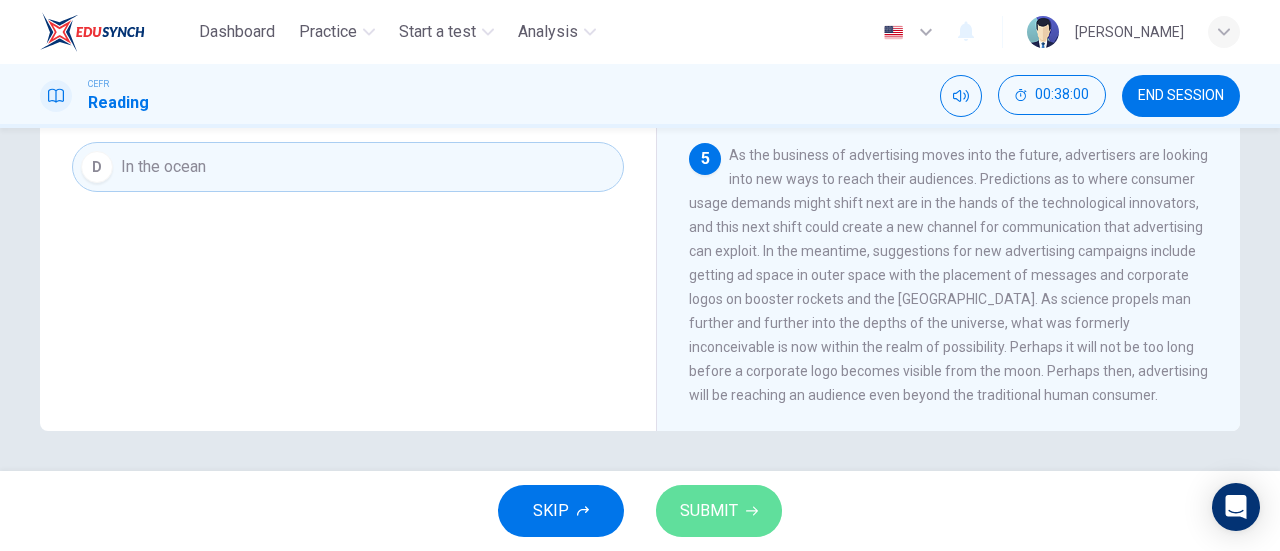 click on "SUBMIT" at bounding box center (719, 511) 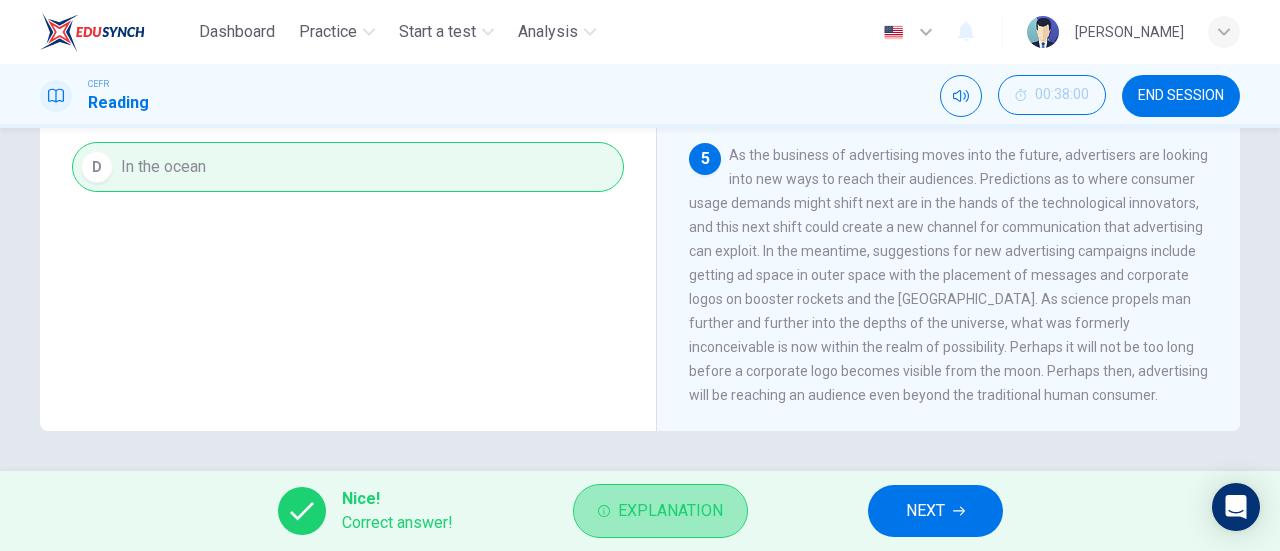 click on "Explanation" at bounding box center (670, 511) 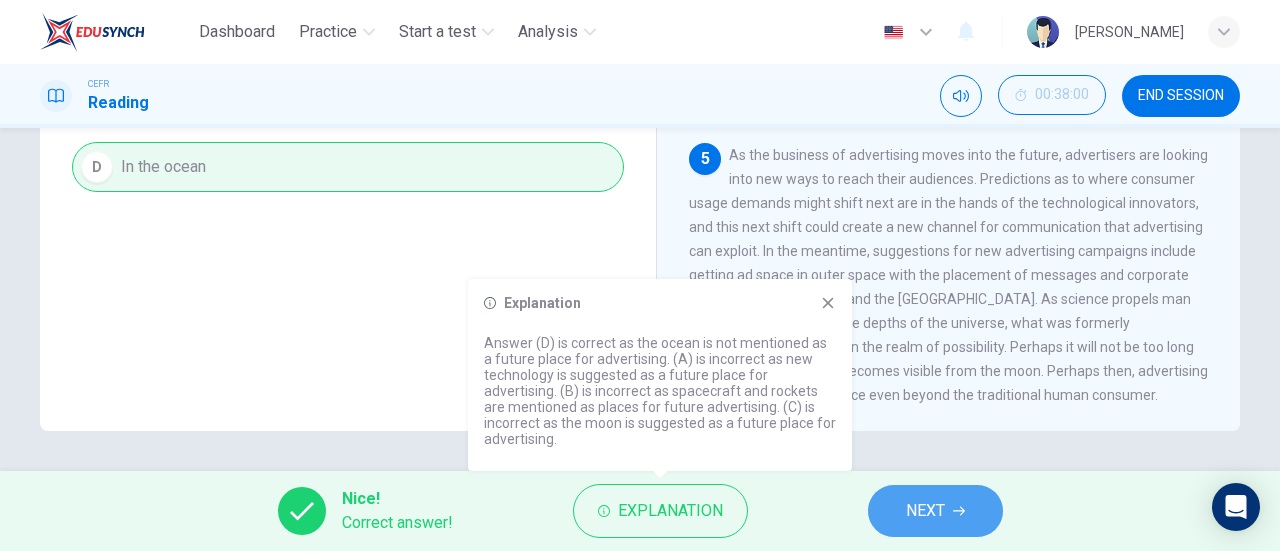 click on "NEXT" at bounding box center (925, 511) 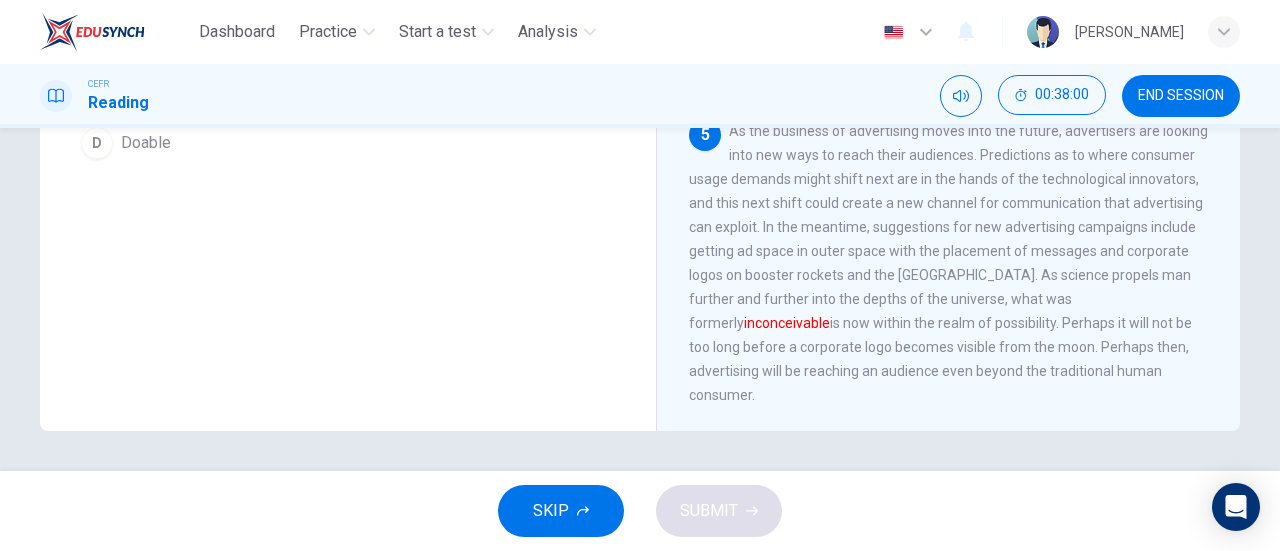 scroll, scrollTop: 408, scrollLeft: 0, axis: vertical 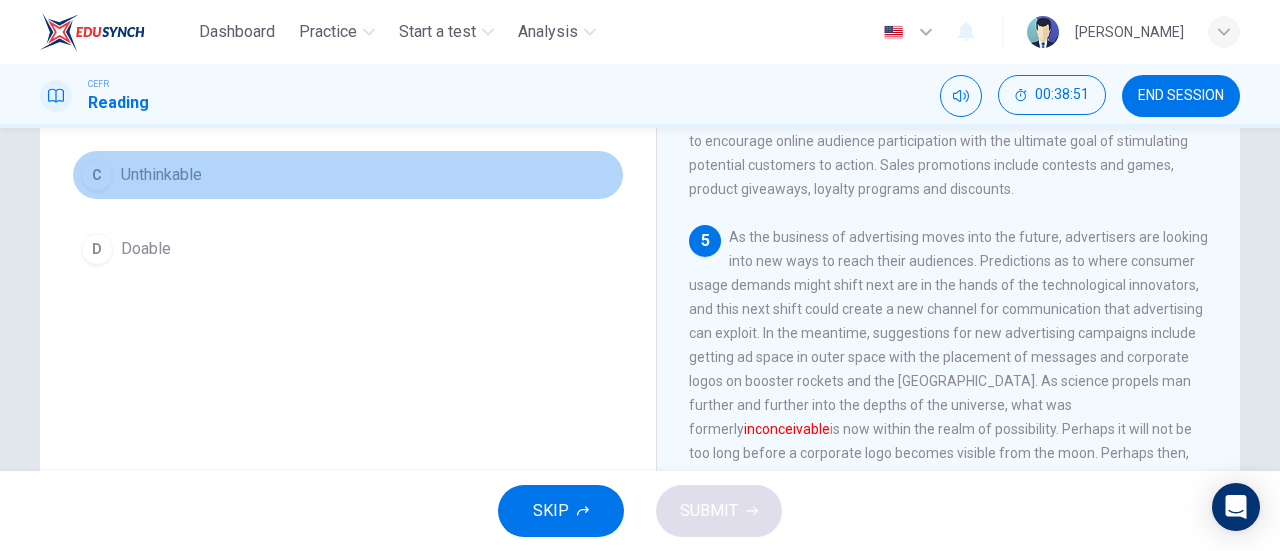 click on "C" at bounding box center (97, 175) 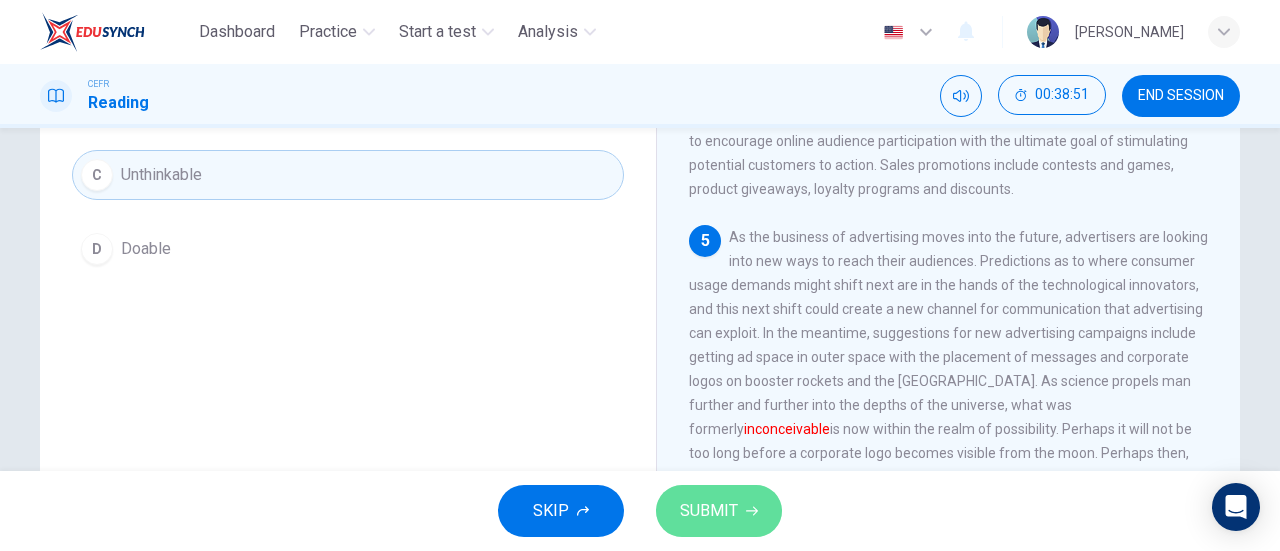 click on "SUBMIT" at bounding box center (709, 511) 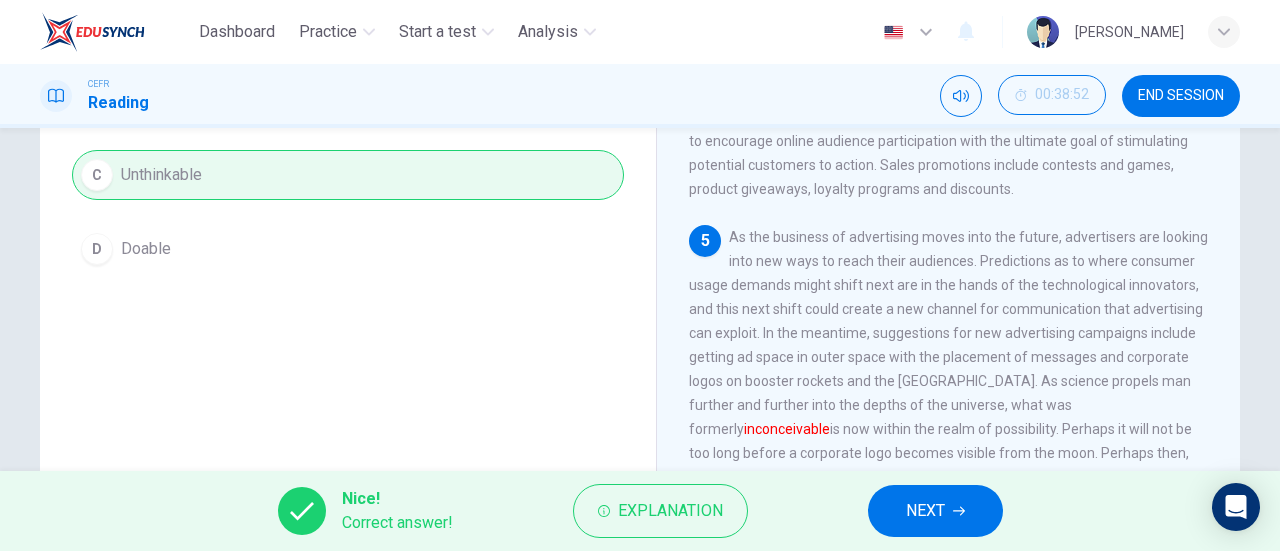 click on "Nice! Correct answer! Explanation NEXT" at bounding box center (640, 511) 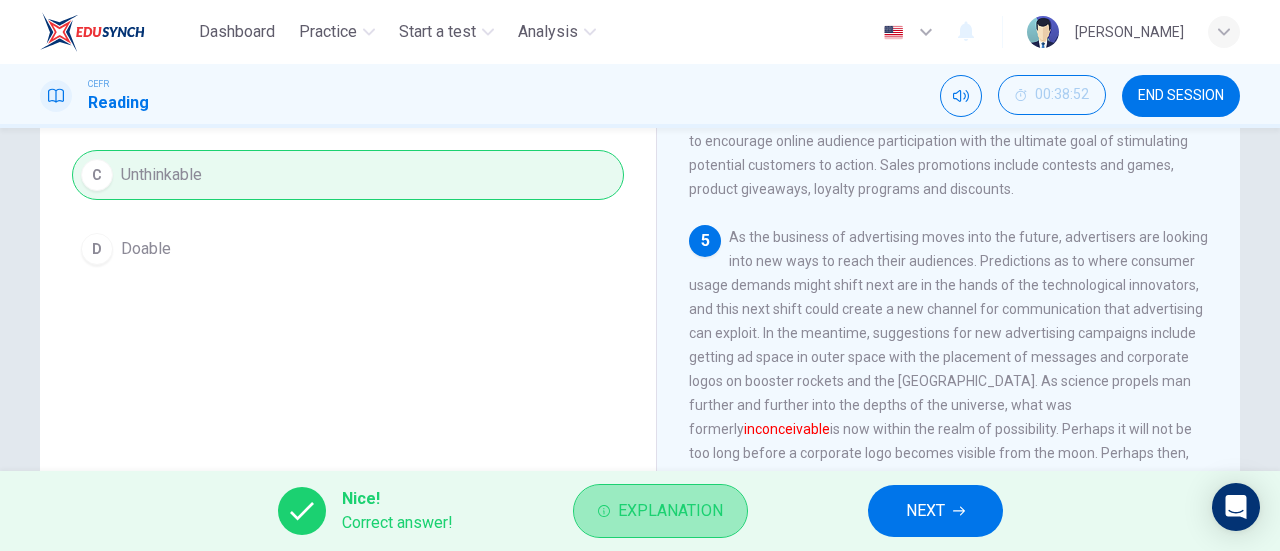 click on "Explanation" at bounding box center [670, 511] 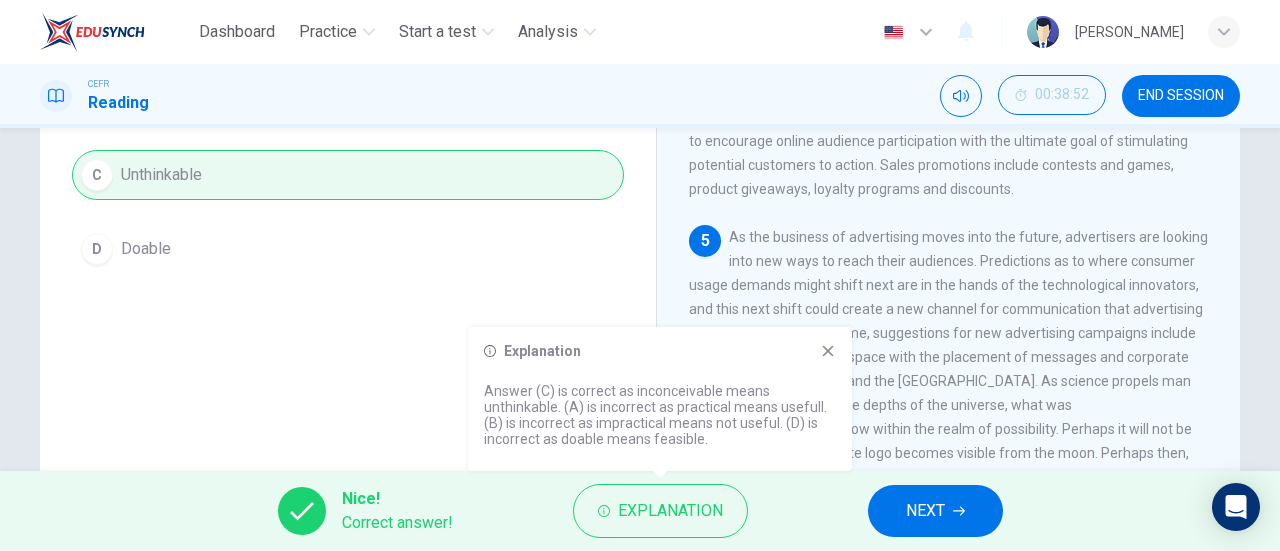click on "As the business of advertising moves into the future, advertisers are looking into new ways to reach their audiences. Predictions as to where consumer usage demands might shift next are in the hands of the technological innovators, and this next shift could create a new channel for communication that advertising can exploit. In the meantime, suggestions for new advertising campaigns include getting ad space in outer space with the placement of messages and corporate logos on booster rockets and the [GEOGRAPHIC_DATA]. As science propels man further and further into the depths of the universe, what was formerly  inconceivable  is now within the realm of possibility. Perhaps it will not be too long before a corporate logo becomes visible from the moon. Perhaps then, advertising will be reaching an audience even beyond the traditional human consumer." at bounding box center (948, 369) 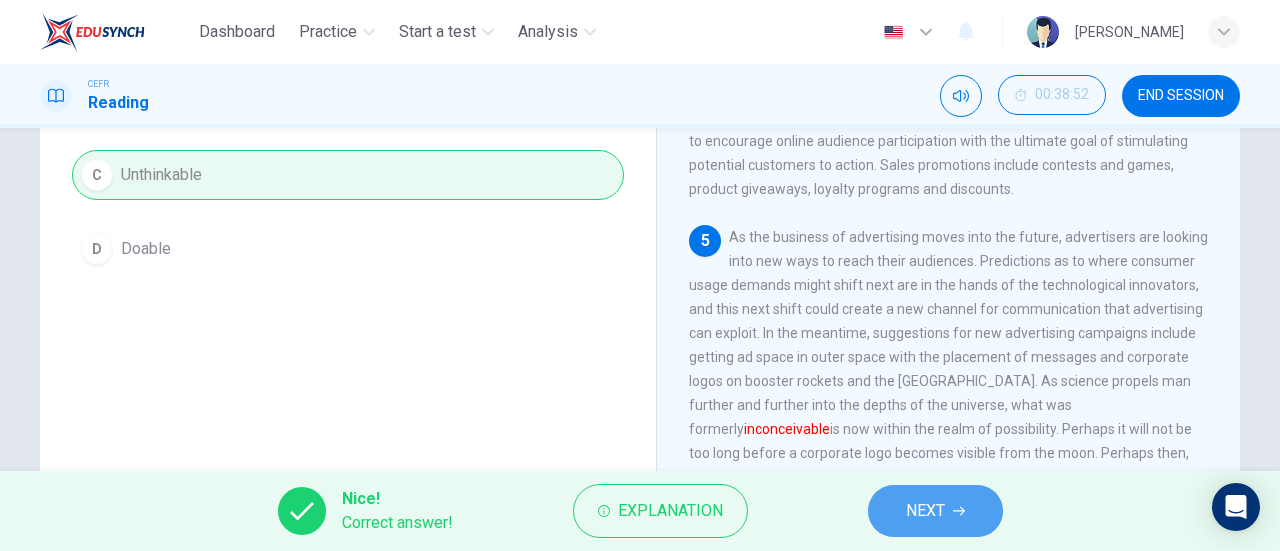 click on "NEXT" at bounding box center (925, 511) 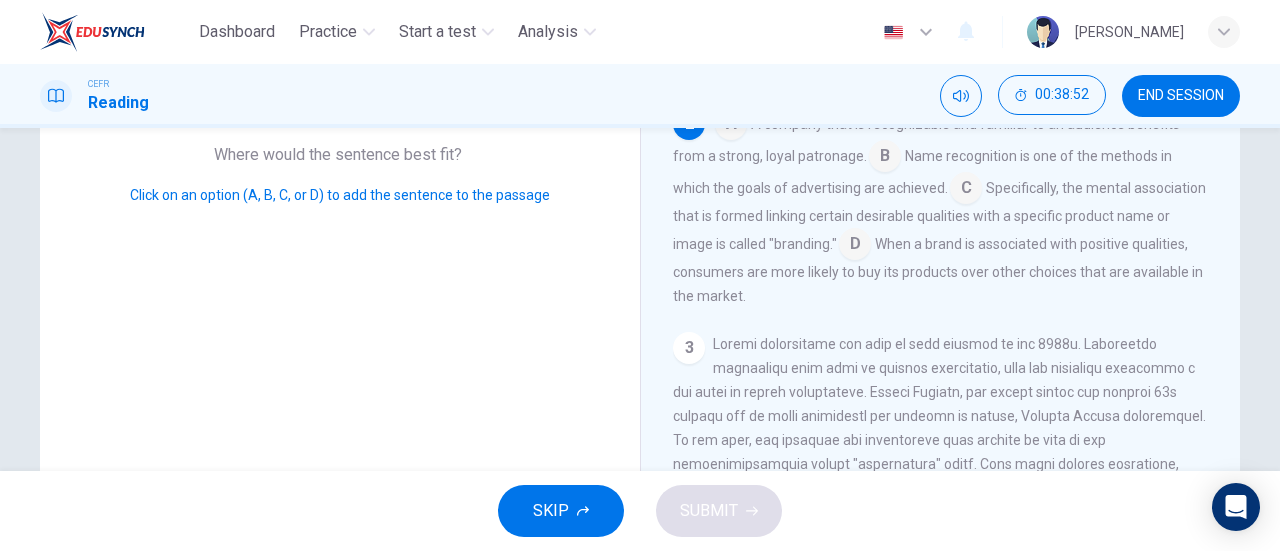 scroll, scrollTop: 244, scrollLeft: 0, axis: vertical 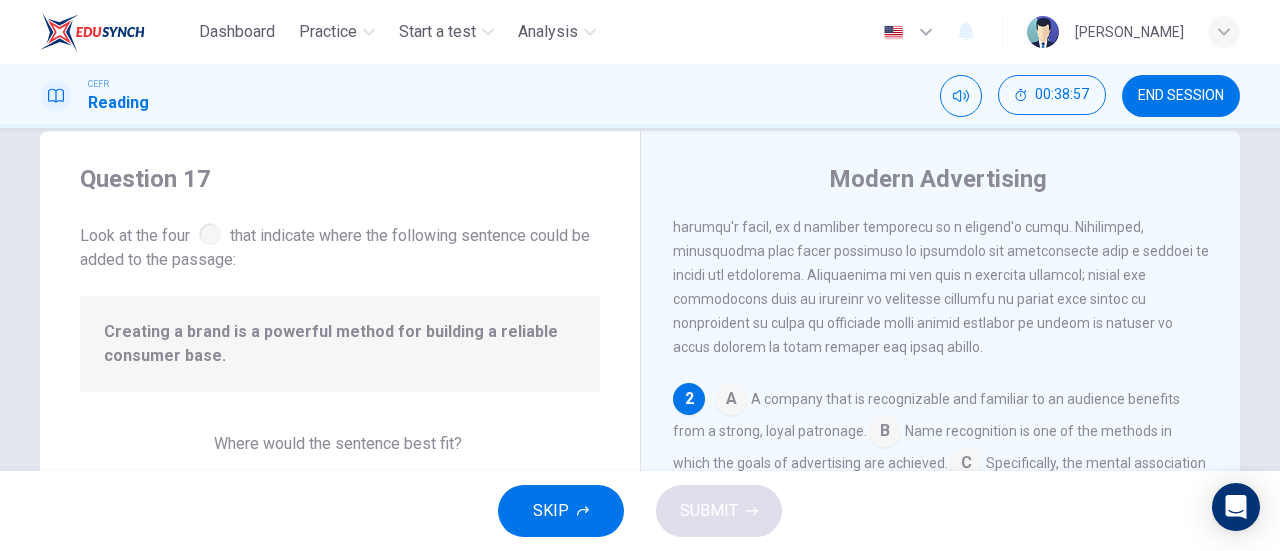 click at bounding box center [210, 234] 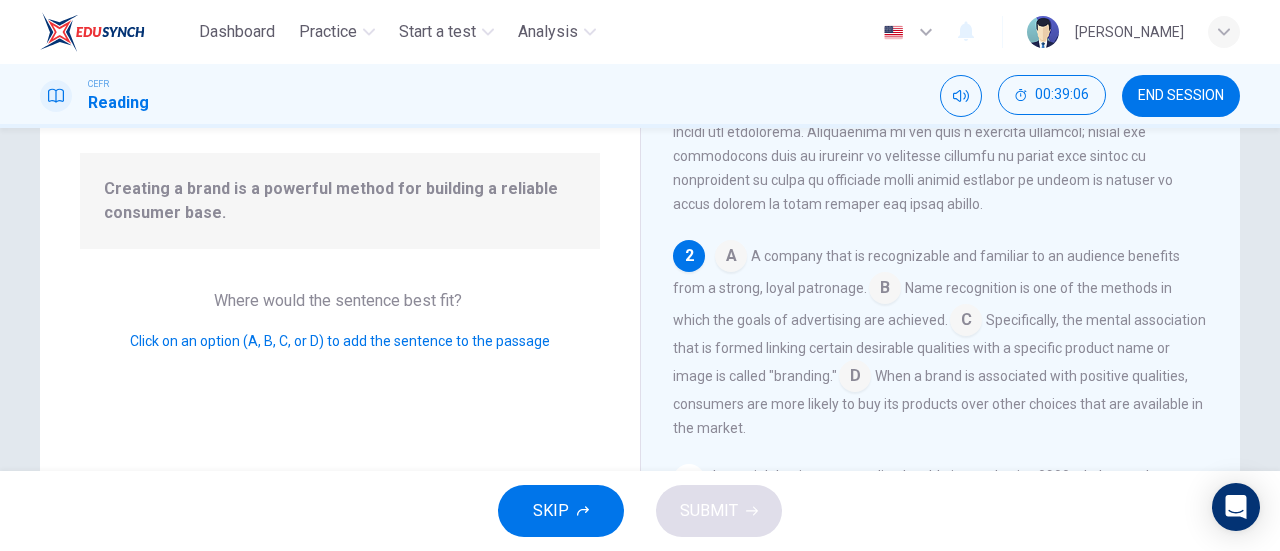 scroll, scrollTop: 184, scrollLeft: 0, axis: vertical 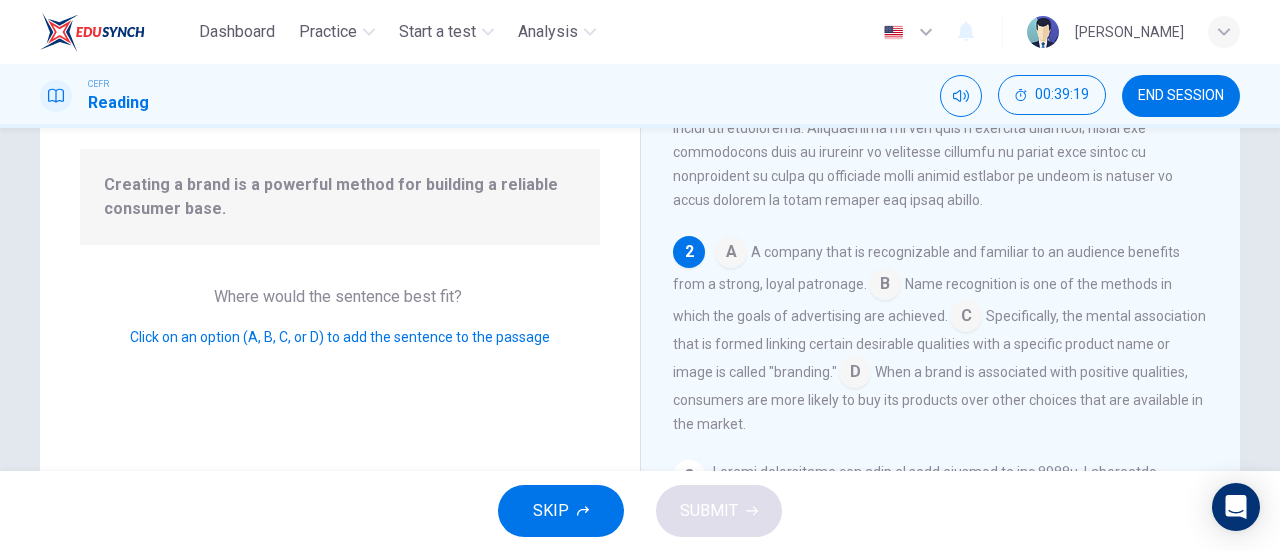 click at bounding box center [855, 374] 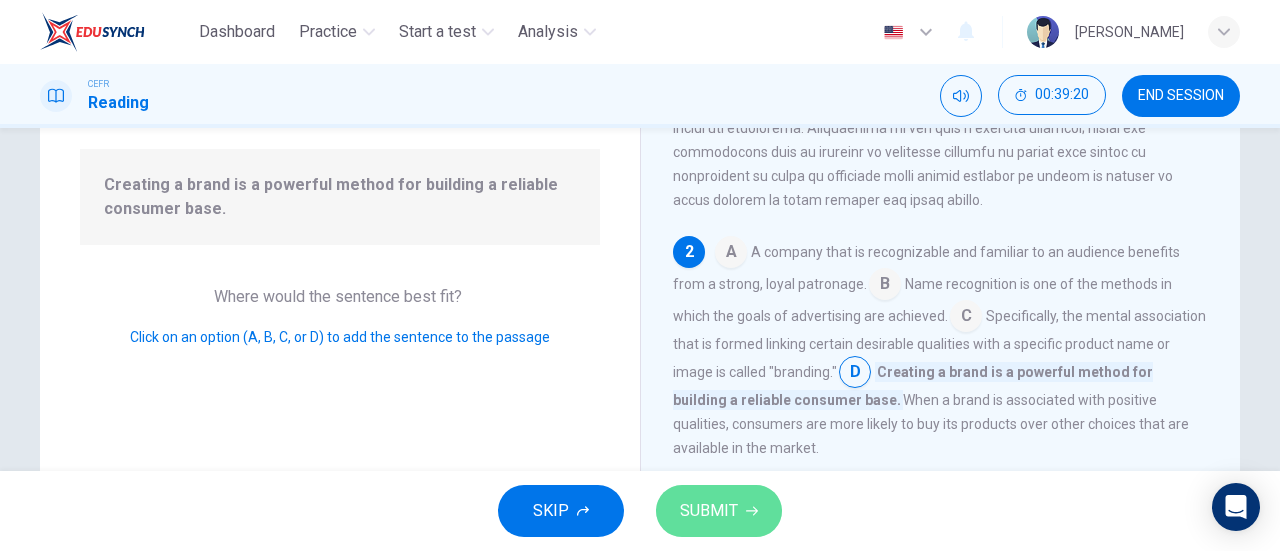 click on "SUBMIT" at bounding box center [709, 511] 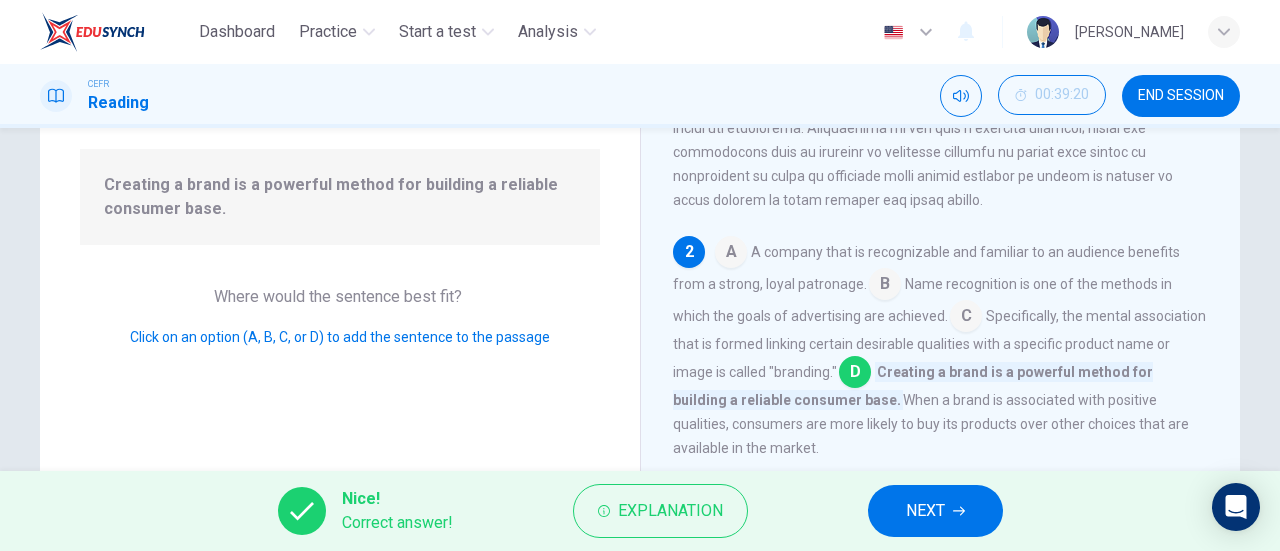 scroll, scrollTop: 225, scrollLeft: 0, axis: vertical 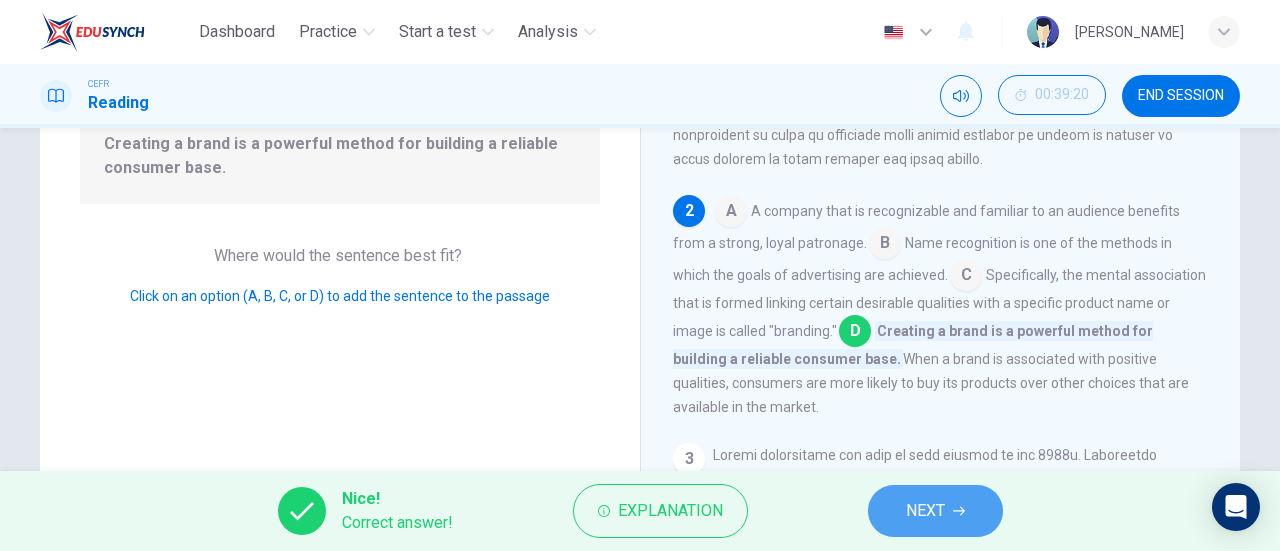 click on "NEXT" at bounding box center (925, 511) 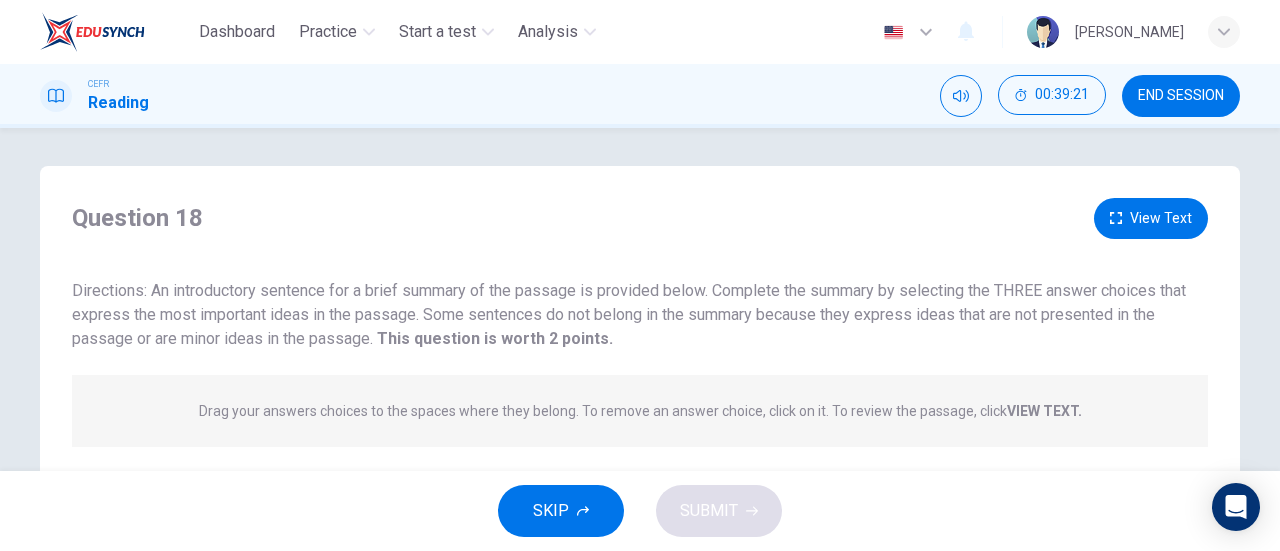scroll, scrollTop: 0, scrollLeft: 0, axis: both 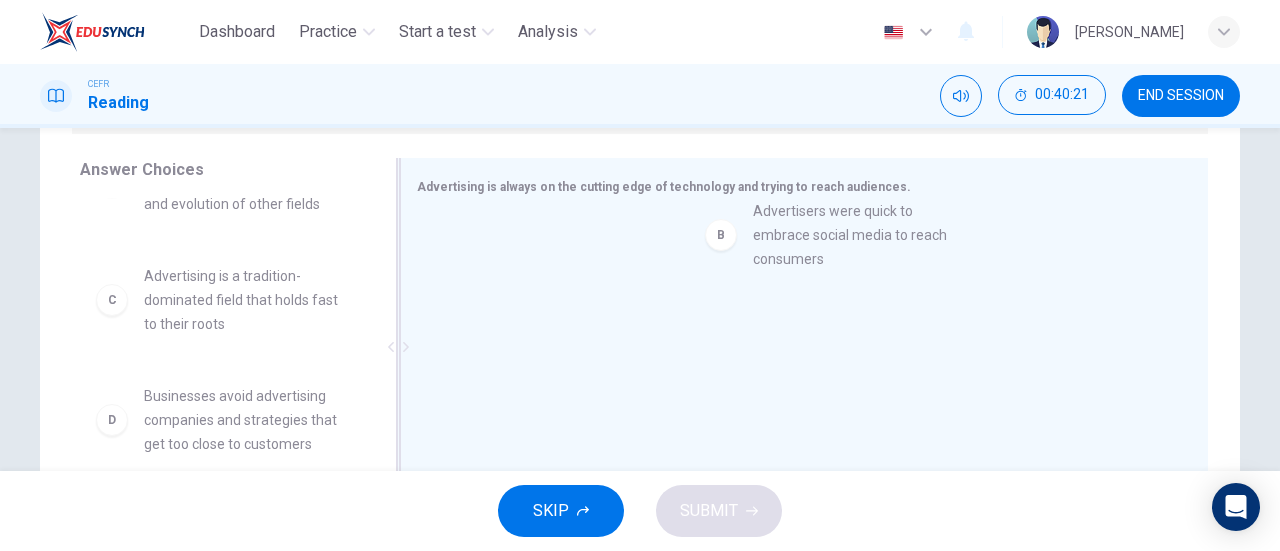 drag, startPoint x: 257, startPoint y: 321, endPoint x: 928, endPoint y: 233, distance: 676.7459 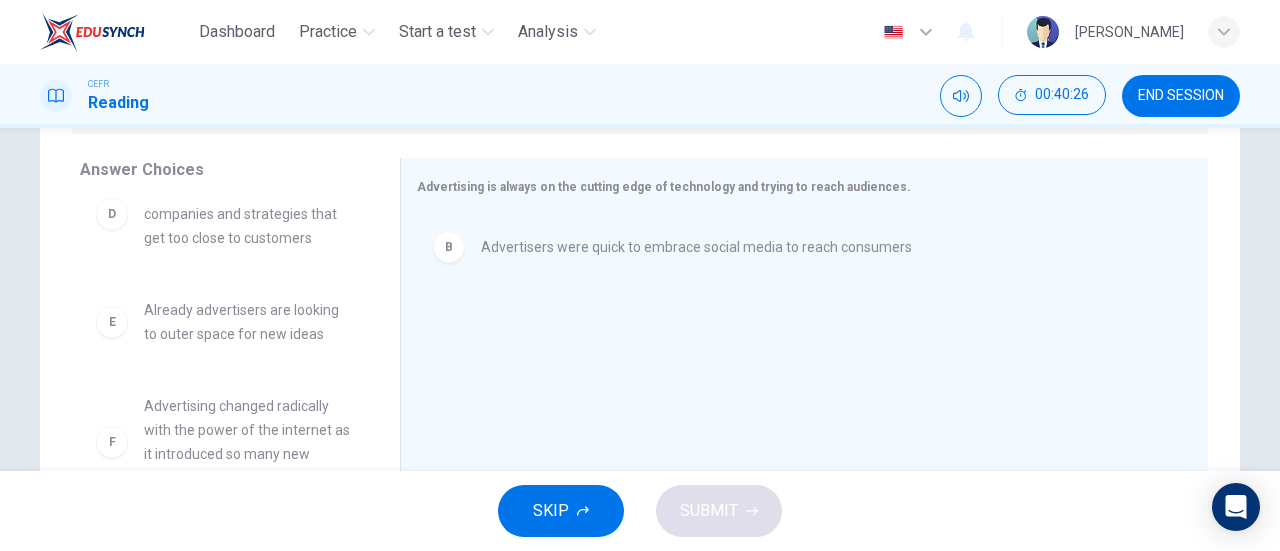 scroll, scrollTop: 300, scrollLeft: 0, axis: vertical 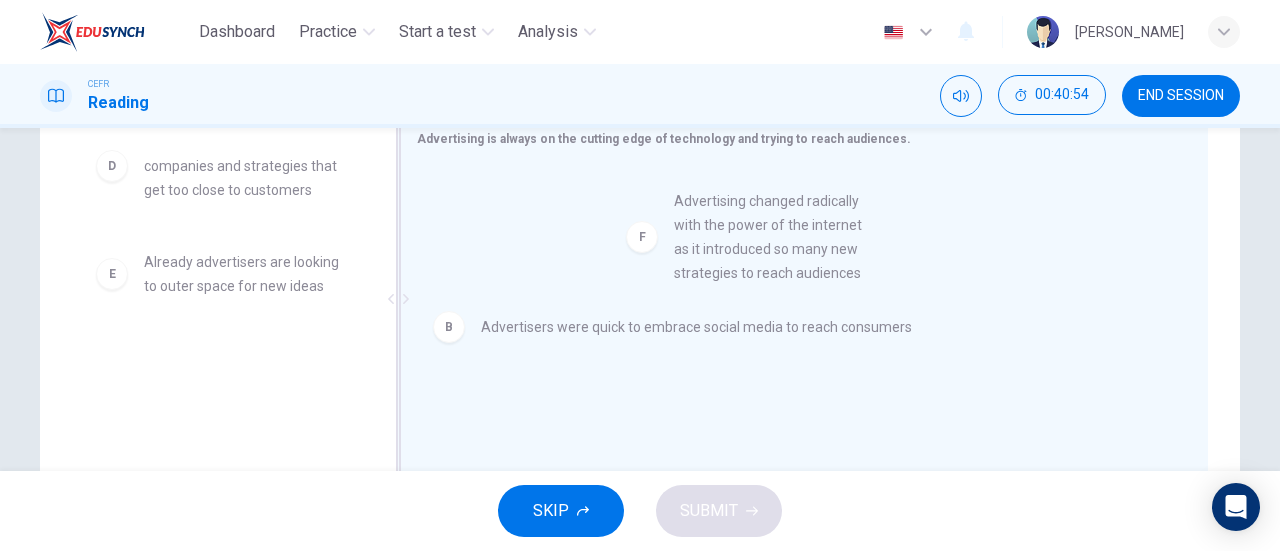 drag, startPoint x: 279, startPoint y: 421, endPoint x: 885, endPoint y: 235, distance: 633.9022 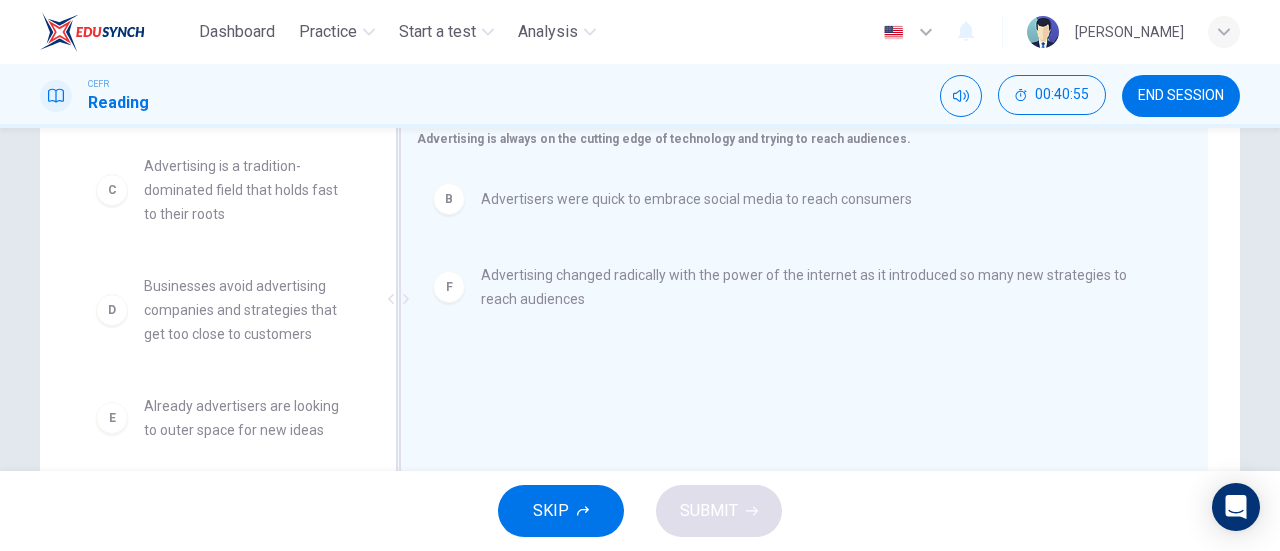 scroll, scrollTop: 156, scrollLeft: 0, axis: vertical 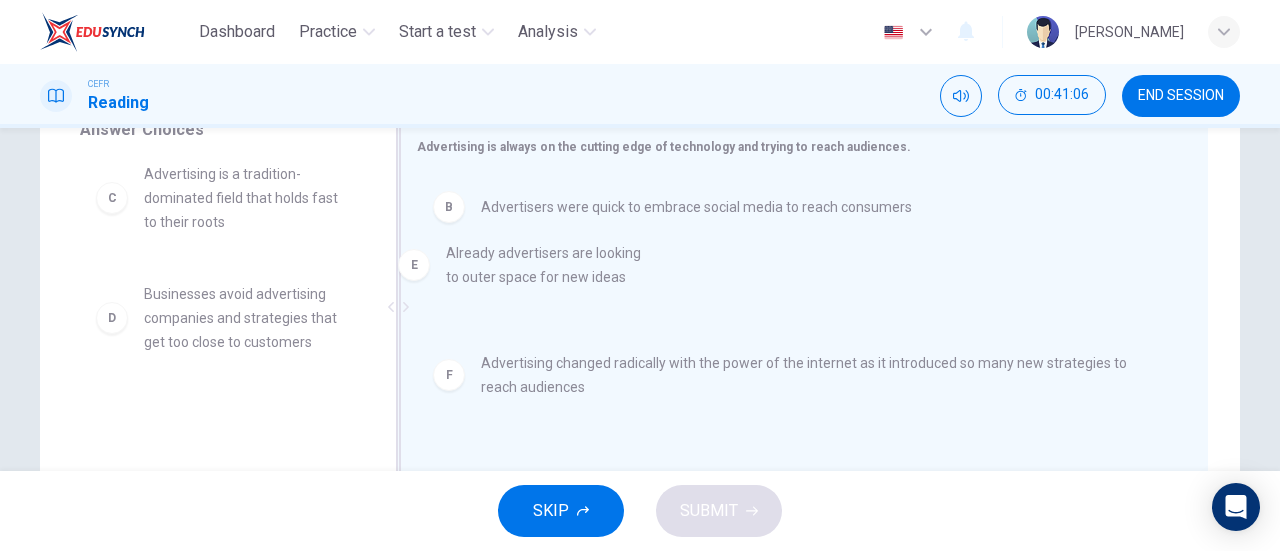 drag, startPoint x: 291, startPoint y: 413, endPoint x: 620, endPoint y: 235, distance: 374.0655 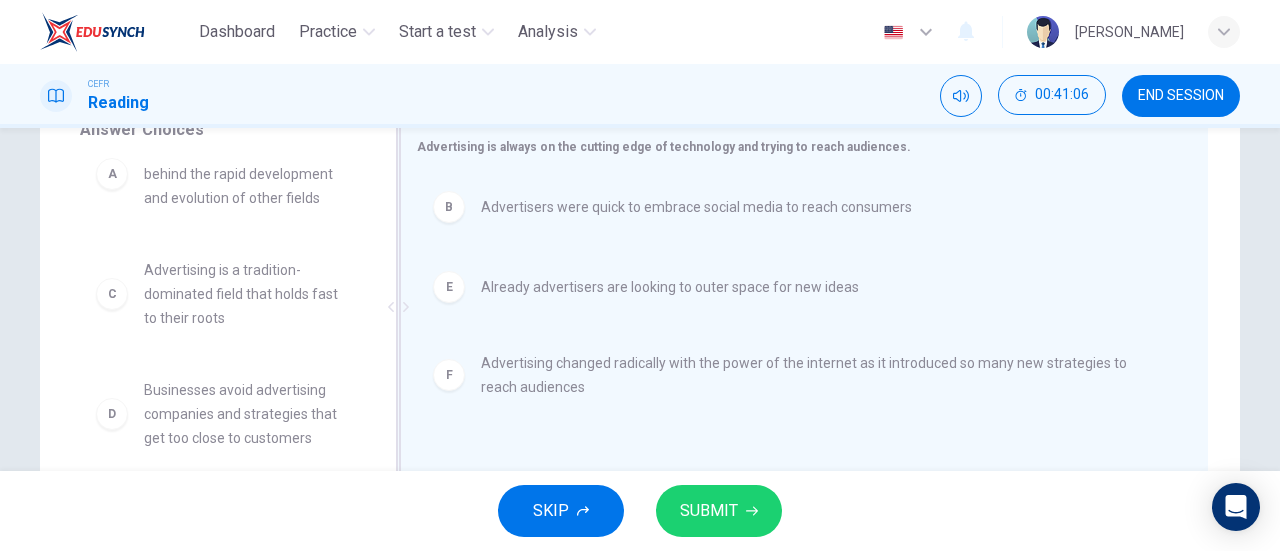 scroll, scrollTop: 60, scrollLeft: 0, axis: vertical 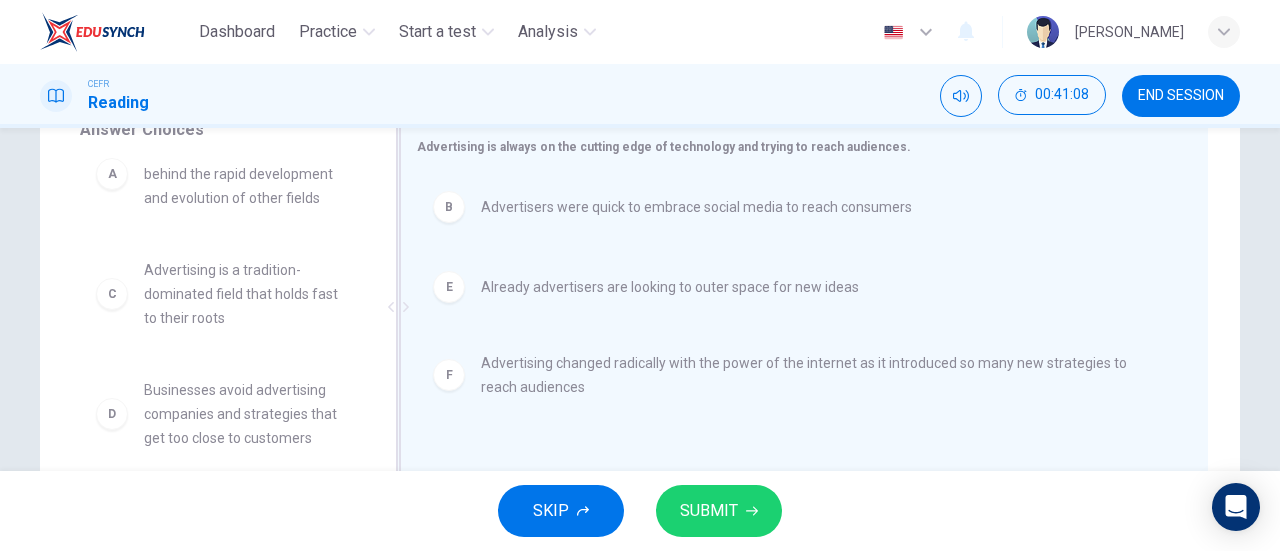 click on "Advertising changed radically with the power of the internet as it introduced so many new strategies to reach audiences" at bounding box center (820, 375) 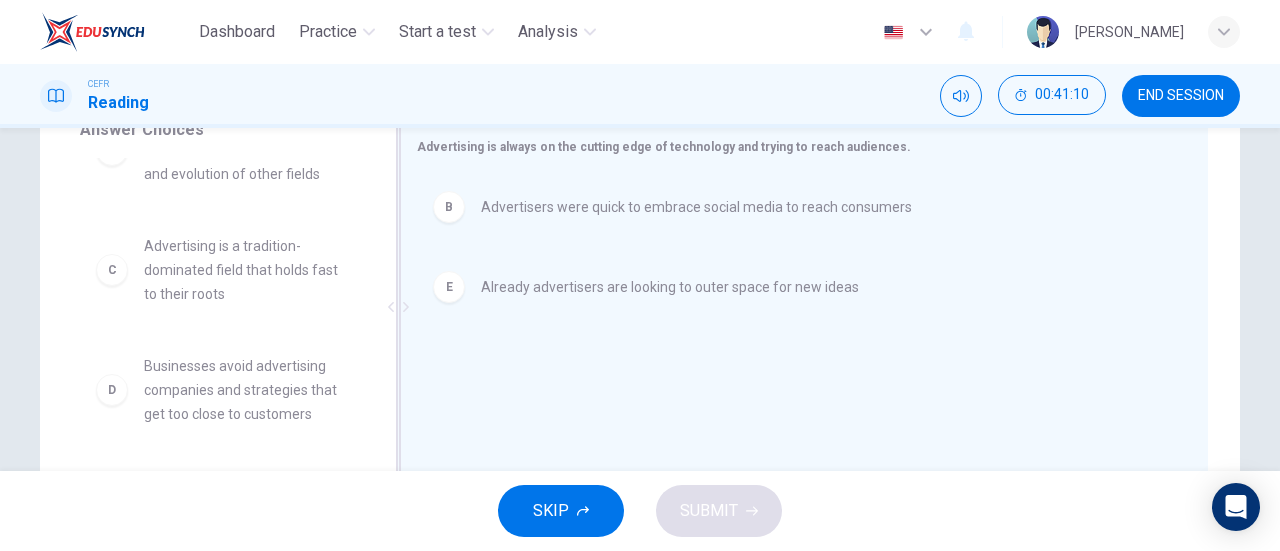 scroll, scrollTop: 204, scrollLeft: 0, axis: vertical 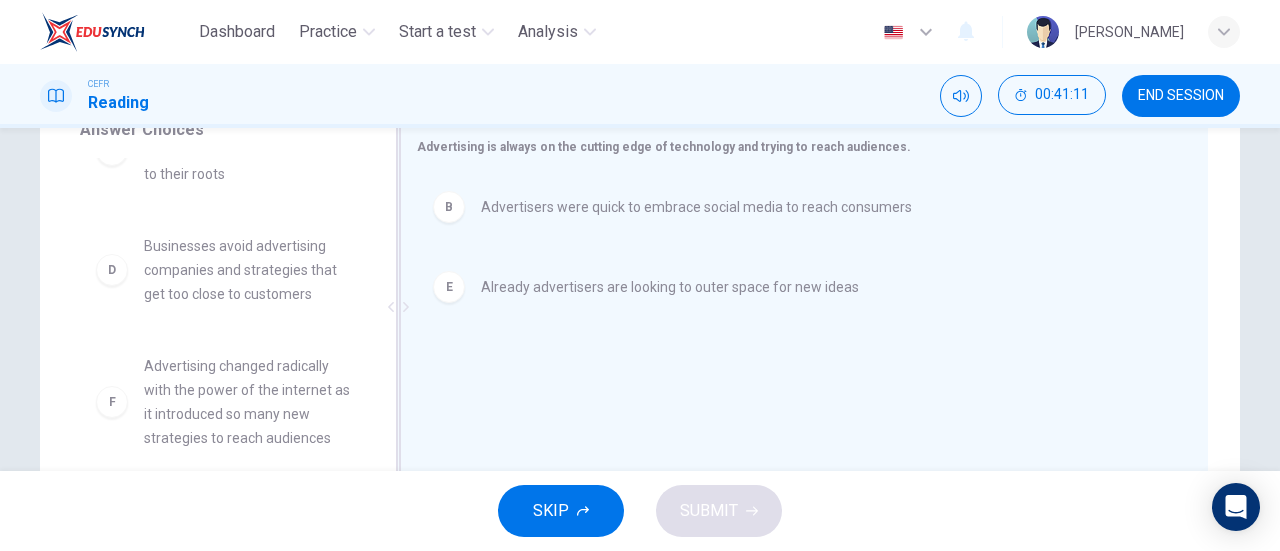 click on "Advertising changed radically with the power of the internet as it introduced so many new strategies to reach audiences" at bounding box center [248, 402] 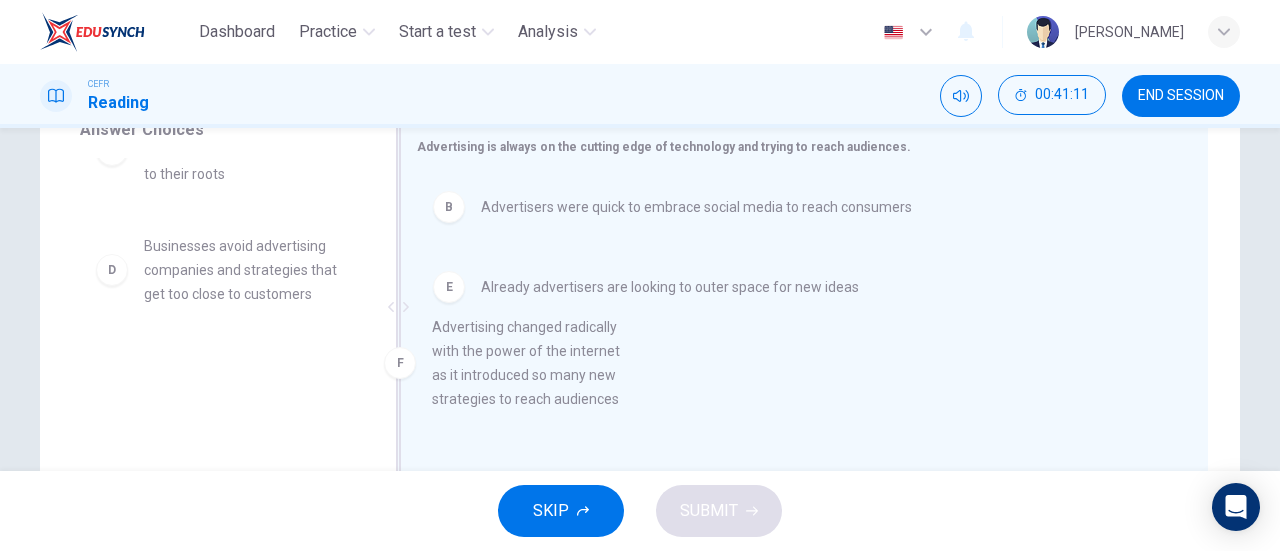 drag, startPoint x: 212, startPoint y: 415, endPoint x: 526, endPoint y: 369, distance: 317.35153 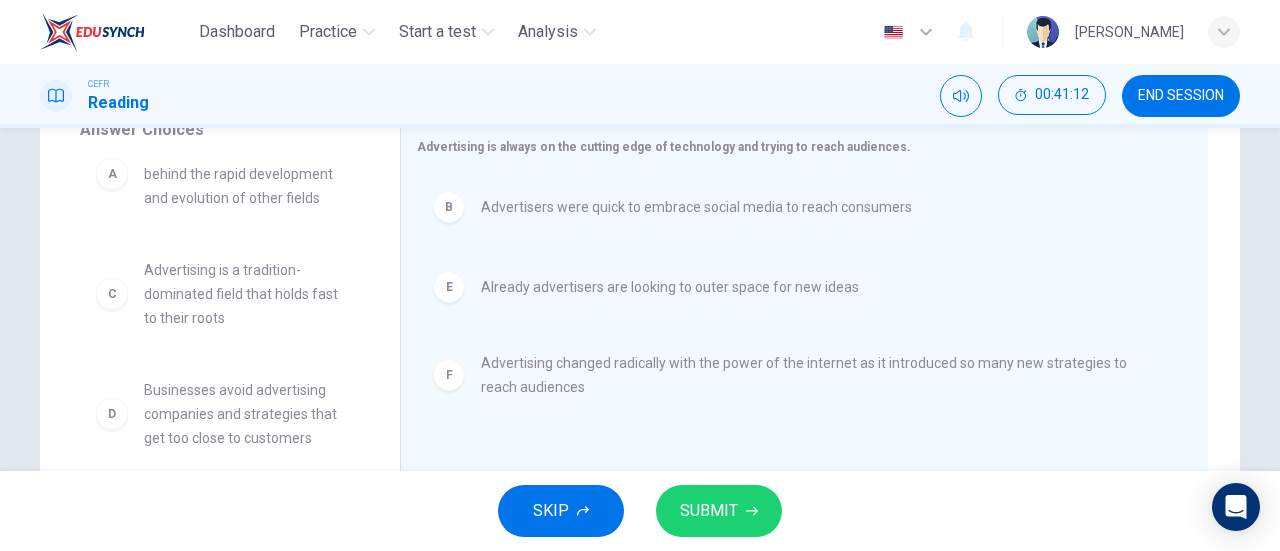 scroll, scrollTop: 60, scrollLeft: 0, axis: vertical 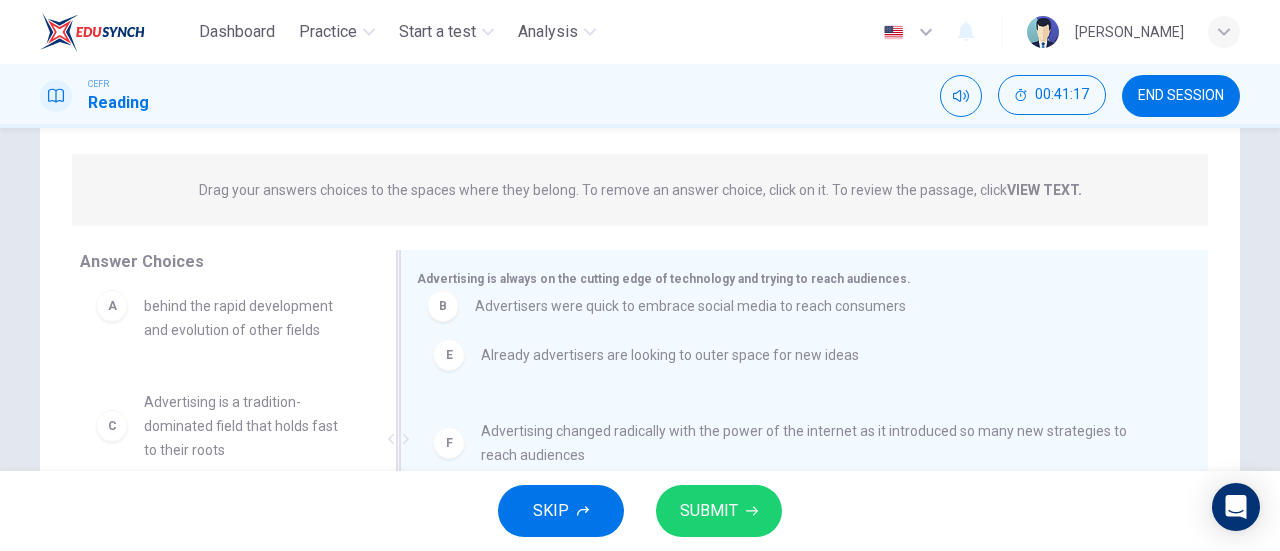 drag, startPoint x: 671, startPoint y: 349, endPoint x: 670, endPoint y: 328, distance: 21.023796 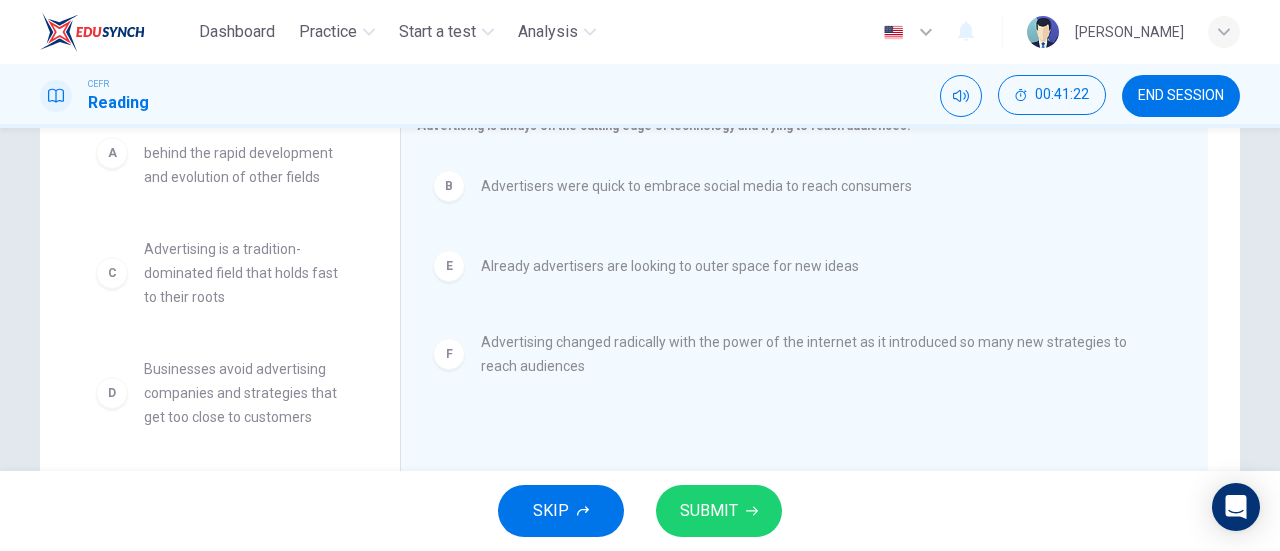 scroll, scrollTop: 432, scrollLeft: 0, axis: vertical 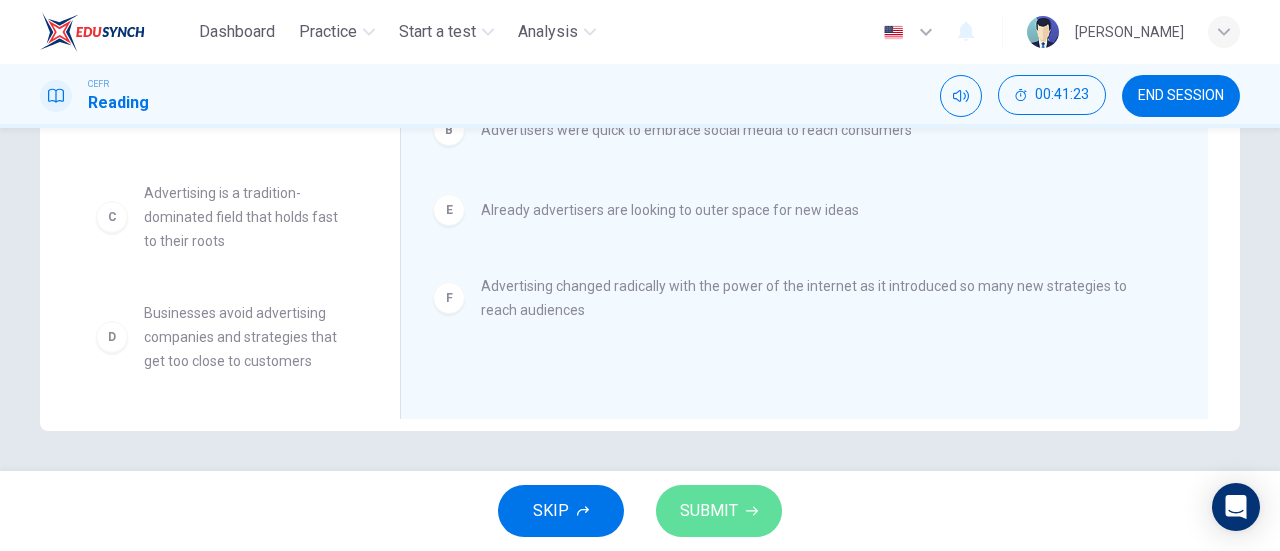 click on "SUBMIT" at bounding box center (719, 511) 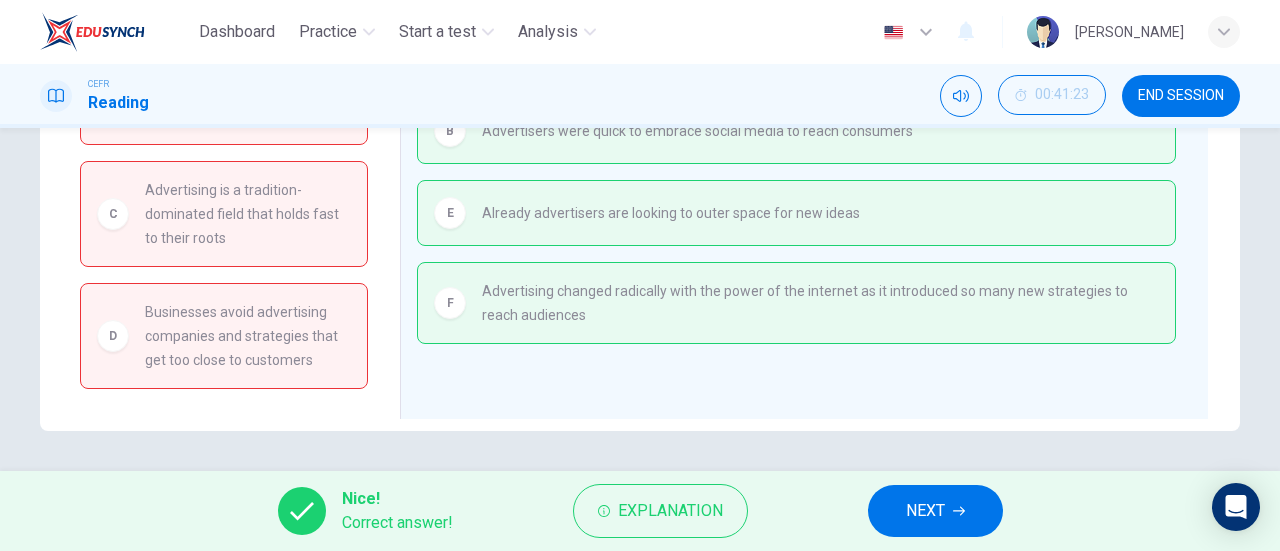 scroll, scrollTop: 318, scrollLeft: 0, axis: vertical 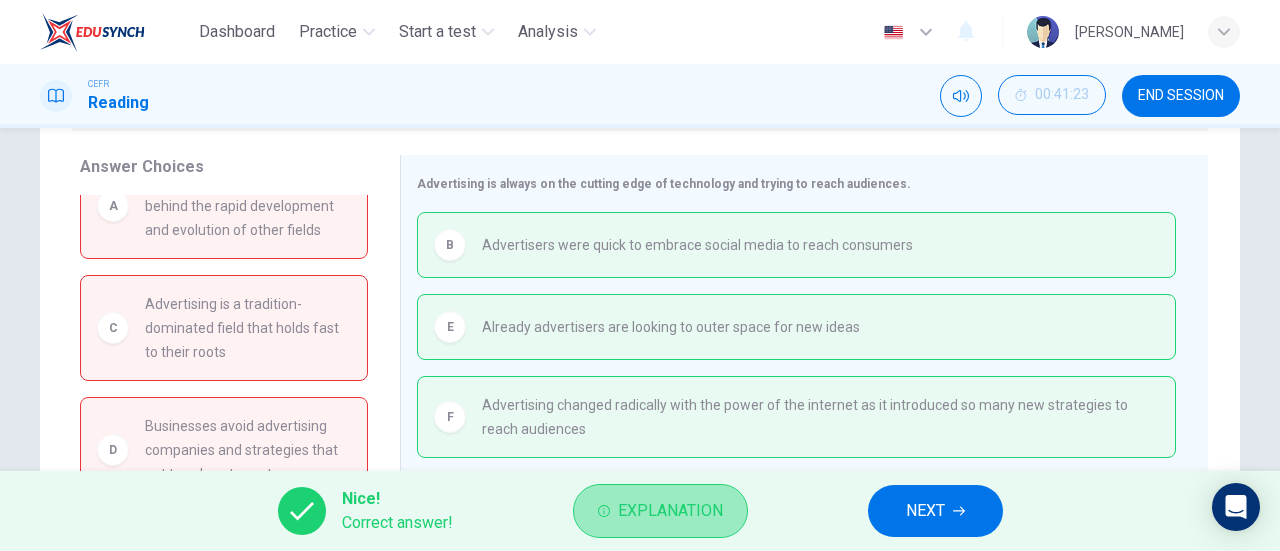 click on "Explanation" at bounding box center (660, 511) 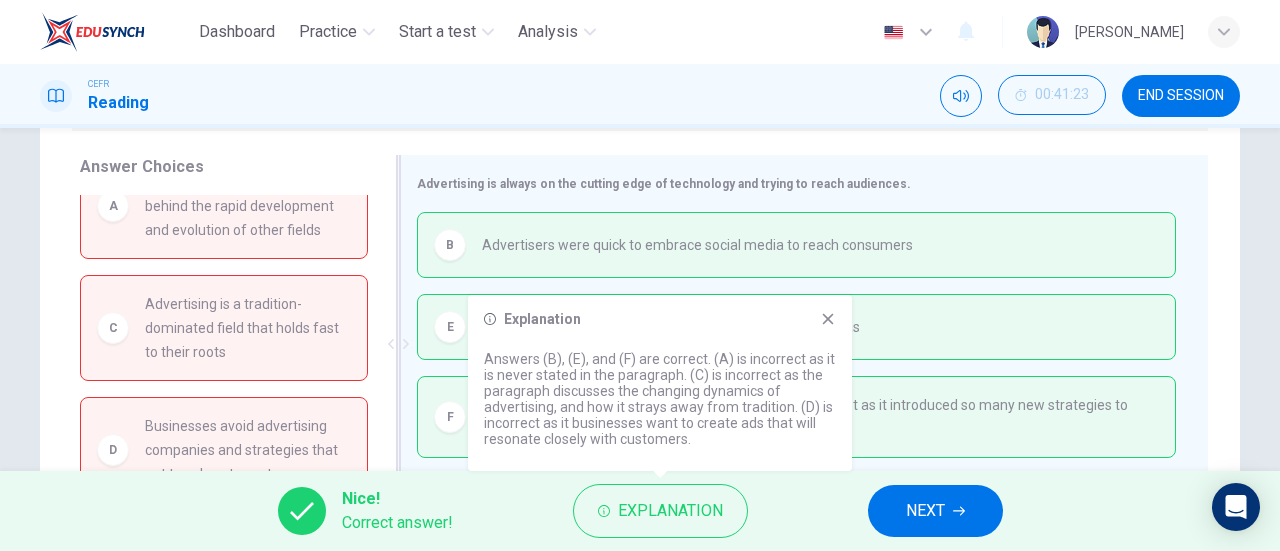 click on "E Already advertisers are looking to outer space for new ideas" at bounding box center [796, 327] 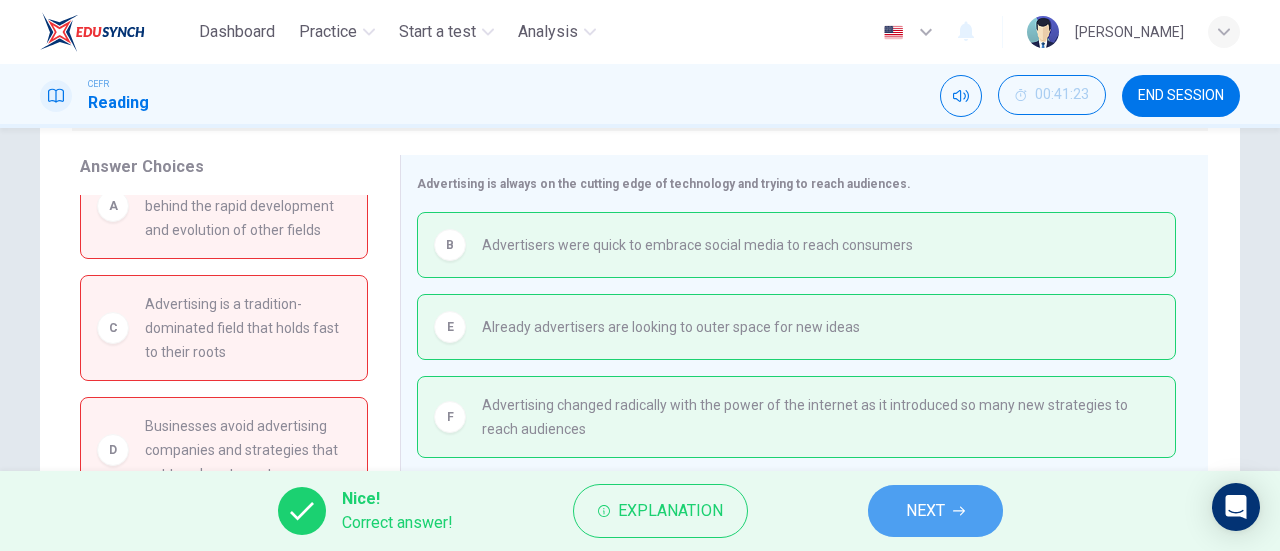 click on "NEXT" at bounding box center (925, 511) 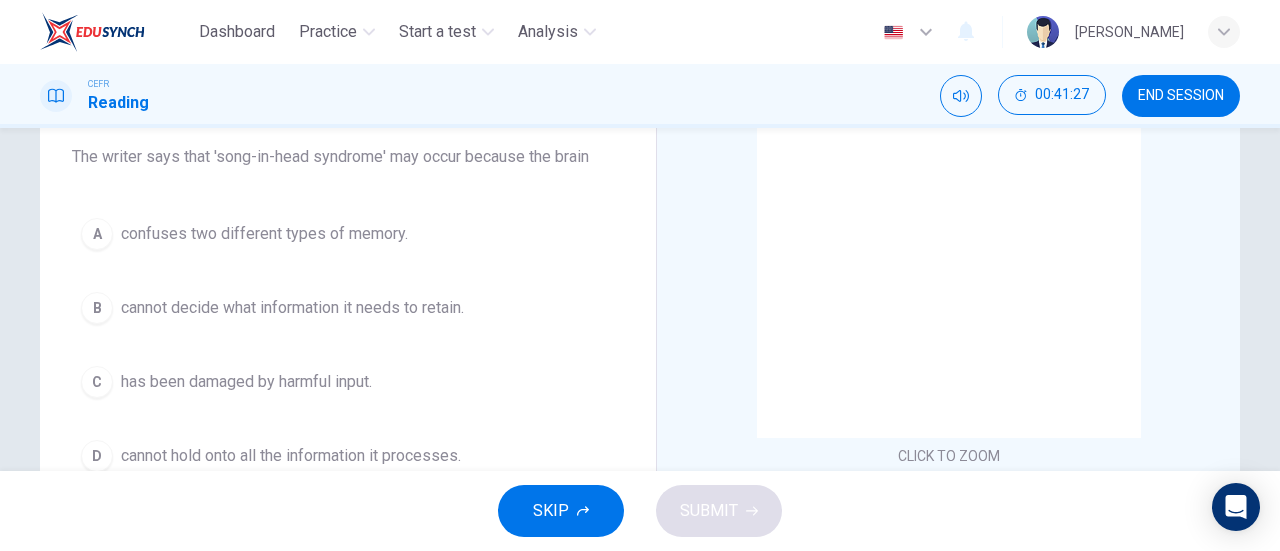 scroll, scrollTop: 100, scrollLeft: 0, axis: vertical 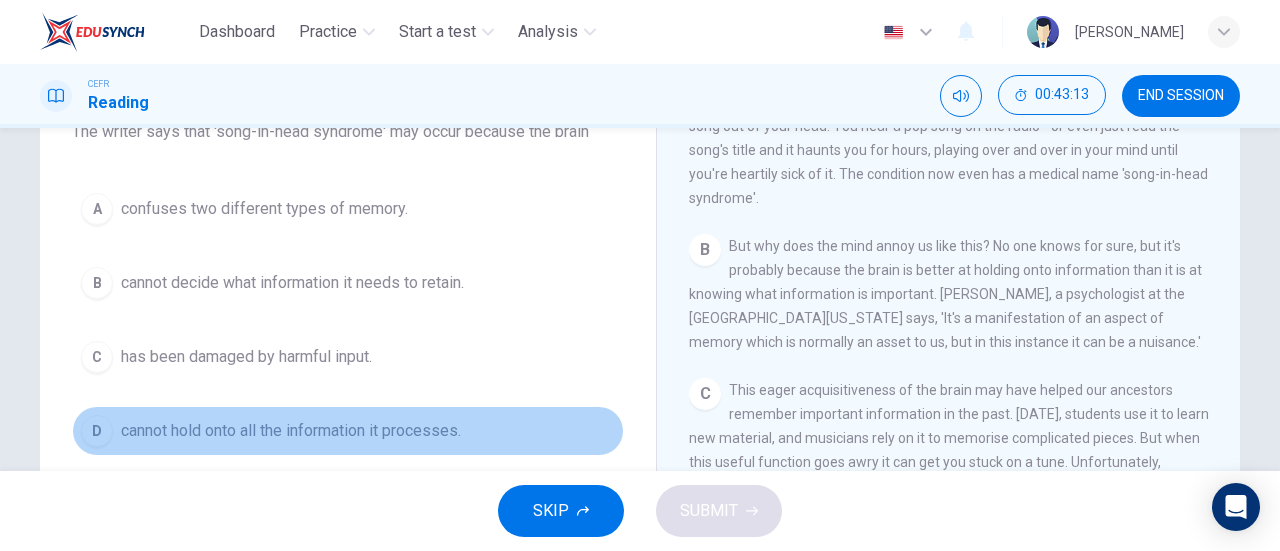 click on "D" at bounding box center (97, 431) 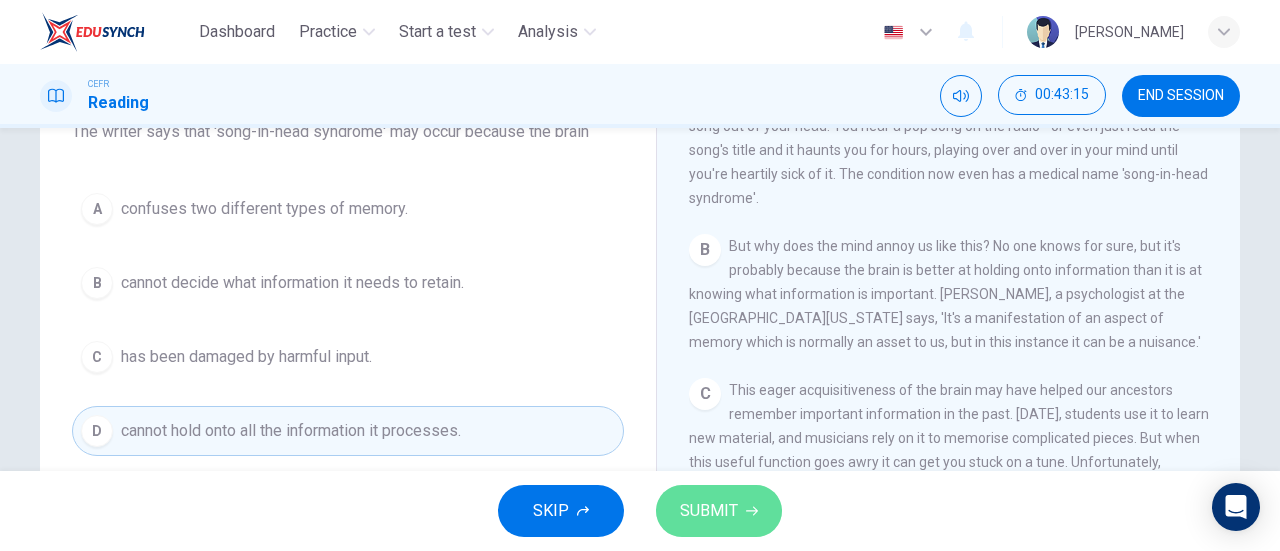 click on "SUBMIT" at bounding box center (719, 511) 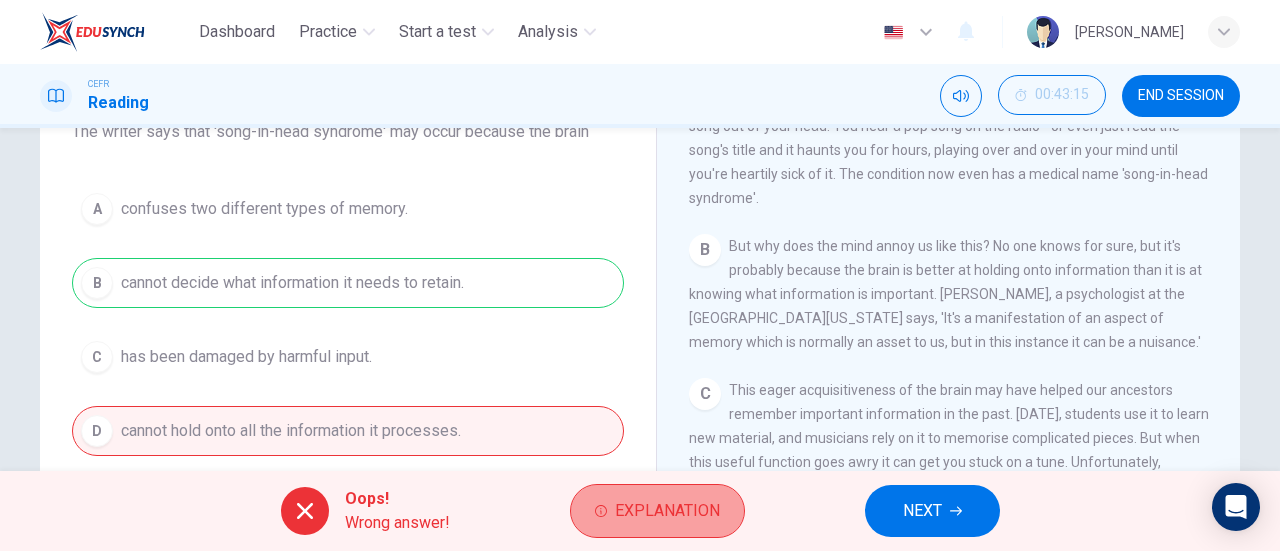 click on "Explanation" at bounding box center [667, 511] 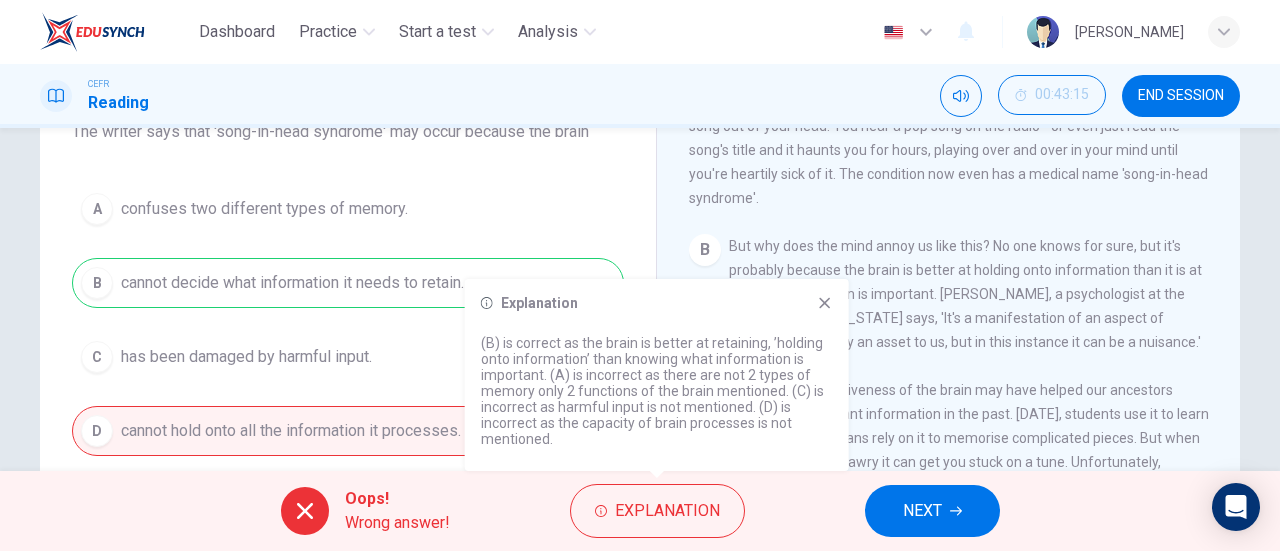 click 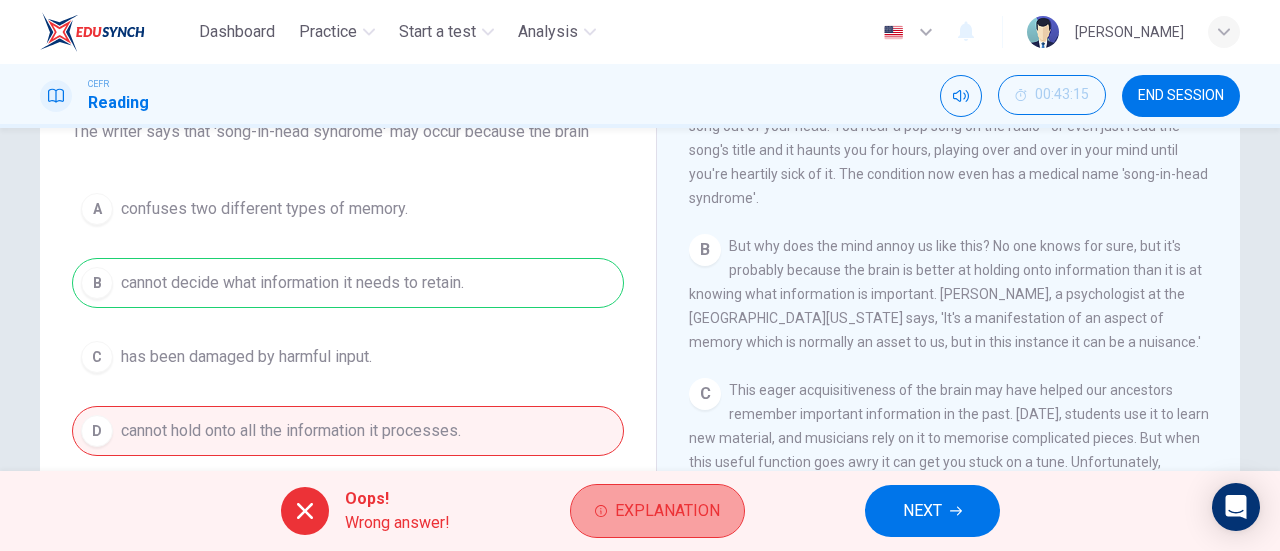 click on "Explanation" at bounding box center [667, 511] 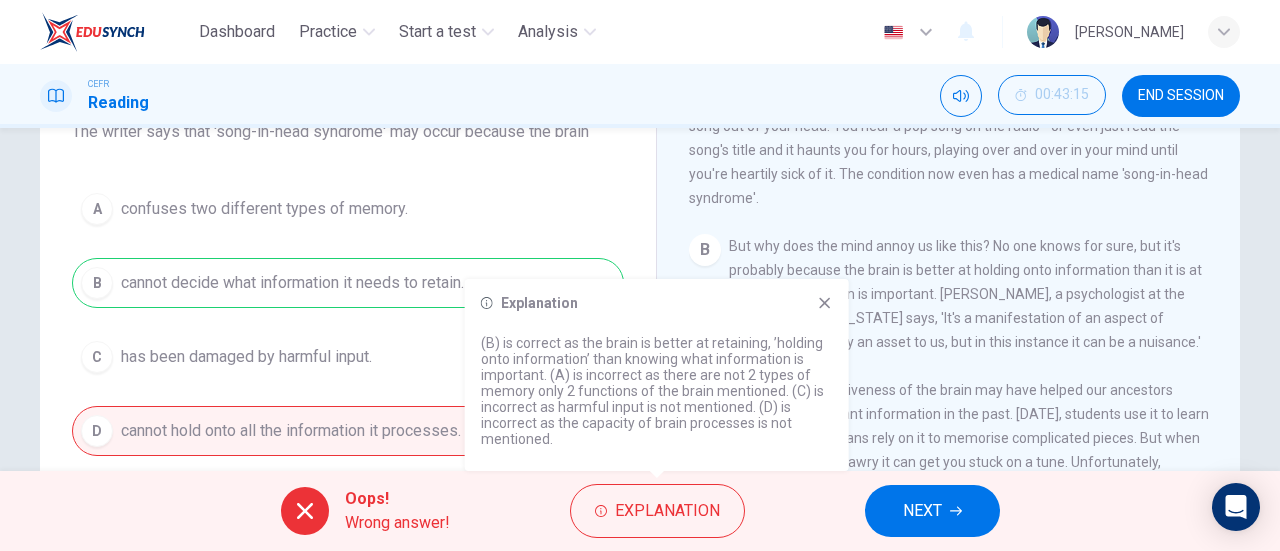 click 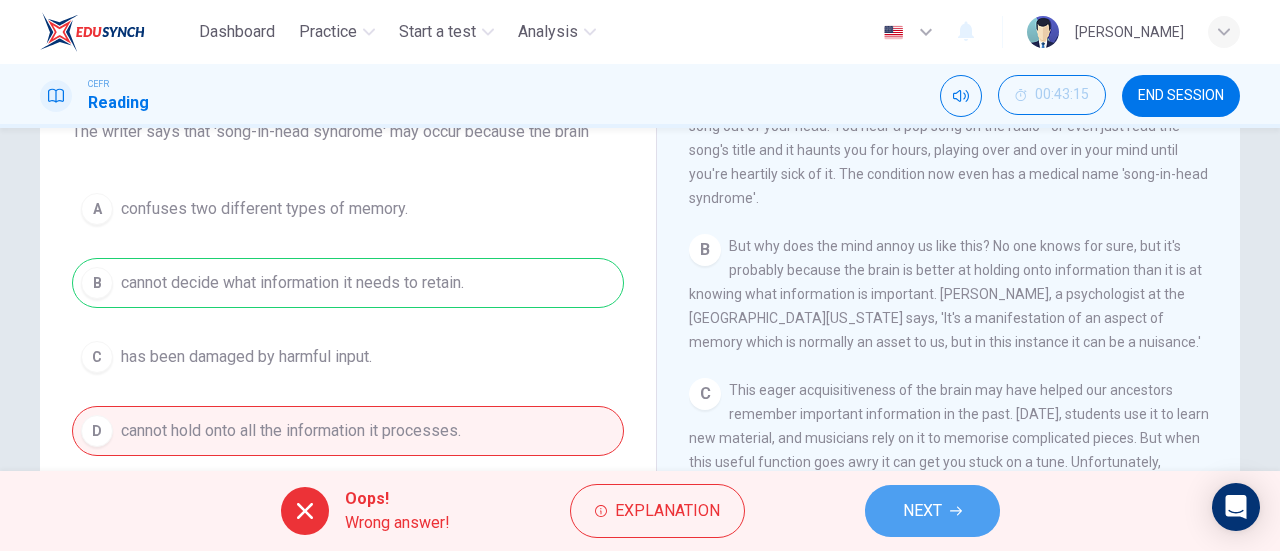 click on "NEXT" at bounding box center [932, 511] 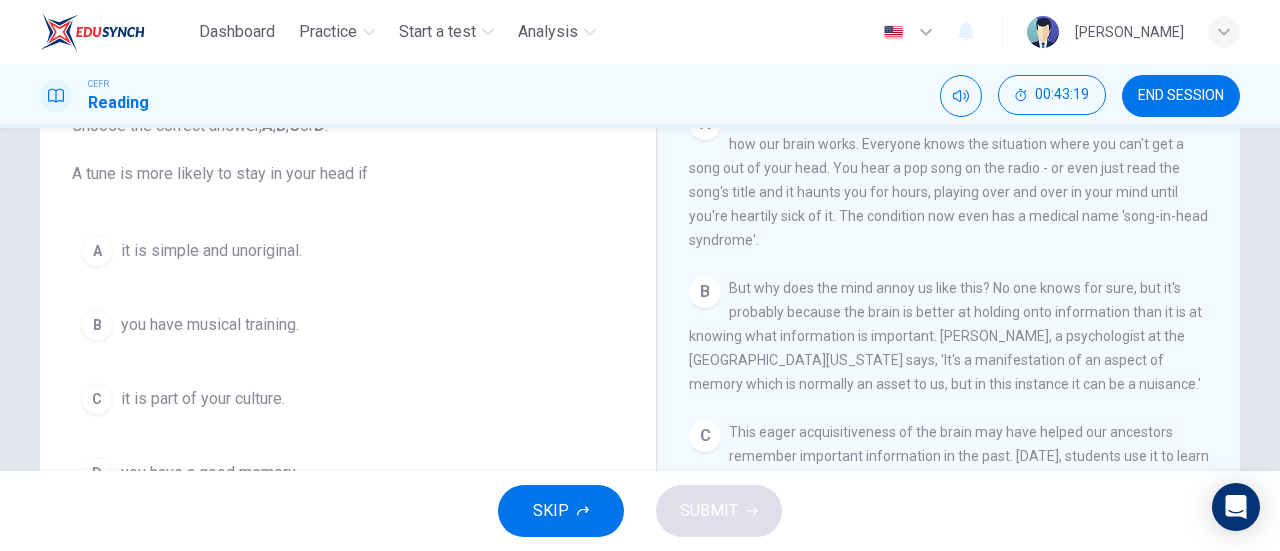 scroll, scrollTop: 170, scrollLeft: 0, axis: vertical 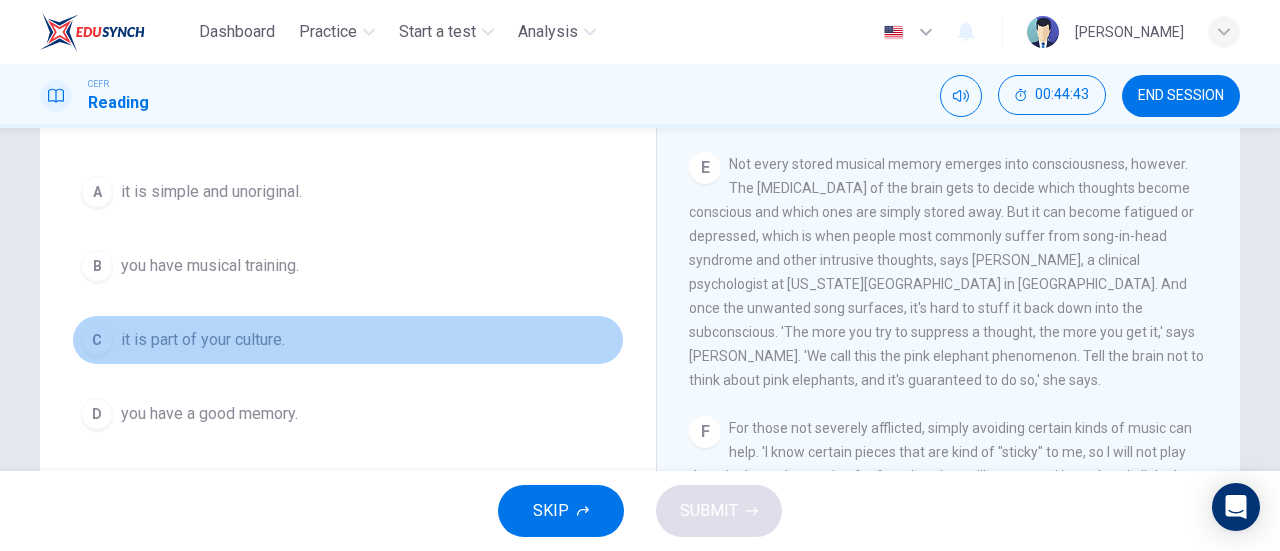 click on "C" at bounding box center [97, 340] 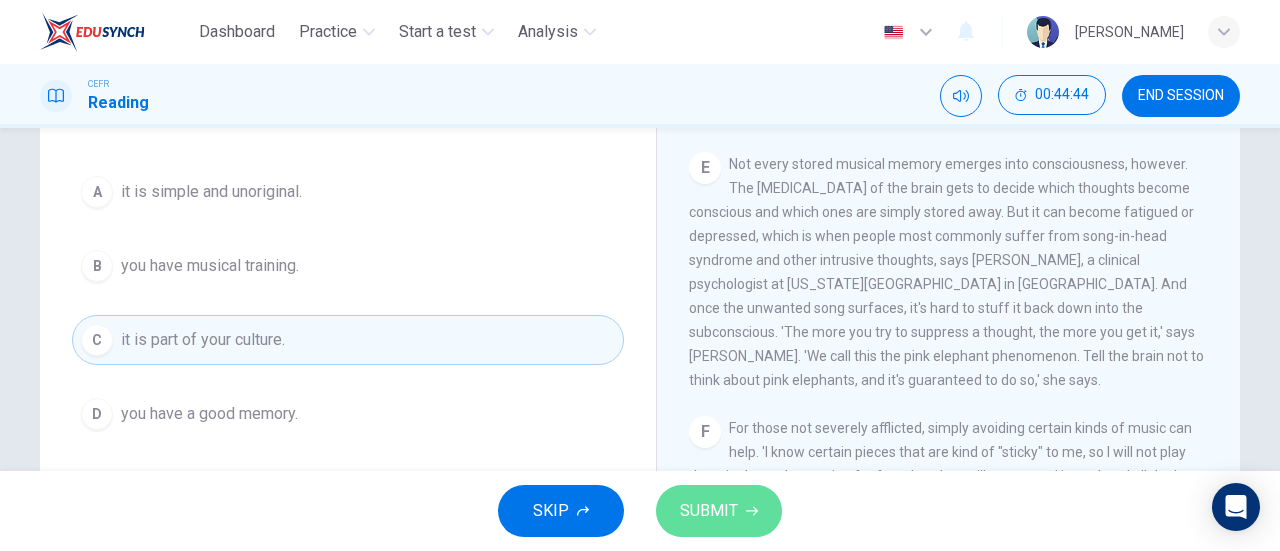 click on "SUBMIT" at bounding box center [719, 511] 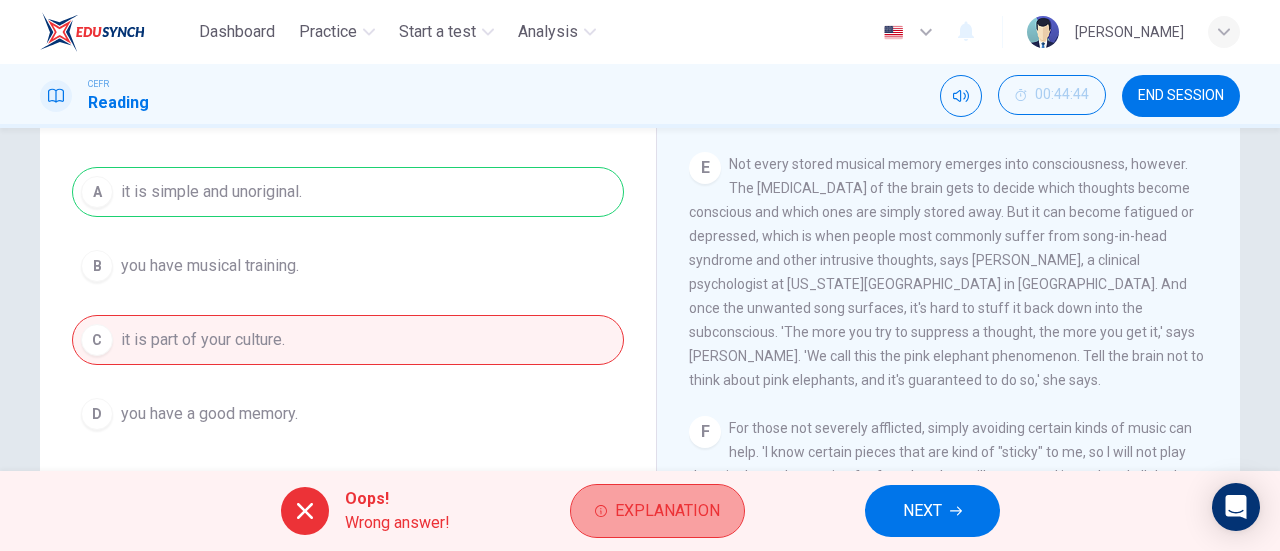 click on "Explanation" at bounding box center (657, 511) 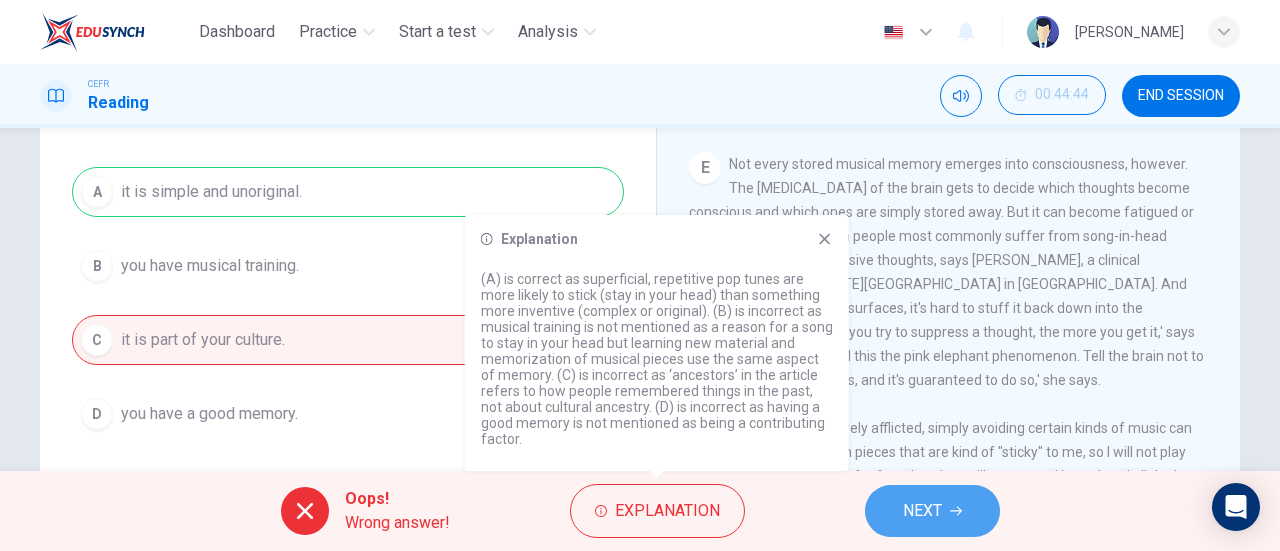 click on "NEXT" at bounding box center (922, 511) 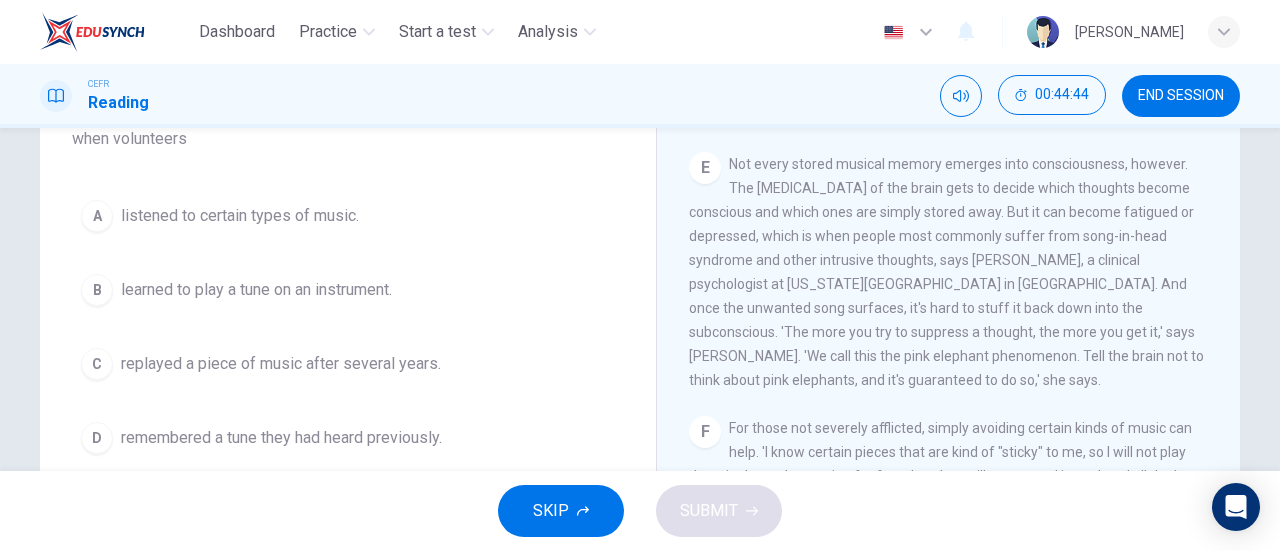 scroll, scrollTop: 233, scrollLeft: 0, axis: vertical 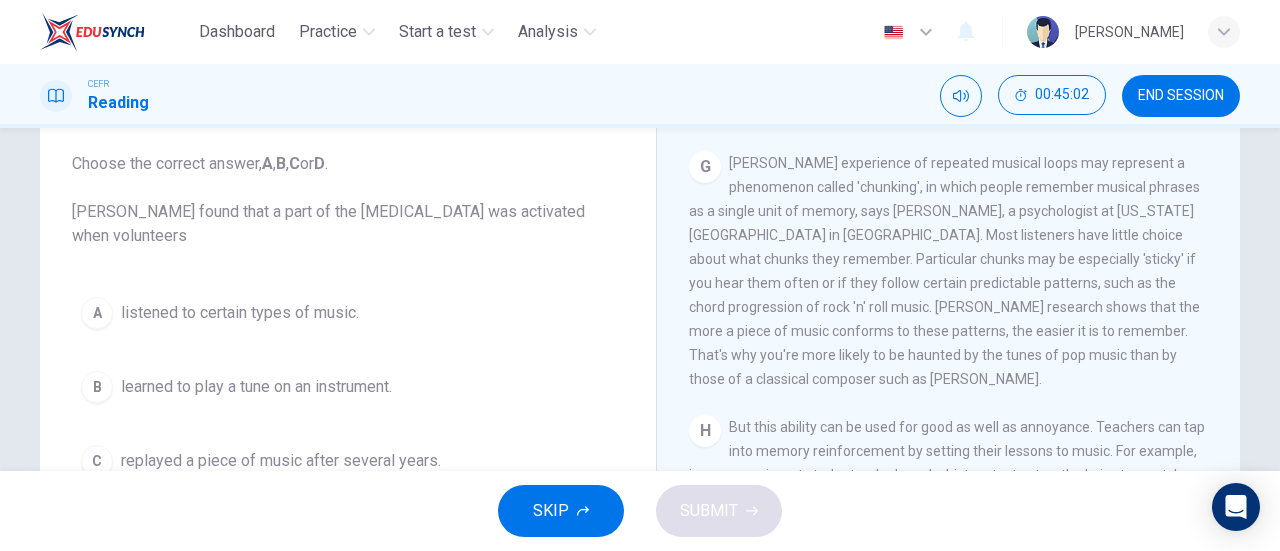 click on "CLICK TO ZOOM Click to Zoom A Some songs just won't leave you alone. But this may give us clues about how our brain works. Everyone knows the situation where you can't get a song out of your head. You hear a pop song on the radio - or even just read the song's title and it haunts you for hours, playing over and over in your mind until you're heartily sick of it. The condition now even has a medical name 'song-in-head syndrome'. B But why does the mind annoy us like this? No one knows for sure, but it's probably because the brain is better at holding onto information than it is at knowing what information is important. [PERSON_NAME], a psychologist at the [GEOGRAPHIC_DATA][US_STATE] says, 'It's a manifestation of an aspect of memory which is normally an asset to us, but in this instance it can be a nuisance.' C D E F G H I" at bounding box center [962, 447] 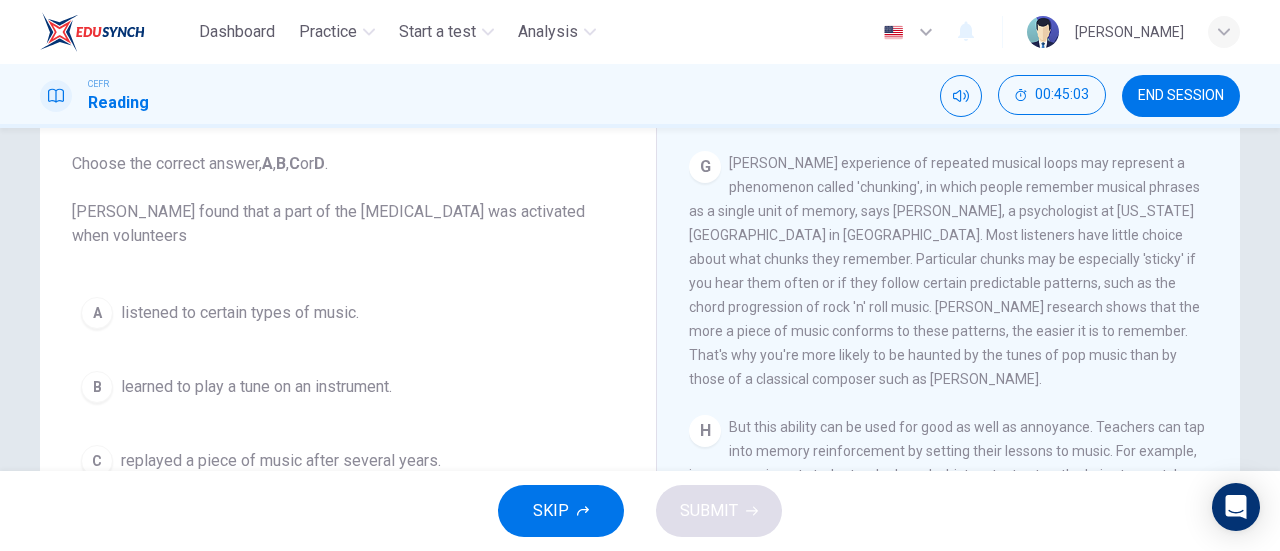 click on "CLICK TO ZOOM Click to Zoom A Some songs just won't leave you alone. But this may give us clues about how our brain works. Everyone knows the situation where you can't get a song out of your head. You hear a pop song on the radio - or even just read the song's title and it haunts you for hours, playing over and over in your mind until you're heartily sick of it. The condition now even has a medical name 'song-in-head syndrome'. B But why does the mind annoy us like this? No one knows for sure, but it's probably because the brain is better at holding onto information than it is at knowing what information is important. [PERSON_NAME], a psychologist at the [GEOGRAPHIC_DATA][US_STATE] says, 'It's a manifestation of an aspect of memory which is normally an asset to us, but in this instance it can be a nuisance.' C D E F G H I" at bounding box center [962, 447] 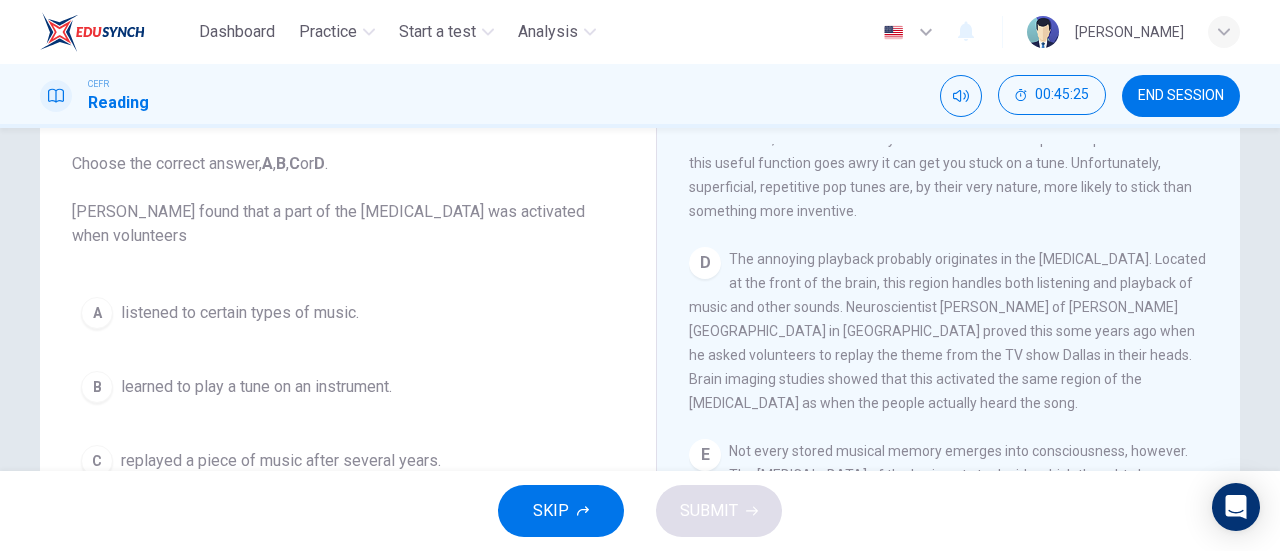 scroll, scrollTop: 793, scrollLeft: 0, axis: vertical 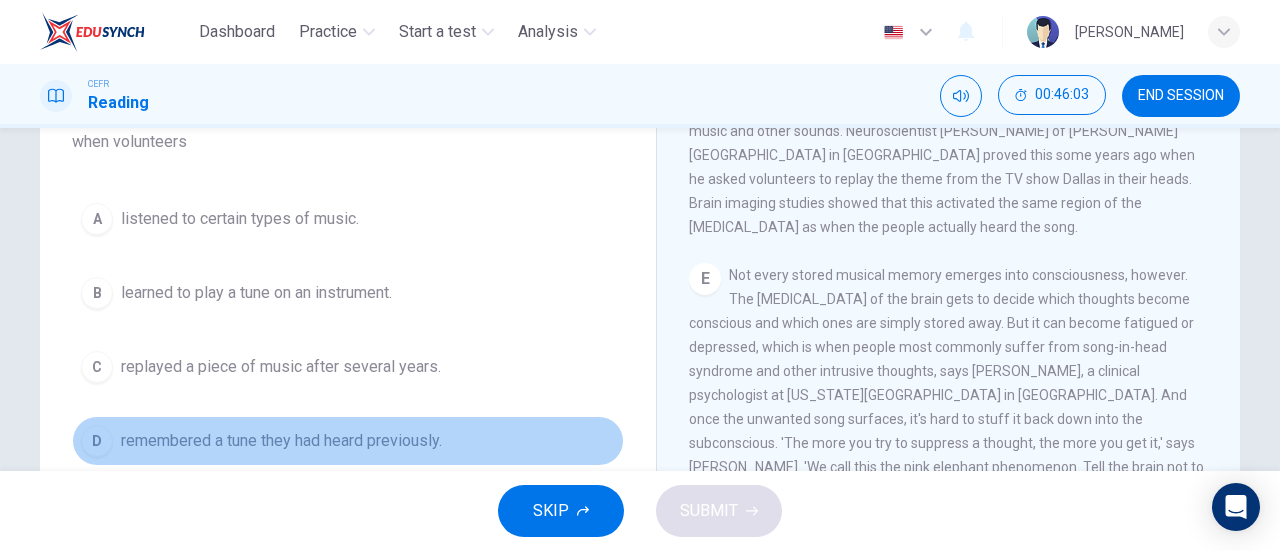 click on "remembered a tune they had heard previously." at bounding box center [281, 441] 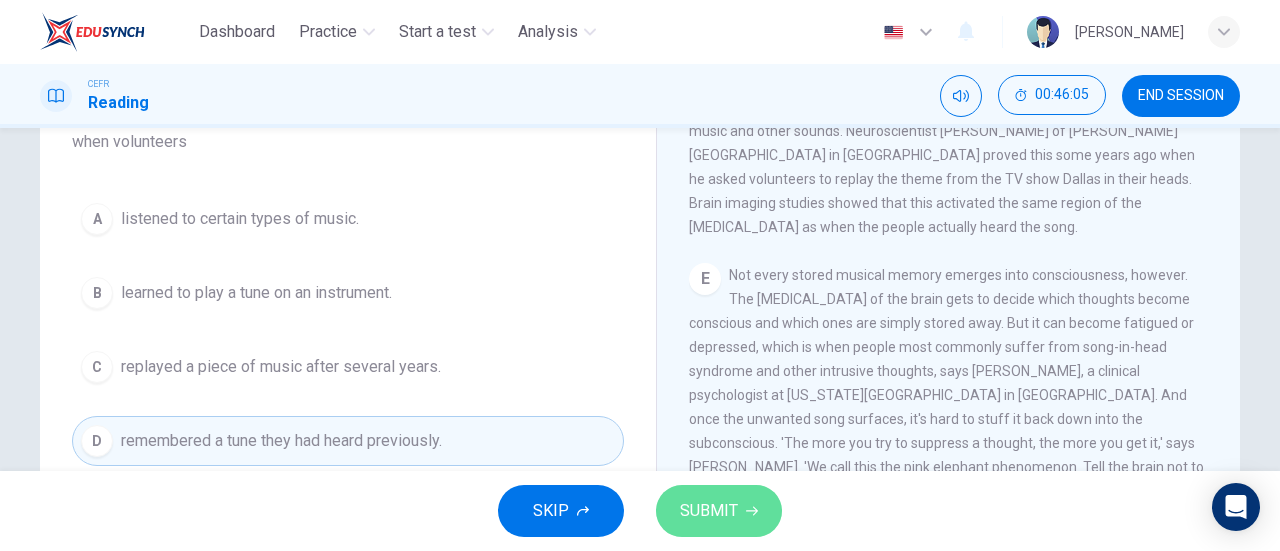 click on "SUBMIT" at bounding box center [709, 511] 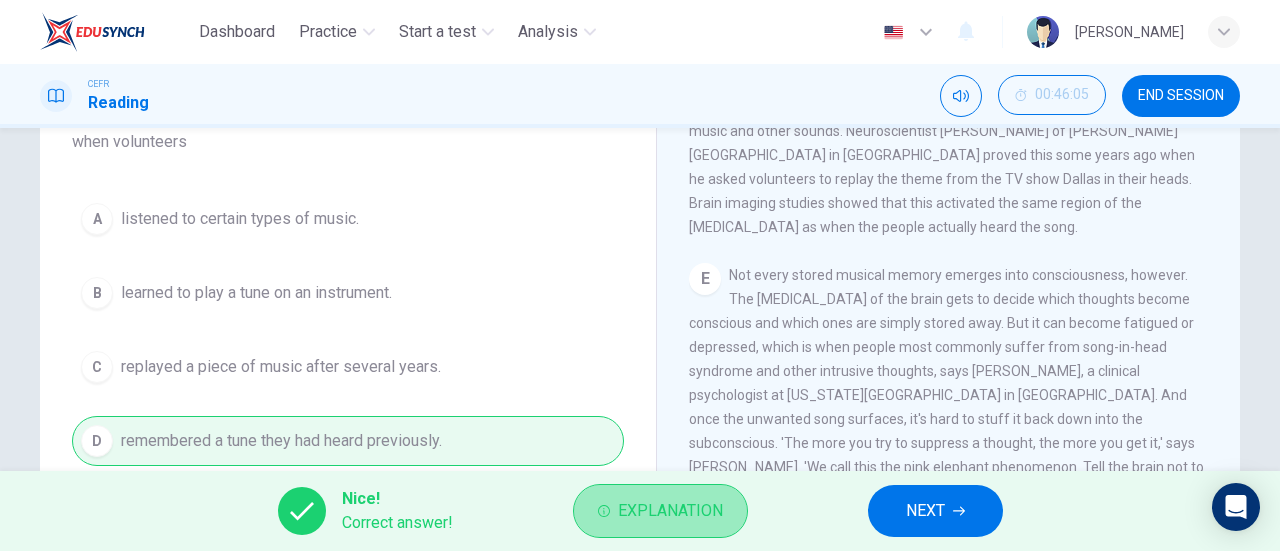 click on "Explanation" at bounding box center (660, 511) 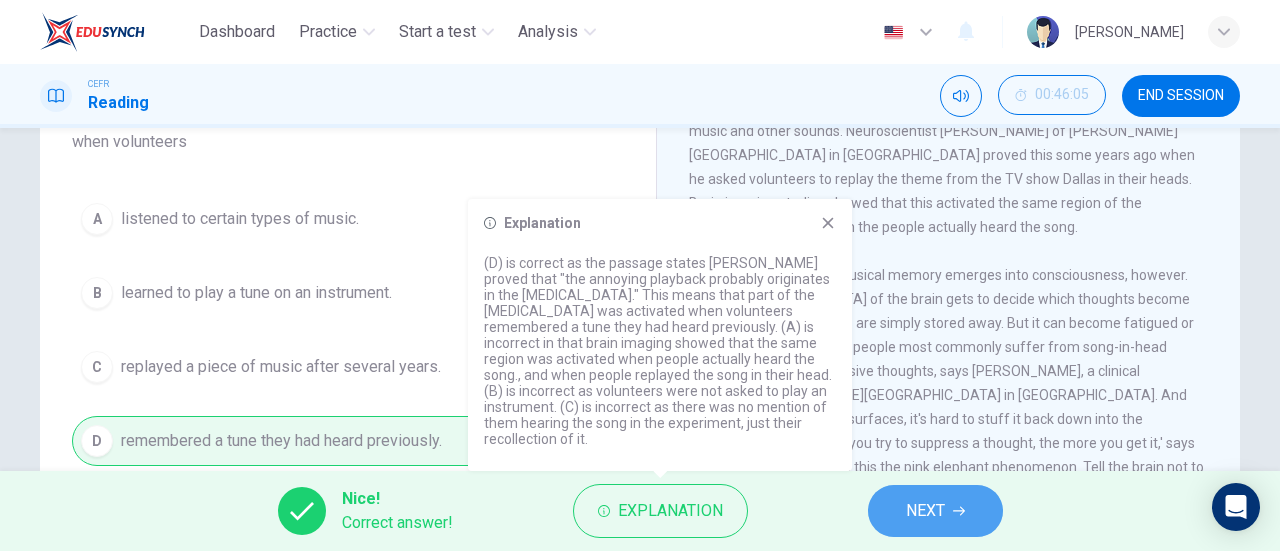 click on "NEXT" at bounding box center (935, 511) 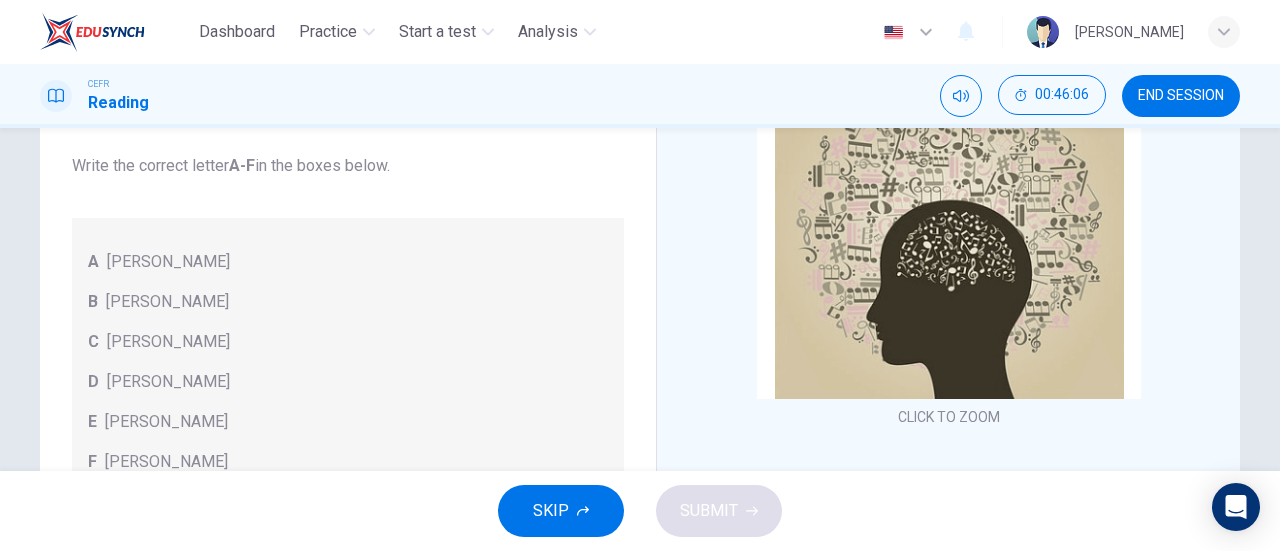 scroll, scrollTop: 0, scrollLeft: 0, axis: both 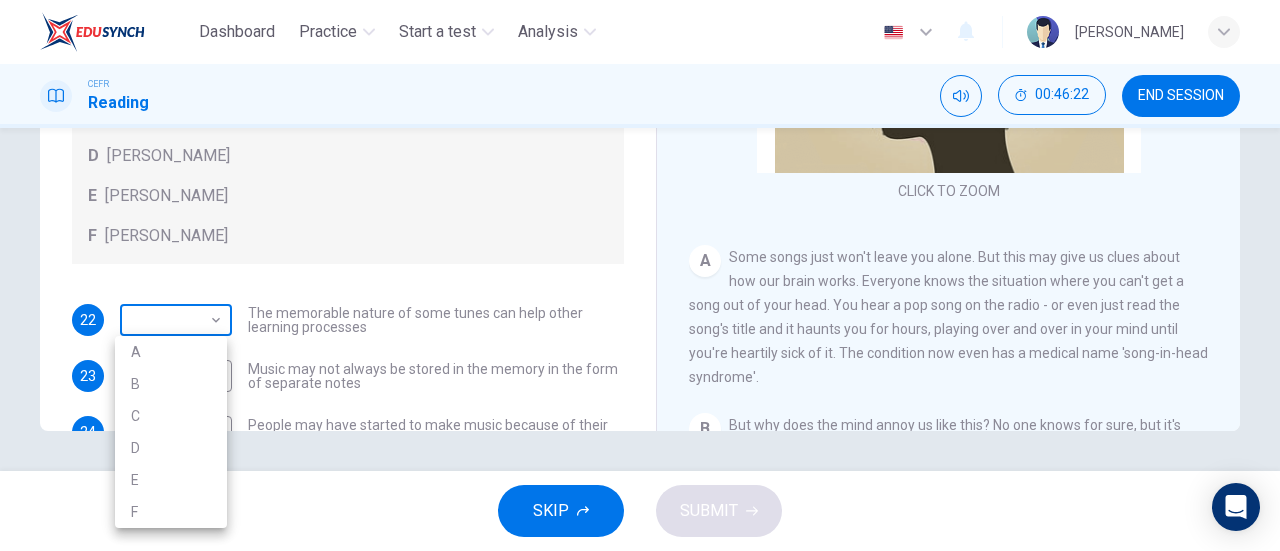 click on "Dashboard Practice Start a test Analysis English en ​ [PERSON_NAME] CEFR Reading 00:46:22 END SESSION Questions 22 - 25 Look at the following theories and the list of people below.
Match each theory with the person it is credited to.
Write the correct letter  A-F  in the boxes below. A [PERSON_NAME] B [PERSON_NAME] C [PERSON_NAME] D [PERSON_NAME] E [PERSON_NAME] F [PERSON_NAME] 22 ​ ​ The memorable nature of some tunes can help other learning processes 23 ​ ​ Music may not always be stored in the memory in the form of separate notes 24 ​ ​ People may have started to make music because of their need to remember things 25 ​ ​ Having a song going round your head may happen to you more often when one part of the brain is tired A Song on the Brain CLICK TO ZOOM Click to Zoom A B C D E F G H I SKIP SUBMIT EduSynch - Online Language Proficiency Testing
Dashboard Practice Start a test Analysis Notifications © Copyright  2025 A B C D E F" at bounding box center [640, 275] 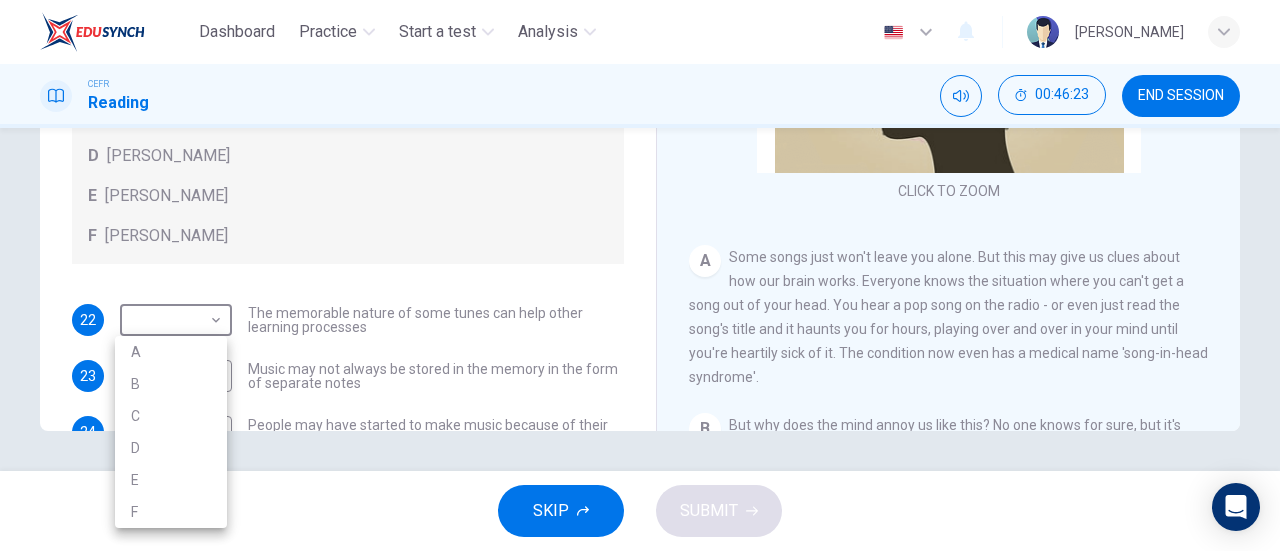 click at bounding box center (640, 275) 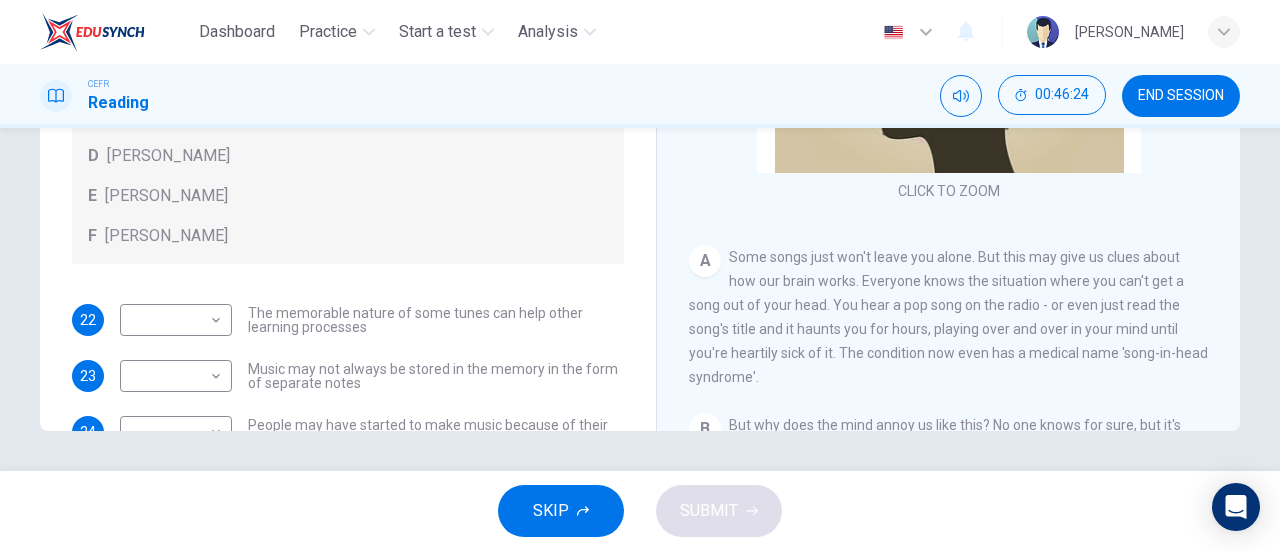 click on "A Some songs just won't leave you alone. But this may give us clues about how our brain works. Everyone knows the situation where you can't get a song out of your head. You hear a pop song on the radio - or even just read the song's title and it haunts you for hours, playing over and over in your mind until you're heartily sick of it. The condition now even has a medical name 'song-in-head syndrome'." at bounding box center [949, 317] 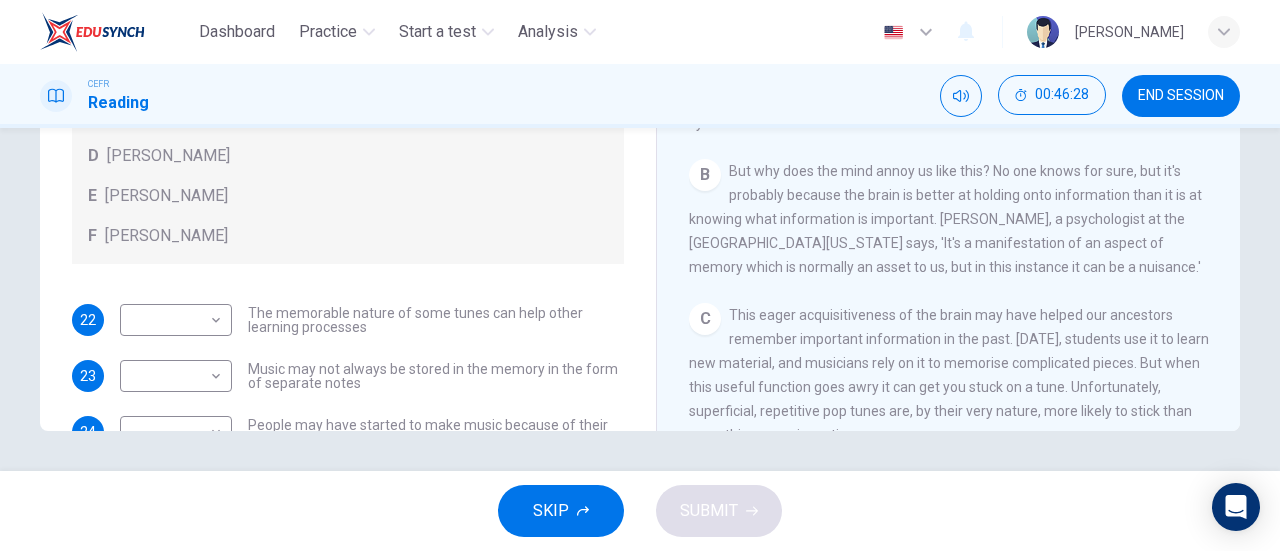scroll, scrollTop: 246, scrollLeft: 0, axis: vertical 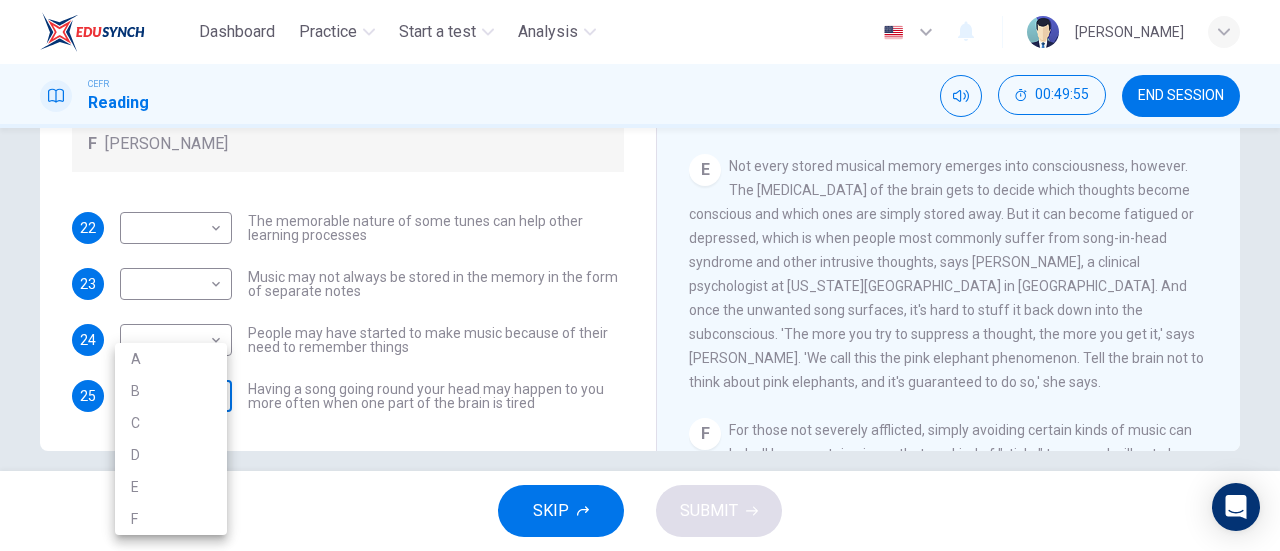 click on "Dashboard Practice Start a test Analysis English en ​ [PERSON_NAME] CEFR Reading 00:49:55 END SESSION Questions 22 - 25 Look at the following theories and the list of people below.
Match each theory with the person it is credited to.
Write the correct letter  A-F  in the boxes below. A [PERSON_NAME] B [PERSON_NAME] C [PERSON_NAME] D [PERSON_NAME] E [PERSON_NAME] F [PERSON_NAME] 22 ​ ​ The memorable nature of some tunes can help other learning processes 23 ​ ​ Music may not always be stored in the memory in the form of separate notes 24 ​ ​ People may have started to make music because of their need to remember things 25 ​ ​ Having a song going round your head may happen to you more often when one part of the brain is tired A Song on the Brain CLICK TO ZOOM Click to Zoom A B C D E F G H I SKIP SUBMIT EduSynch - Online Language Proficiency Testing
Dashboard Practice Start a test Analysis Notifications © Copyright  2025 A B C D E F" at bounding box center [640, 275] 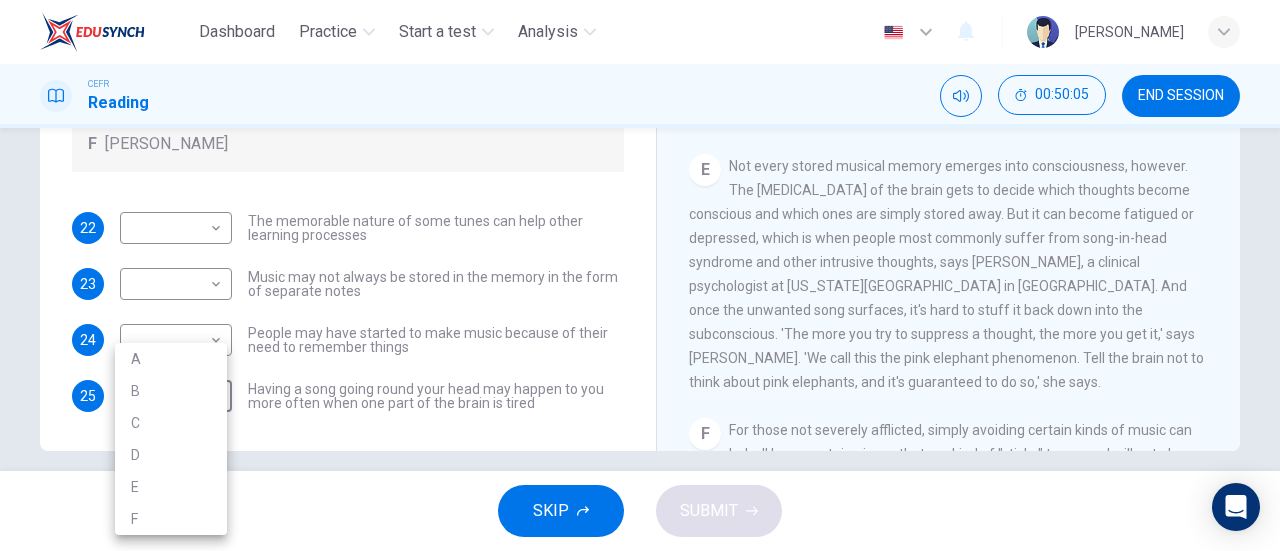 drag, startPoint x: 1278, startPoint y: 366, endPoint x: 1278, endPoint y: 295, distance: 71 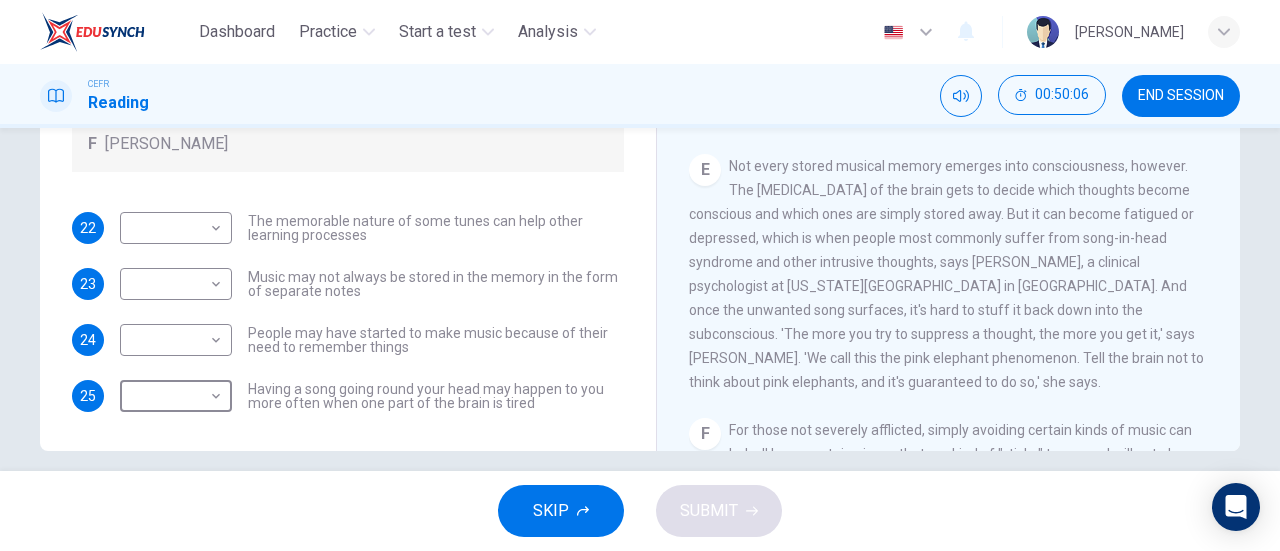 scroll, scrollTop: 112, scrollLeft: 0, axis: vertical 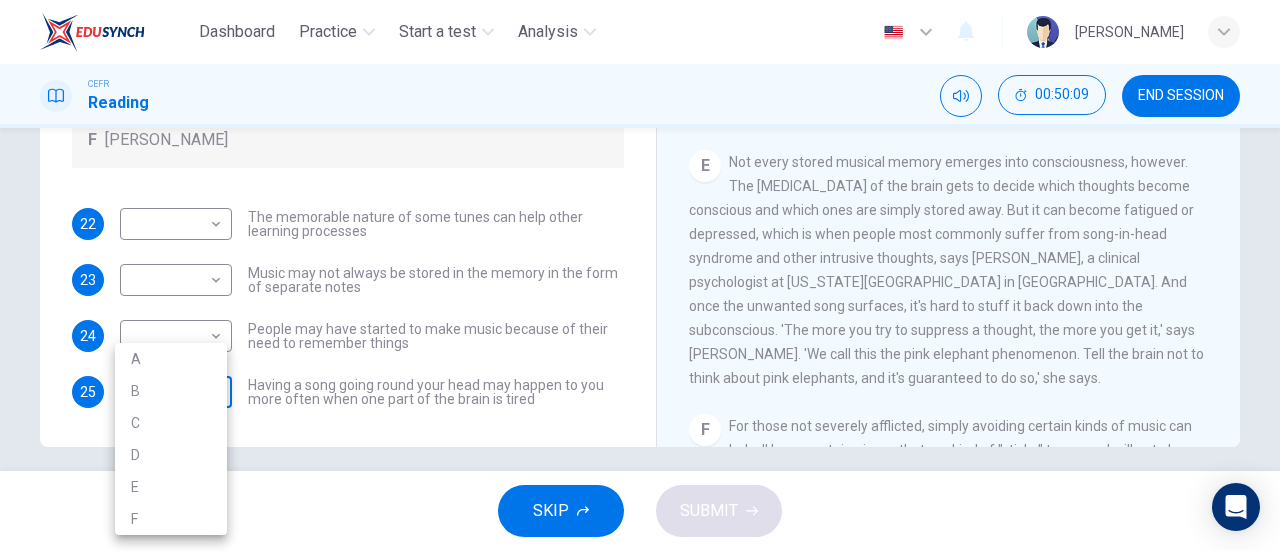 click on "Dashboard Practice Start a test Analysis English en ​ [PERSON_NAME] CEFR Reading 00:50:09 END SESSION Questions 22 - 25 Look at the following theories and the list of people below.
Match each theory with the person it is credited to.
Write the correct letter  A-F  in the boxes below. A [PERSON_NAME] B [PERSON_NAME] C [PERSON_NAME] D [PERSON_NAME] E [PERSON_NAME] F [PERSON_NAME] 22 ​ ​ The memorable nature of some tunes can help other learning processes 23 ​ ​ Music may not always be stored in the memory in the form of separate notes 24 ​ ​ People may have started to make music because of their need to remember things 25 ​ ​ Having a song going round your head may happen to you more often when one part of the brain is tired A Song on the Brain CLICK TO ZOOM Click to Zoom A B C D E F G H I SKIP SUBMIT EduSynch - Online Language Proficiency Testing
Dashboard Practice Start a test Analysis Notifications © Copyright  2025 A B C D E F" at bounding box center (640, 275) 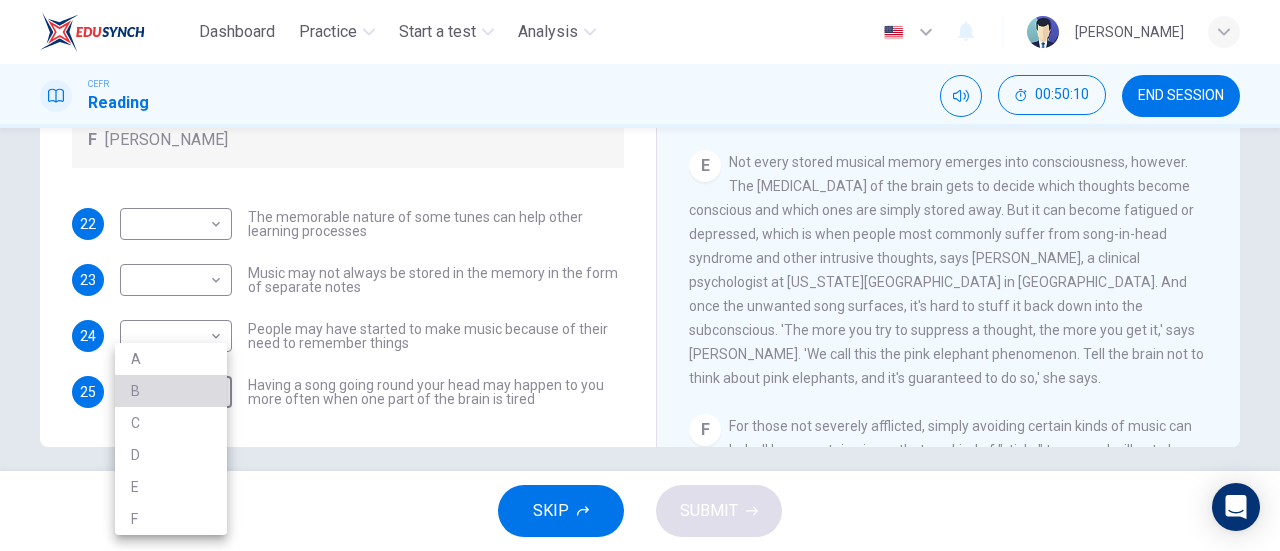 click on "B" at bounding box center [171, 391] 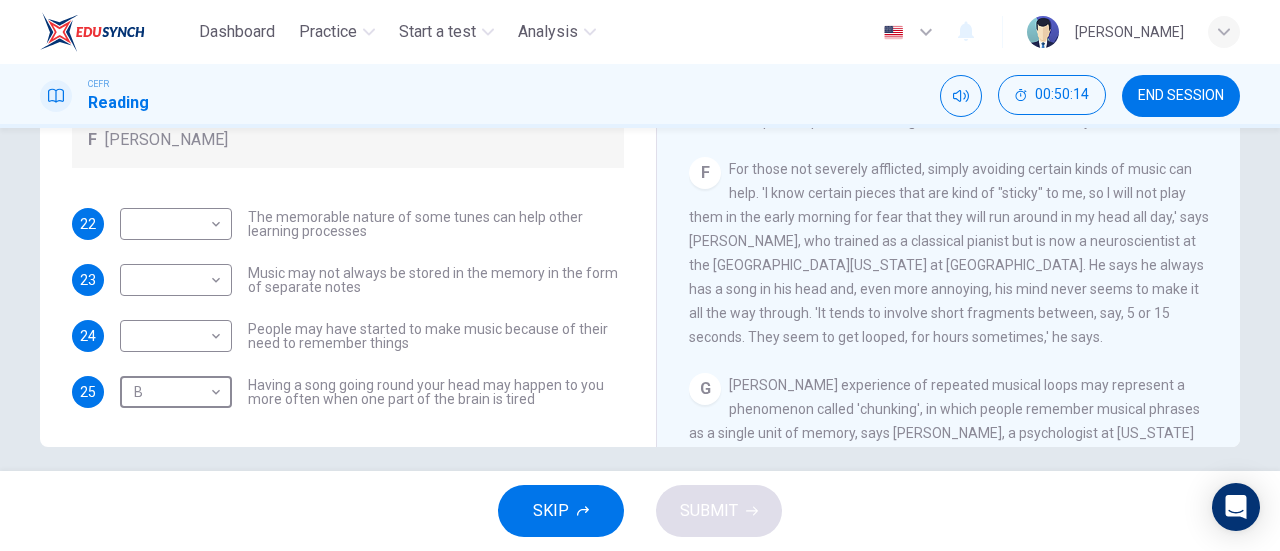 scroll, scrollTop: 1050, scrollLeft: 0, axis: vertical 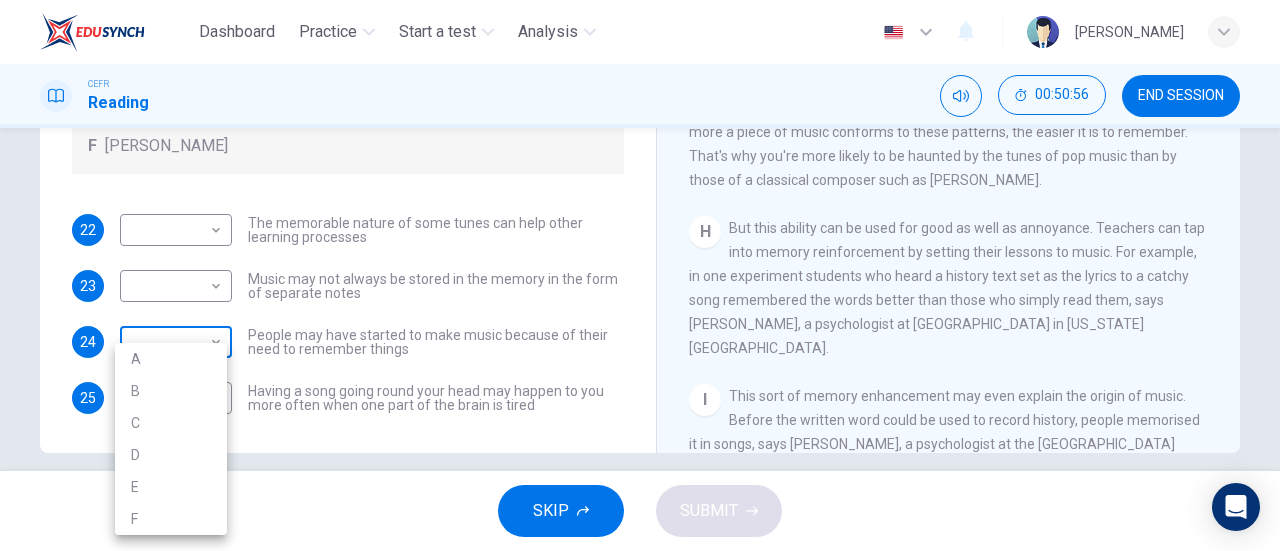 click on "Dashboard Practice Start a test Analysis English en ​ [PERSON_NAME] CEFR Reading 00:50:56 END SESSION Questions 22 - 25 Look at the following theories and the list of people below.
Match each theory with the person it is credited to.
Write the correct letter  A-F  in the boxes below. A [PERSON_NAME] B [PERSON_NAME] C [PERSON_NAME] D [PERSON_NAME] E [PERSON_NAME] F [PERSON_NAME] 22 ​ ​ The memorable nature of some tunes can help other learning processes 23 ​ ​ Music may not always be stored in the memory in the form of separate notes 24 ​ ​ People may have started to make music because of their need to remember things 25 B B ​ Having a song going round your head may happen to you more often when one part of the brain is tired A Song on the Brain CLICK TO ZOOM Click to Zoom A B C D E F G H I SKIP SUBMIT EduSynch - Online Language Proficiency Testing
Dashboard Practice Start a test Analysis Notifications © Copyright  2025 A B C D E F" at bounding box center (640, 275) 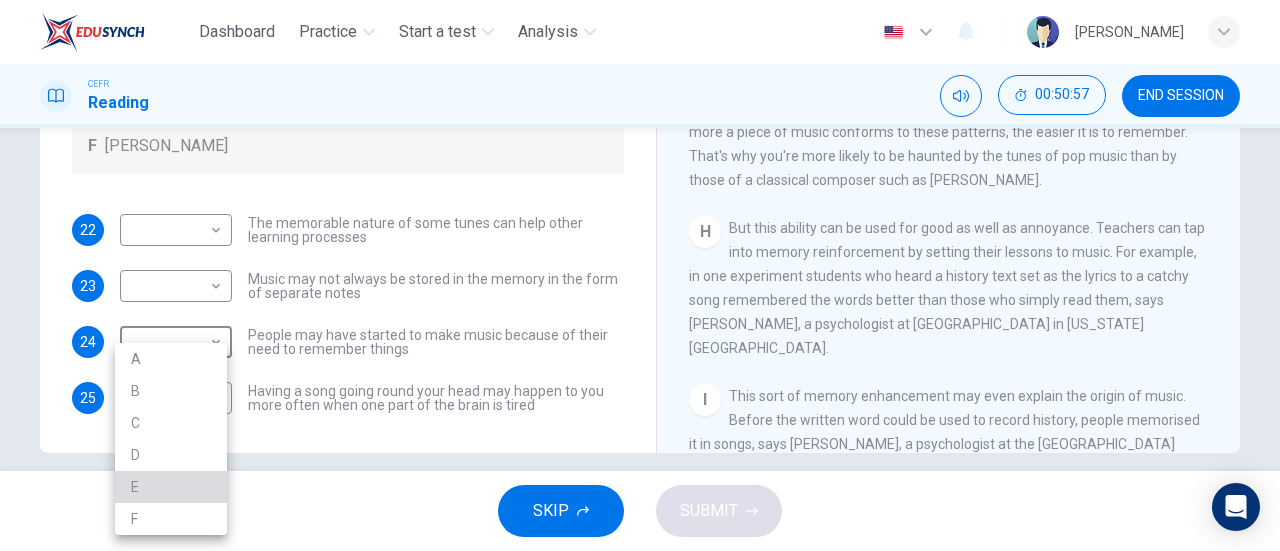 click on "E" at bounding box center (171, 487) 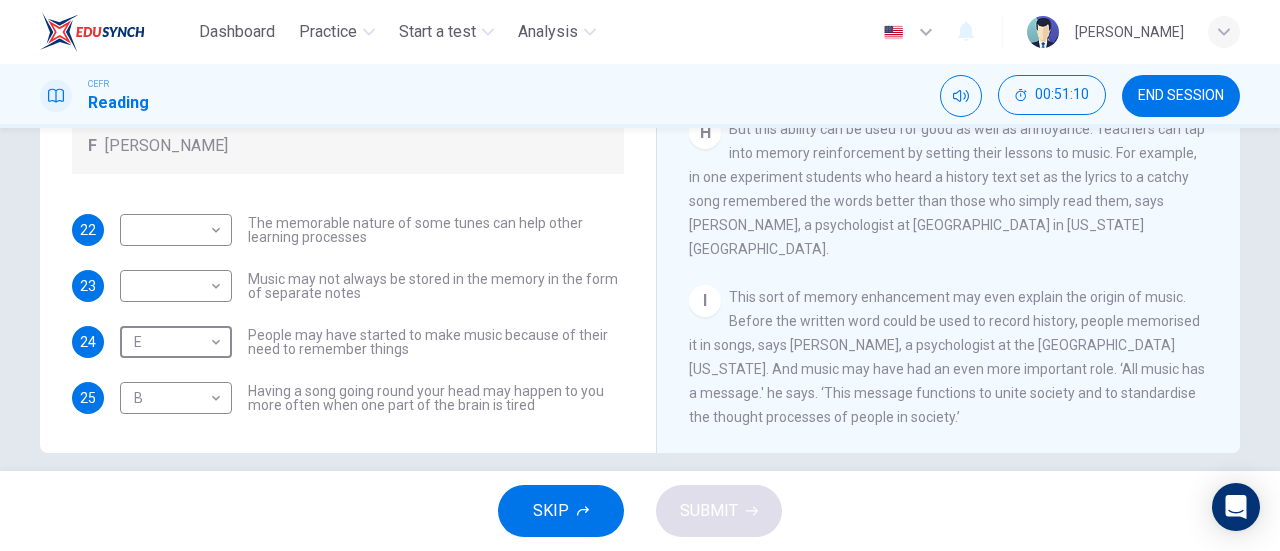 scroll, scrollTop: 1584, scrollLeft: 0, axis: vertical 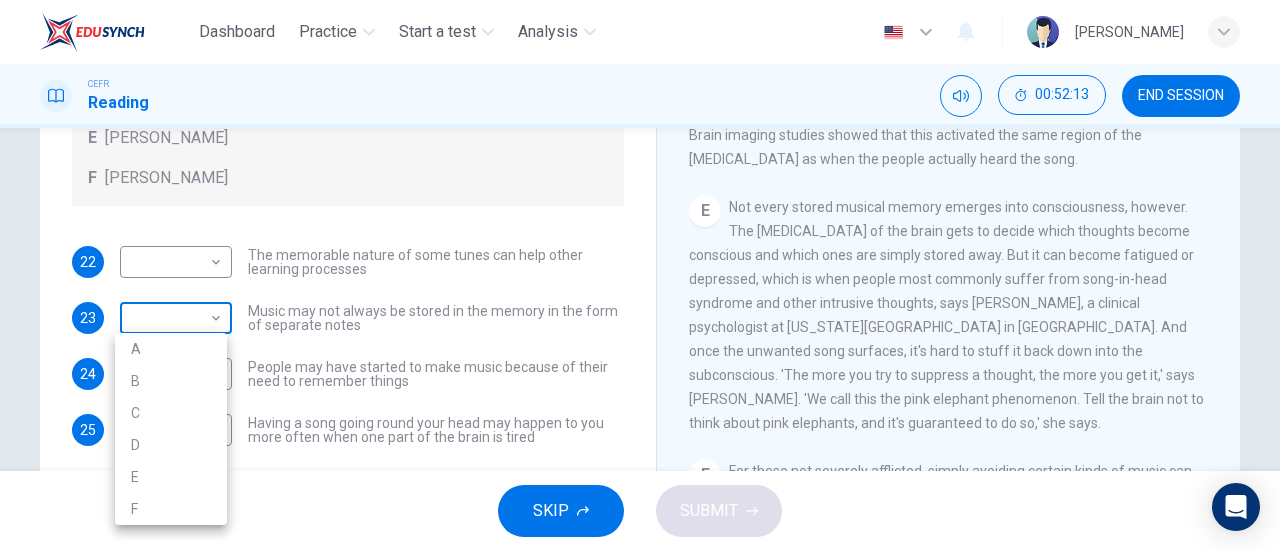 click on "Dashboard Practice Start a test Analysis English en ​ [PERSON_NAME] CEFR Reading 00:52:13 END SESSION Questions 22 - 25 Look at the following theories and the list of people below.
Match each theory with the person it is credited to.
Write the correct letter  A-F  in the boxes below. A [PERSON_NAME] B [PERSON_NAME] C [PERSON_NAME] D [PERSON_NAME] E [PERSON_NAME] F [PERSON_NAME] 22 ​ ​ The memorable nature of some tunes can help other learning processes 23 ​ ​ Music may not always be stored in the memory in the form of separate notes 24 E E ​ People may have started to make music because of their need to remember things 25 B B ​ Having a song going round your head may happen to you more often when one part of the brain is tired A Song on the Brain CLICK TO ZOOM Click to Zoom A B C D E F G H I SKIP SUBMIT EduSynch - Online Language Proficiency Testing
Dashboard Practice Start a test Analysis Notifications © Copyright  2025 A B C D E F" at bounding box center (640, 275) 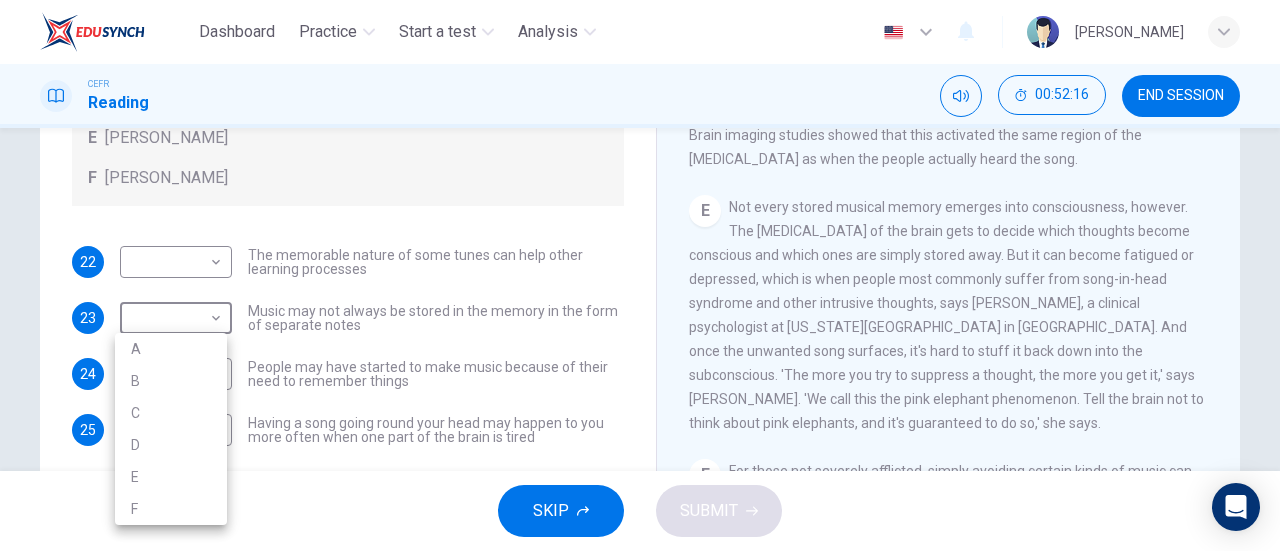 click at bounding box center (640, 275) 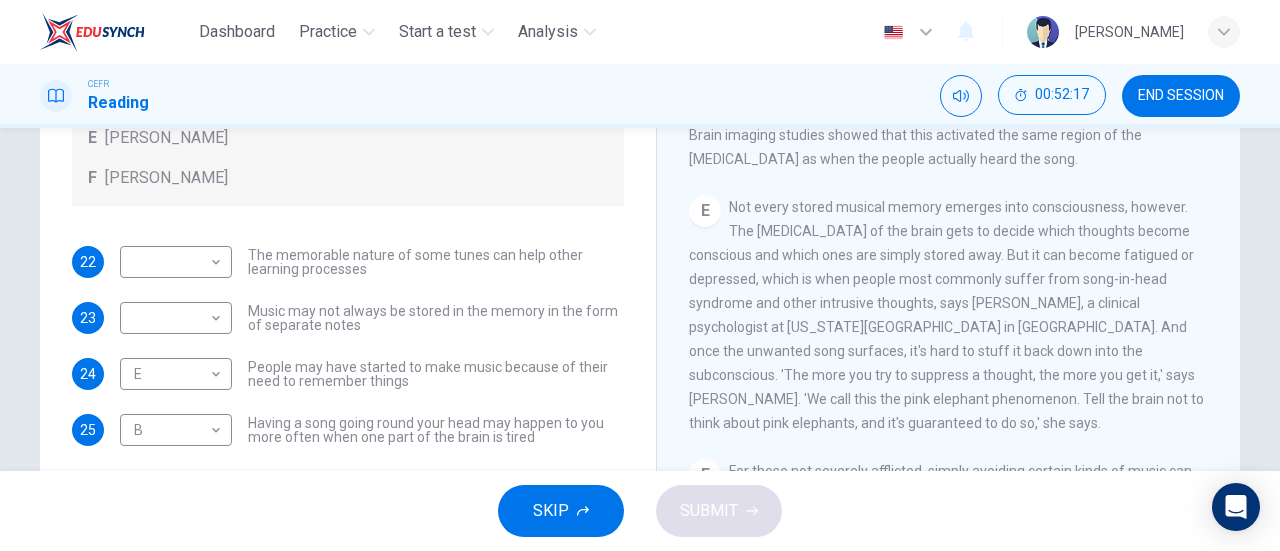 drag, startPoint x: 1266, startPoint y: 312, endPoint x: 1278, endPoint y: 312, distance: 12 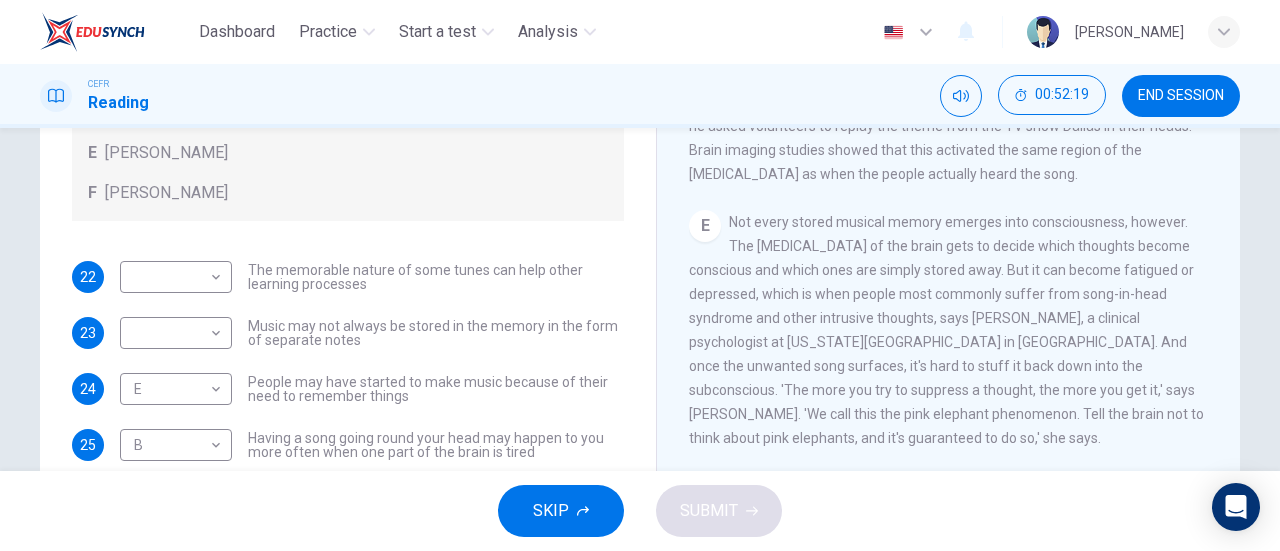 scroll, scrollTop: 384, scrollLeft: 0, axis: vertical 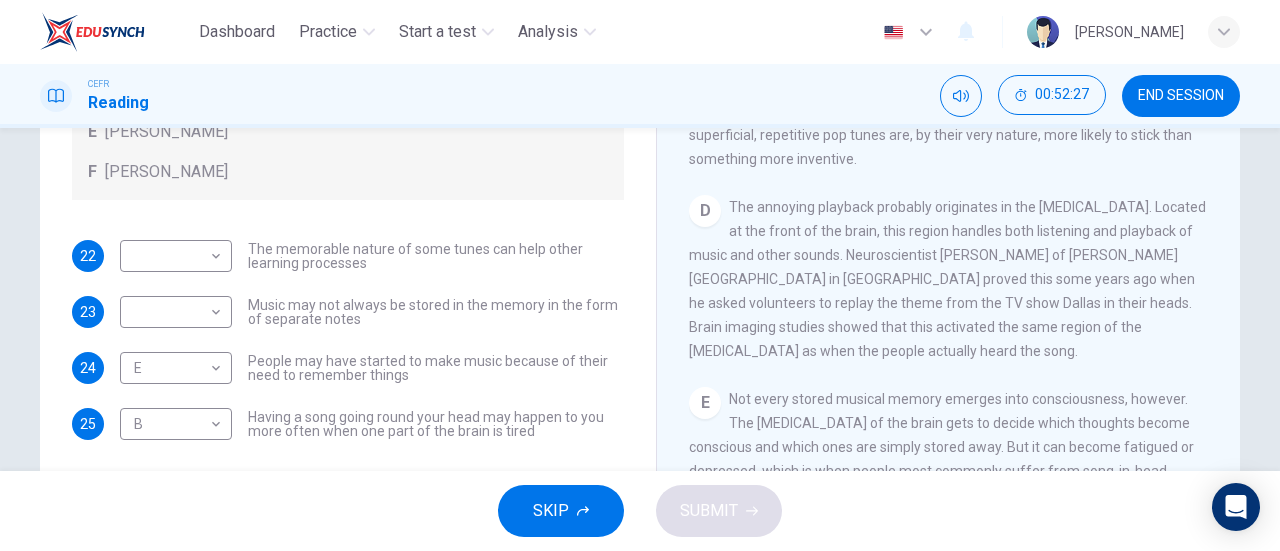 drag, startPoint x: 1230, startPoint y: 178, endPoint x: 1230, endPoint y: 190, distance: 12 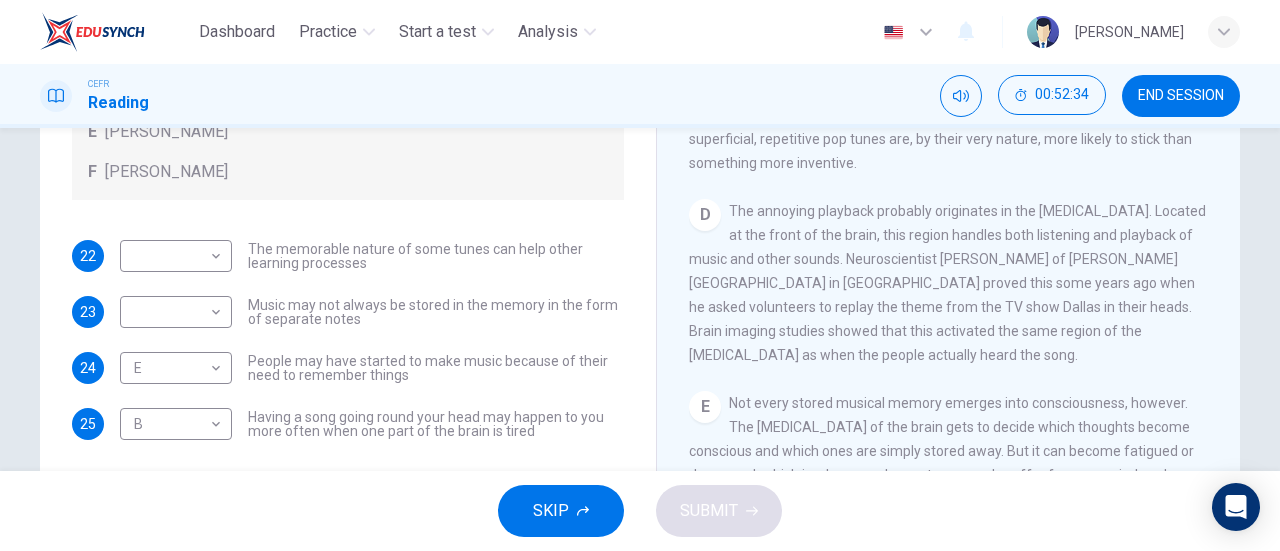 scroll, scrollTop: 558, scrollLeft: 0, axis: vertical 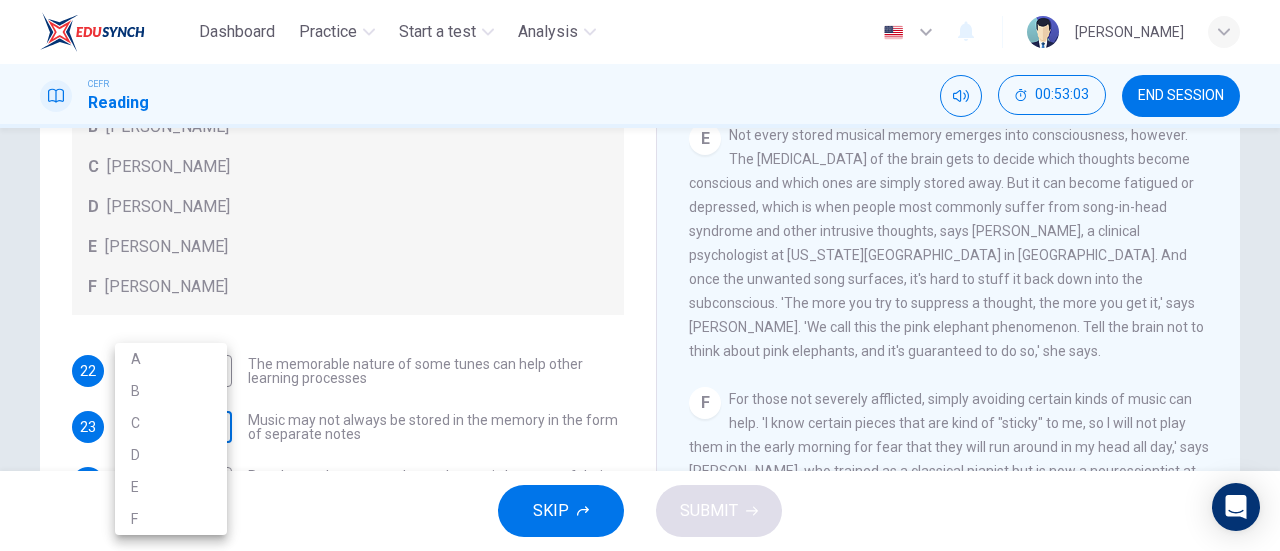 click on "Dashboard Practice Start a test Analysis English en ​ [PERSON_NAME] CEFR Reading 00:53:03 END SESSION Questions 22 - 25 Look at the following theories and the list of people below.
Match each theory with the person it is credited to.
Write the correct letter  A-F  in the boxes below. A [PERSON_NAME] B [PERSON_NAME] C [PERSON_NAME] D [PERSON_NAME] E [PERSON_NAME] F [PERSON_NAME] 22 ​ ​ The memorable nature of some tunes can help other learning processes 23 ​ ​ Music may not always be stored in the memory in the form of separate notes 24 E E ​ People may have started to make music because of their need to remember things 25 B B ​ Having a song going round your head may happen to you more often when one part of the brain is tired A Song on the Brain CLICK TO ZOOM Click to Zoom A B C D E F G H I SKIP SUBMIT EduSynch - Online Language Proficiency Testing
Dashboard Practice Start a test Analysis Notifications © Copyright  2025 A B C D E F" at bounding box center [640, 275] 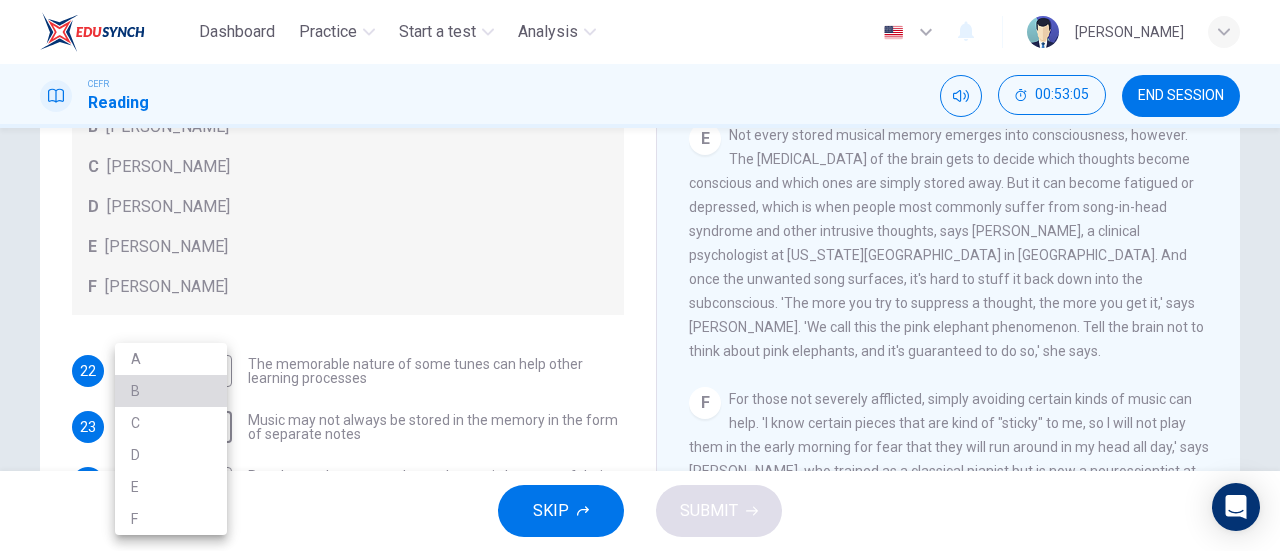 click on "B" at bounding box center [171, 391] 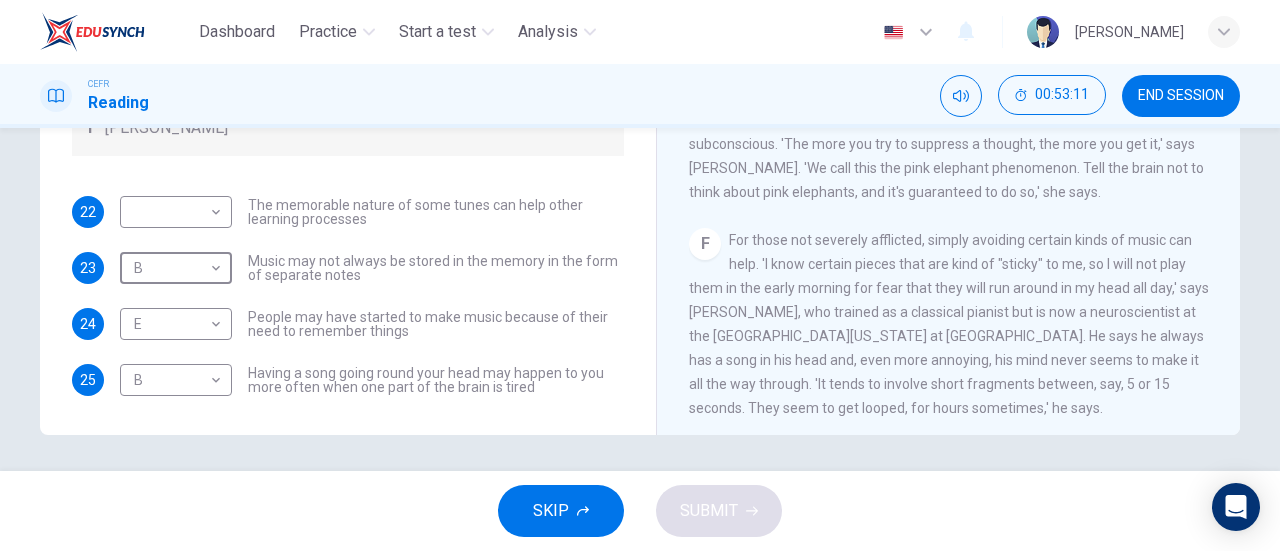 scroll, scrollTop: 432, scrollLeft: 0, axis: vertical 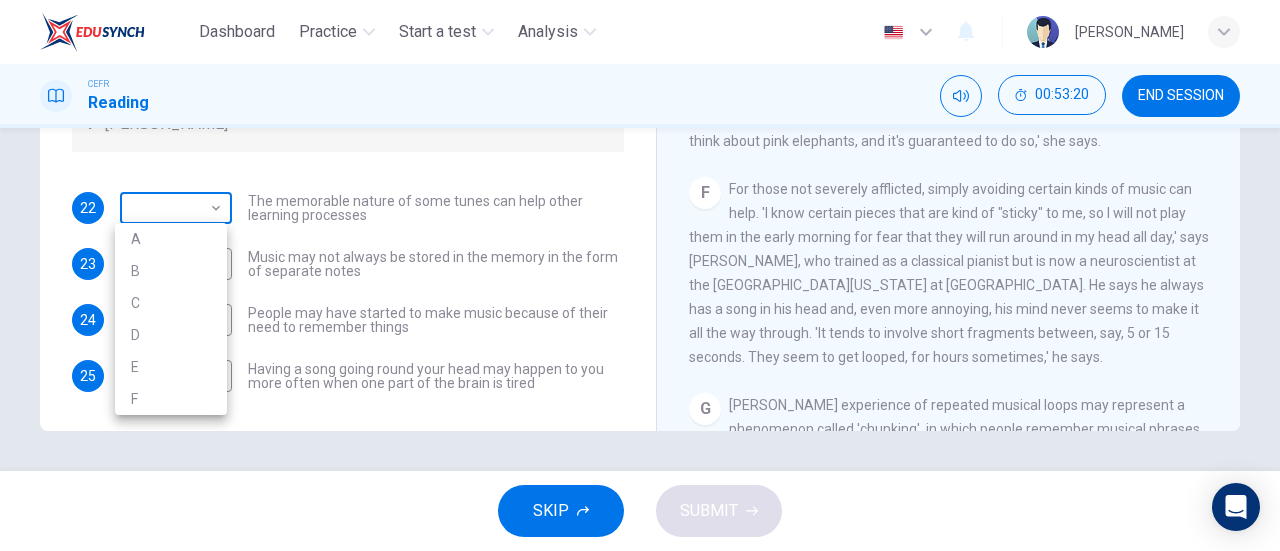 click on "Dashboard Practice Start a test Analysis English en ​ [PERSON_NAME] CEFR Reading 00:53:20 END SESSION Questions 22 - 25 Look at the following theories and the list of people below.
Match each theory with the person it is credited to.
Write the correct letter  A-F  in the boxes below. A [PERSON_NAME] B [PERSON_NAME] C [PERSON_NAME] D [PERSON_NAME] E [PERSON_NAME] F [PERSON_NAME] 22 ​ ​ The memorable nature of some tunes can help other learning processes 23 B B ​ Music may not always be stored in the memory in the form of separate notes 24 E E ​ People may have started to make music because of their need to remember things 25 B B ​ Having a song going round your head may happen to you more often when one part of the brain is tired A Song on the Brain CLICK TO ZOOM Click to Zoom A B C D E F G H I SKIP SUBMIT EduSynch - Online Language Proficiency Testing
Dashboard Practice Start a test Analysis Notifications © Copyright  2025 A B C D E F" at bounding box center (640, 275) 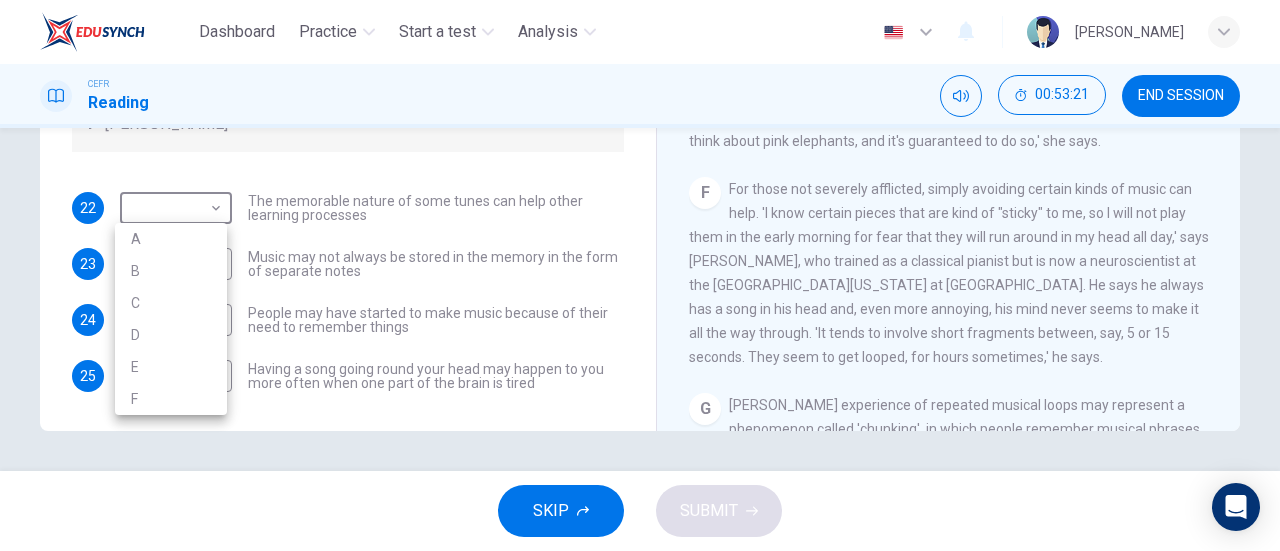 drag, startPoint x: 1279, startPoint y: 338, endPoint x: 1279, endPoint y: 276, distance: 62 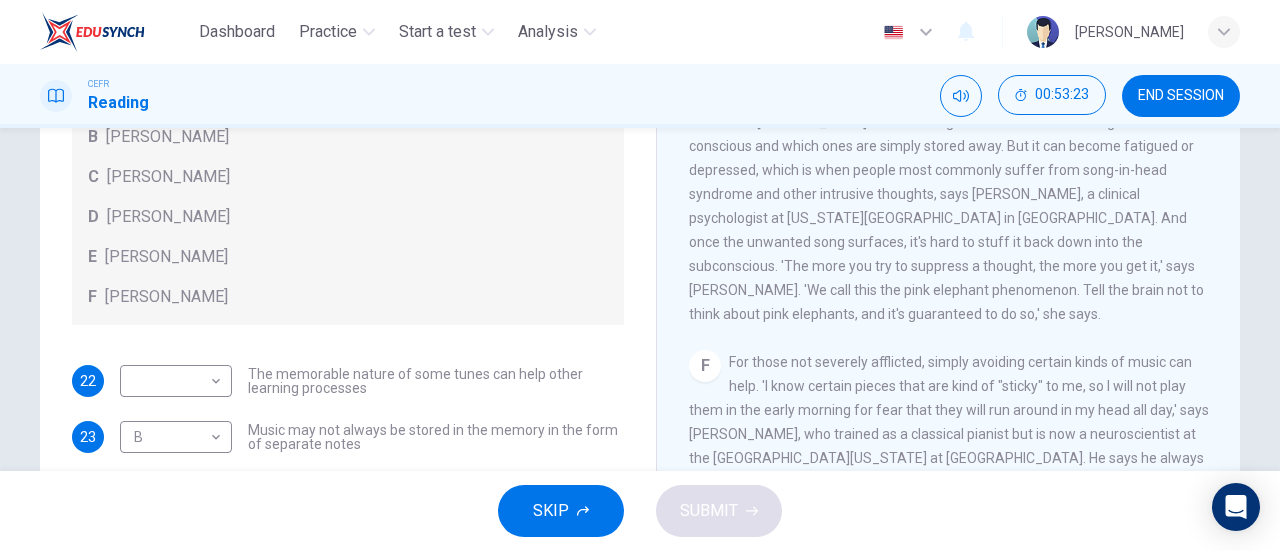 scroll, scrollTop: 335, scrollLeft: 0, axis: vertical 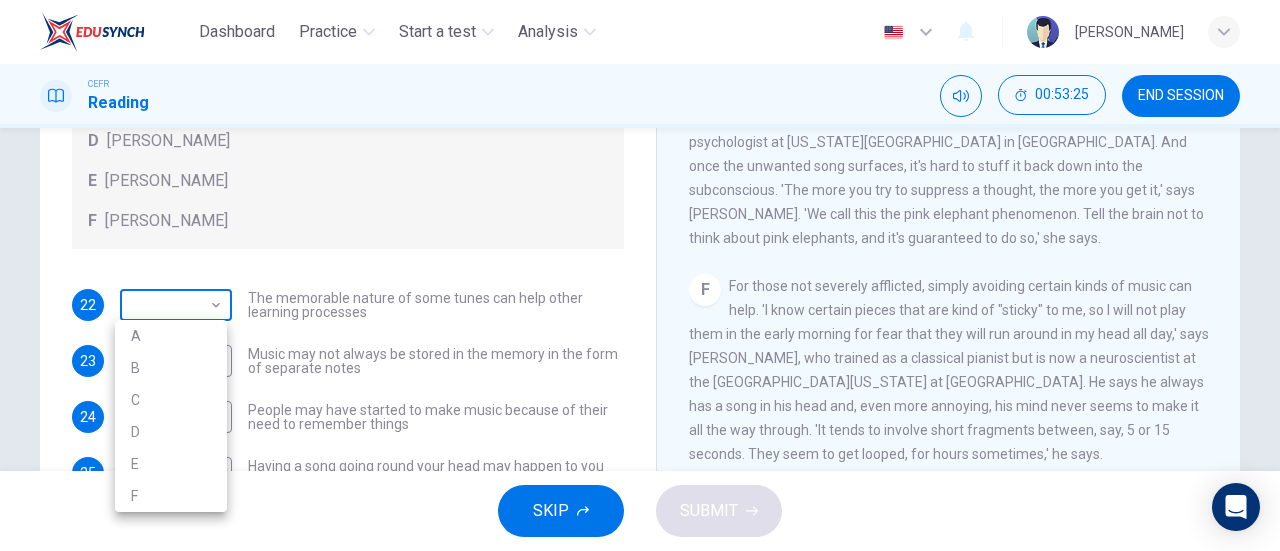 click on "Dashboard Practice Start a test Analysis English en ​ [PERSON_NAME] CEFR Reading 00:53:25 END SESSION Questions 22 - 25 Look at the following theories and the list of people below.
Match each theory with the person it is credited to.
Write the correct letter  A-F  in the boxes below. A [PERSON_NAME] B [PERSON_NAME] C [PERSON_NAME] D [PERSON_NAME] E [PERSON_NAME] F [PERSON_NAME] 22 ​ ​ The memorable nature of some tunes can help other learning processes 23 B B ​ Music may not always be stored in the memory in the form of separate notes 24 E E ​ People may have started to make music because of their need to remember things 25 B B ​ Having a song going round your head may happen to you more often when one part of the brain is tired A Song on the Brain CLICK TO ZOOM Click to Zoom A B C D E F G H I SKIP SUBMIT EduSynch - Online Language Proficiency Testing
Dashboard Practice Start a test Analysis Notifications © Copyright  2025 A B C D E F" at bounding box center (640, 275) 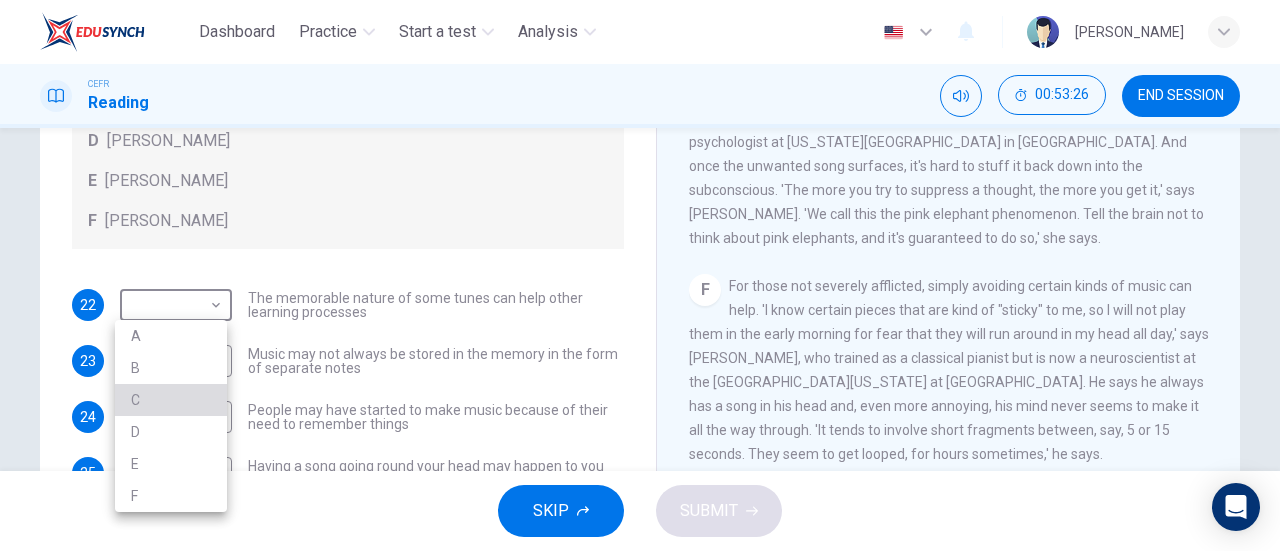 click on "C" at bounding box center [171, 400] 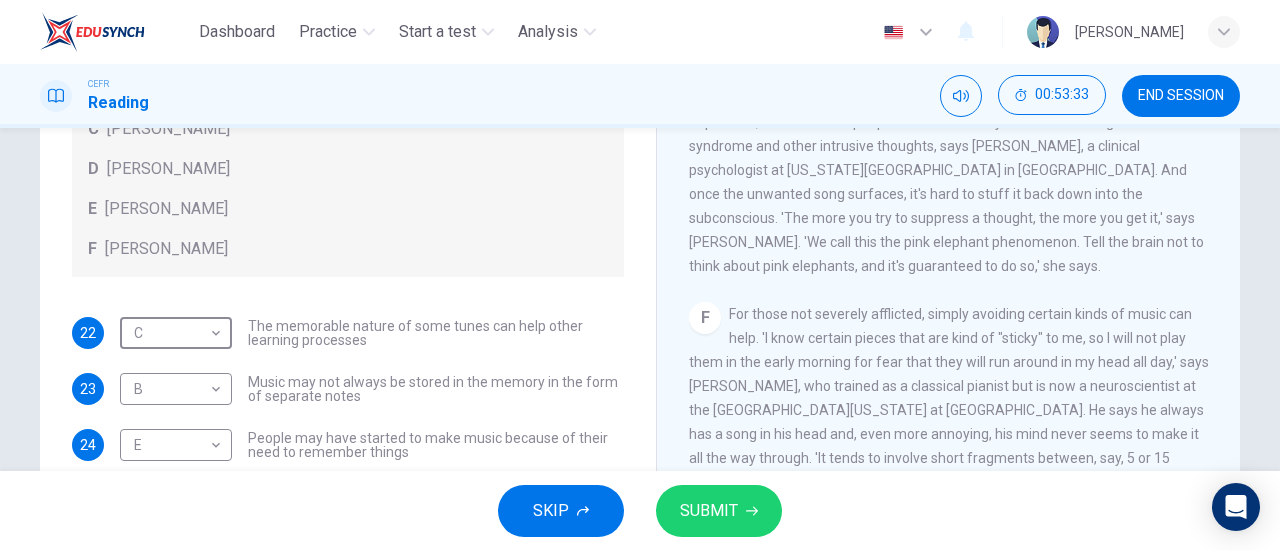 scroll, scrollTop: 304, scrollLeft: 0, axis: vertical 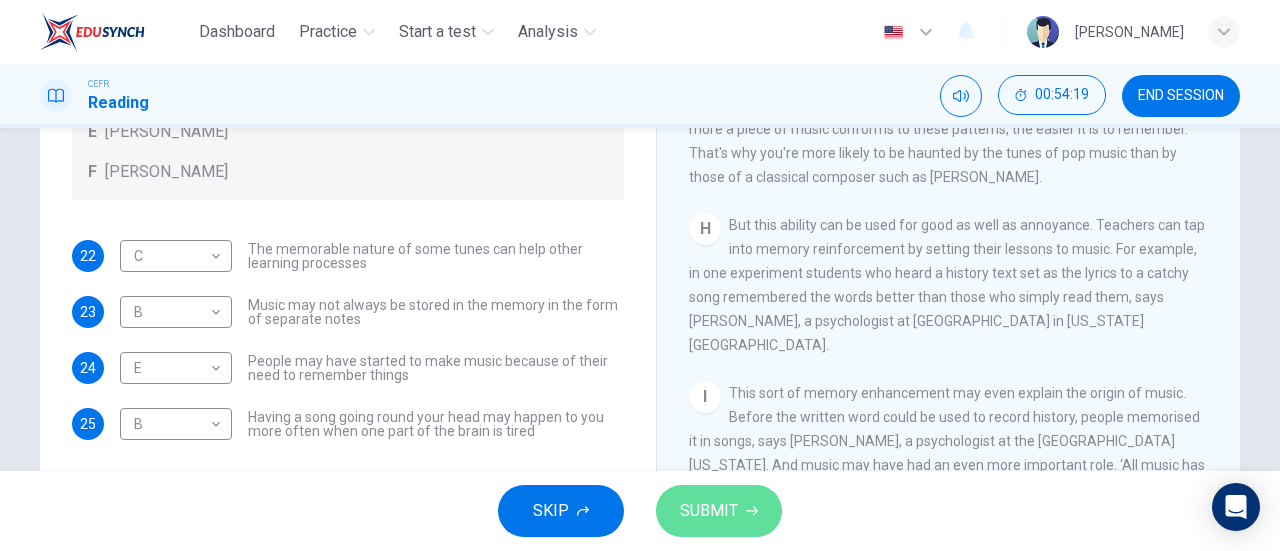 click 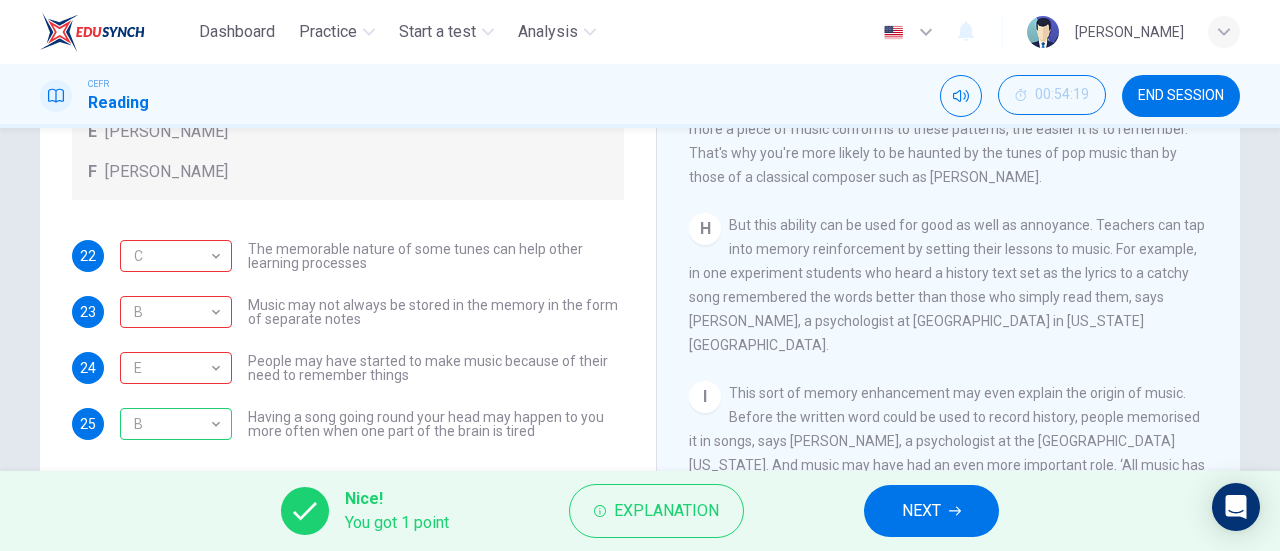 scroll, scrollTop: 432, scrollLeft: 0, axis: vertical 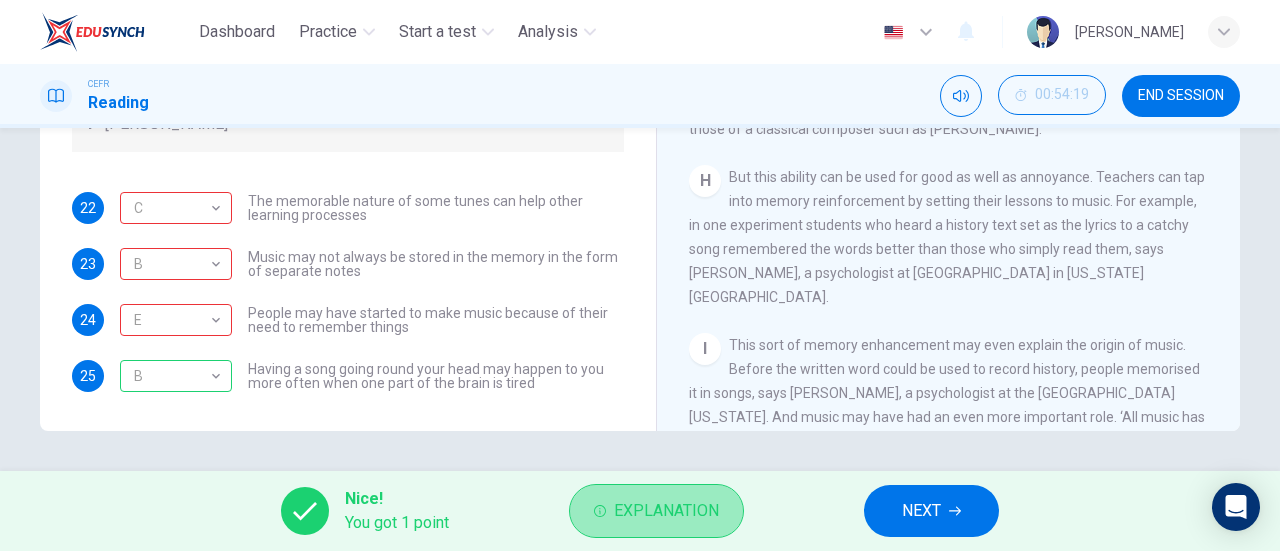 click on "Explanation" at bounding box center [656, 511] 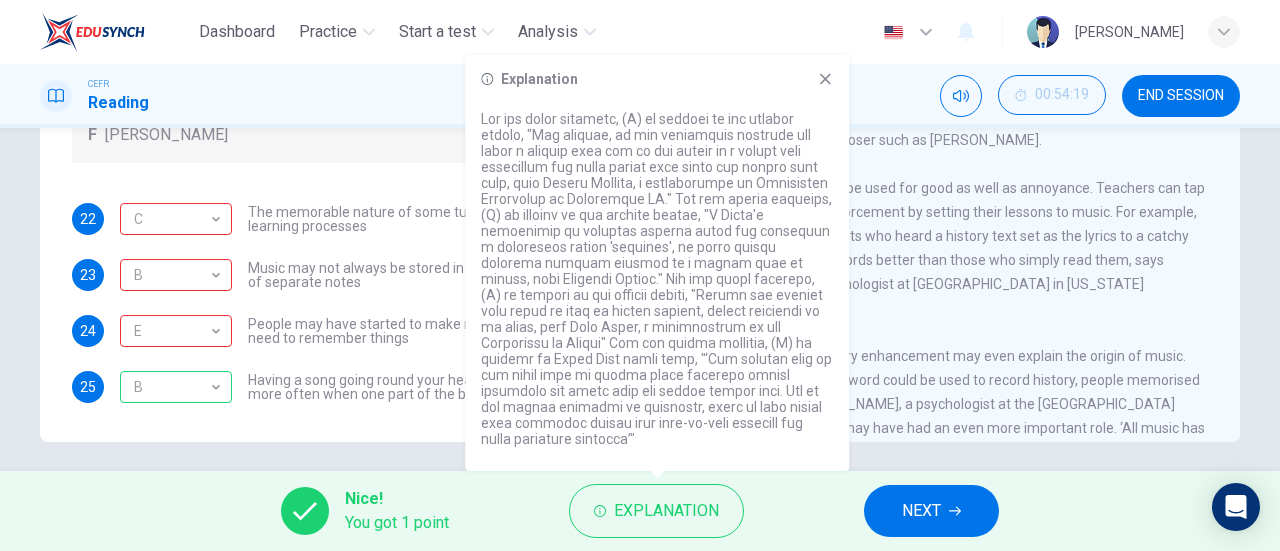 scroll, scrollTop: 432, scrollLeft: 0, axis: vertical 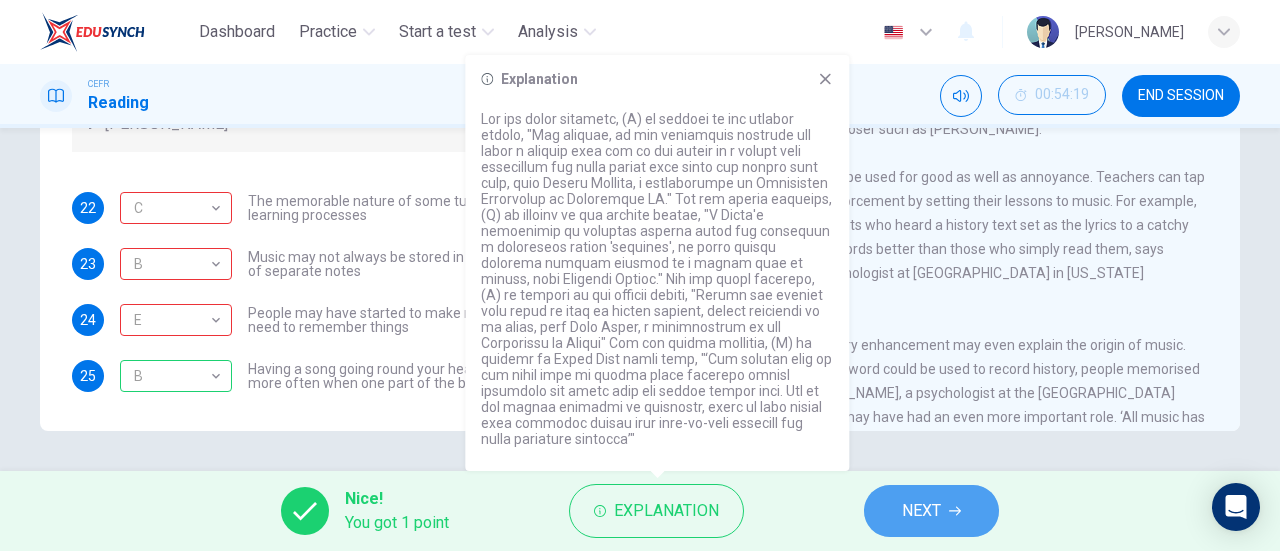 click on "NEXT" at bounding box center [931, 511] 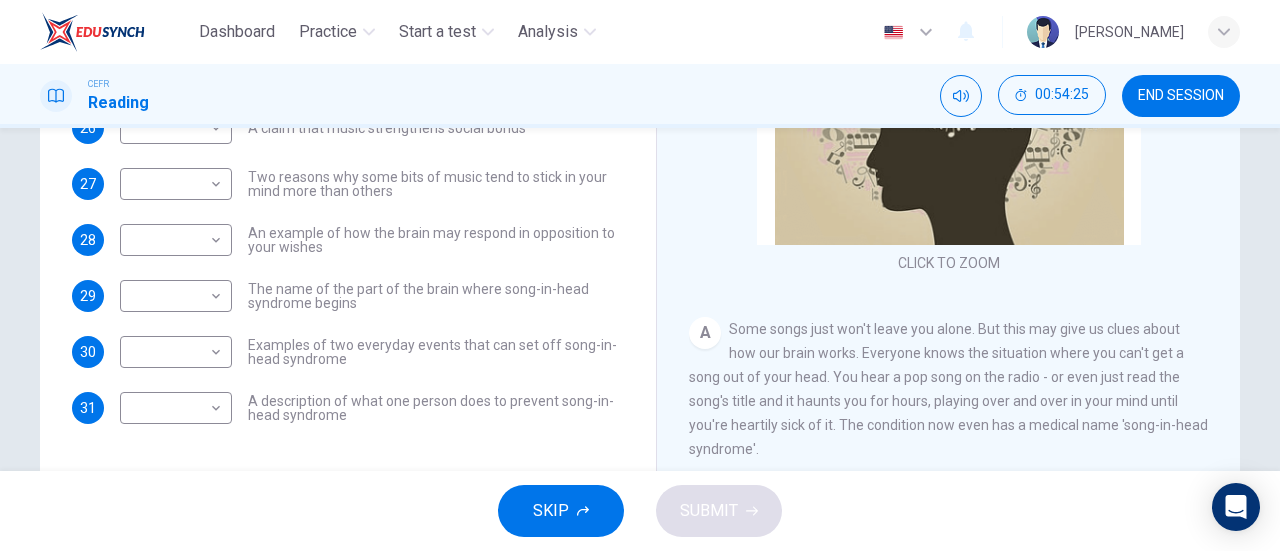 scroll, scrollTop: 432, scrollLeft: 0, axis: vertical 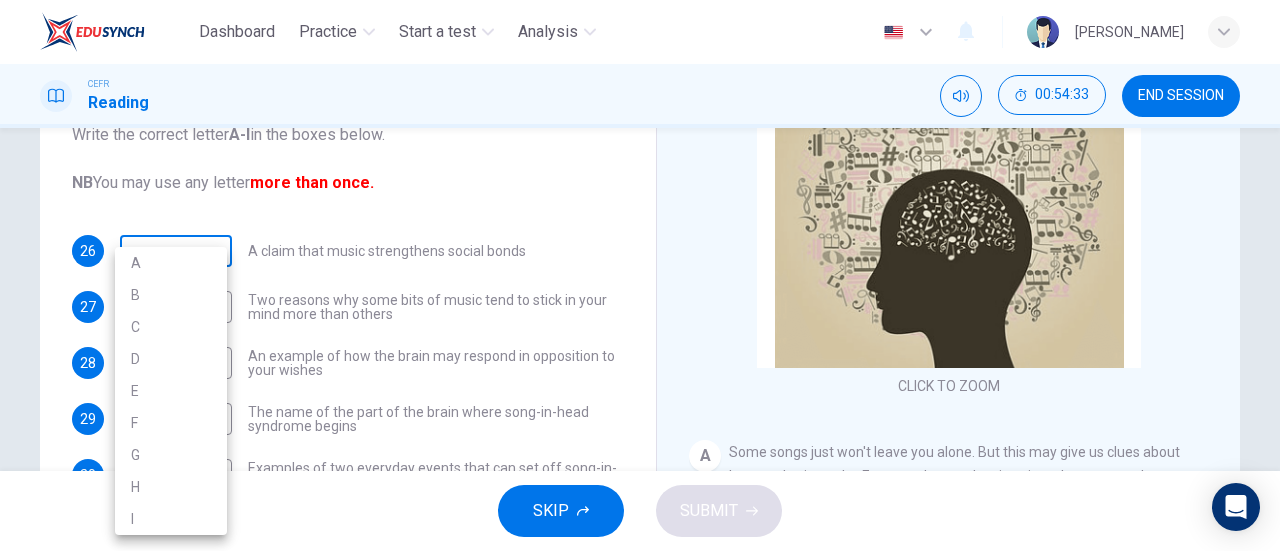 click on "Dashboard Practice Start a test Analysis English en ​ [PERSON_NAME] CEFR Reading 00:54:33 END SESSION Questions 26 - 31 The Reading Passage has nine paragraphs labelled  A-l .
Which paragraph contains the following information?
Write the correct letter  A-l  in the boxes below.
NB  You may use any letter  more than once. 26 ​ ​ A claim that music strengthens social bonds 27 ​ ​ Two reasons why some bits of music tend to stick in your mind more than others 28 ​ ​ An example of how the brain may respond in opposition to your wishes 29 ​ ​ The name of the part of the brain where song-in-head syndrome begins 30 ​ ​ Examples of two everyday events that can set off song-in-head syndrome 31 ​ ​ A description of what one person does to prevent song-in-head syndrome A Song on the Brain CLICK TO ZOOM Click to Zoom A B C D E F G H I SKIP SUBMIT EduSynch - Online Language Proficiency Testing
Dashboard Practice Start a test Analysis Notifications © Copyright  2025 A B" at bounding box center [640, 275] 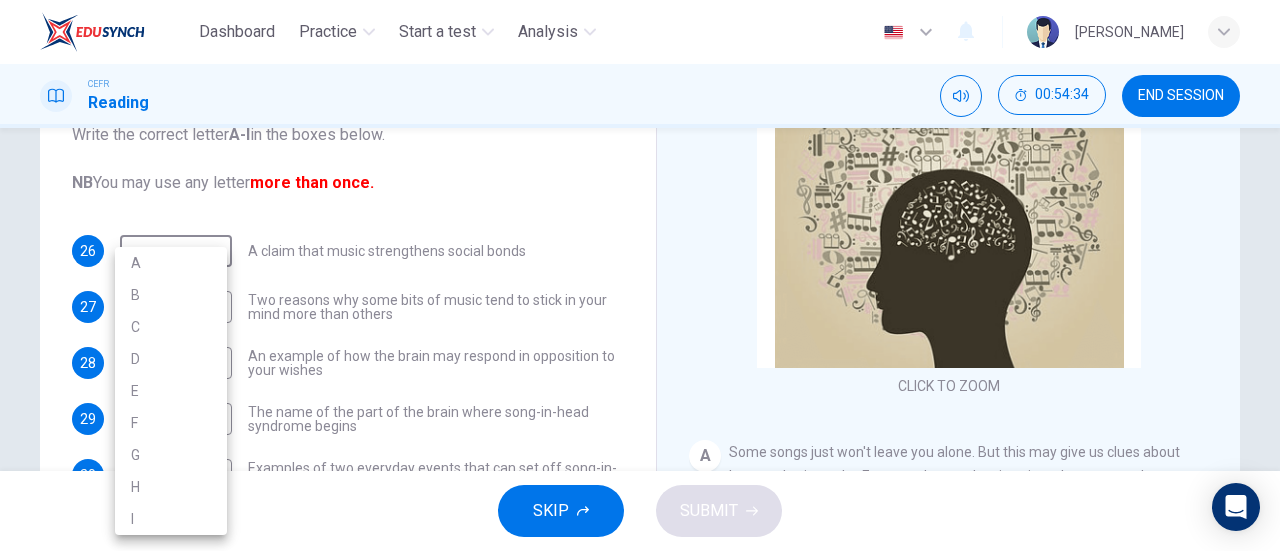 click at bounding box center (640, 275) 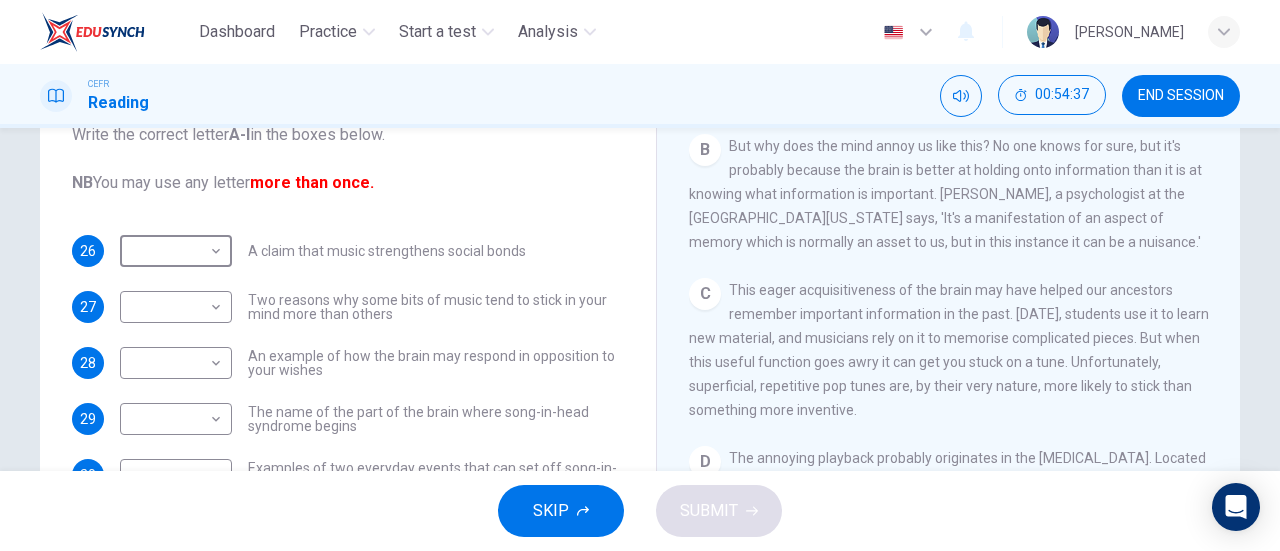 scroll, scrollTop: 472, scrollLeft: 0, axis: vertical 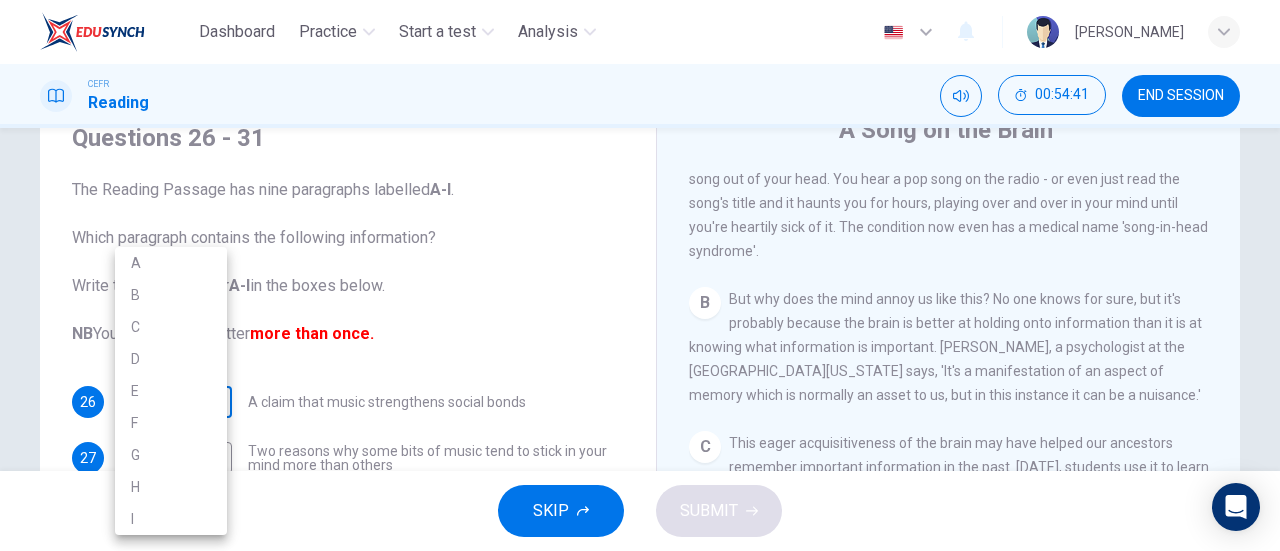 click on "Dashboard Practice Start a test Analysis English en ​ [PERSON_NAME] CEFR Reading 00:54:41 END SESSION Questions 26 - 31 The Reading Passage has nine paragraphs labelled  A-l .
Which paragraph contains the following information?
Write the correct letter  A-l  in the boxes below.
NB  You may use any letter  more than once. 26 ​ ​ A claim that music strengthens social bonds 27 ​ ​ Two reasons why some bits of music tend to stick in your mind more than others 28 ​ ​ An example of how the brain may respond in opposition to your wishes 29 ​ ​ The name of the part of the brain where song-in-head syndrome begins 30 ​ ​ Examples of two everyday events that can set off song-in-head syndrome 31 ​ ​ A description of what one person does to prevent song-in-head syndrome A Song on the Brain CLICK TO ZOOM Click to Zoom A B C D E F G H I SKIP SUBMIT EduSynch - Online Language Proficiency Testing
Dashboard Practice Start a test Analysis Notifications © Copyright  2025 A B" at bounding box center (640, 275) 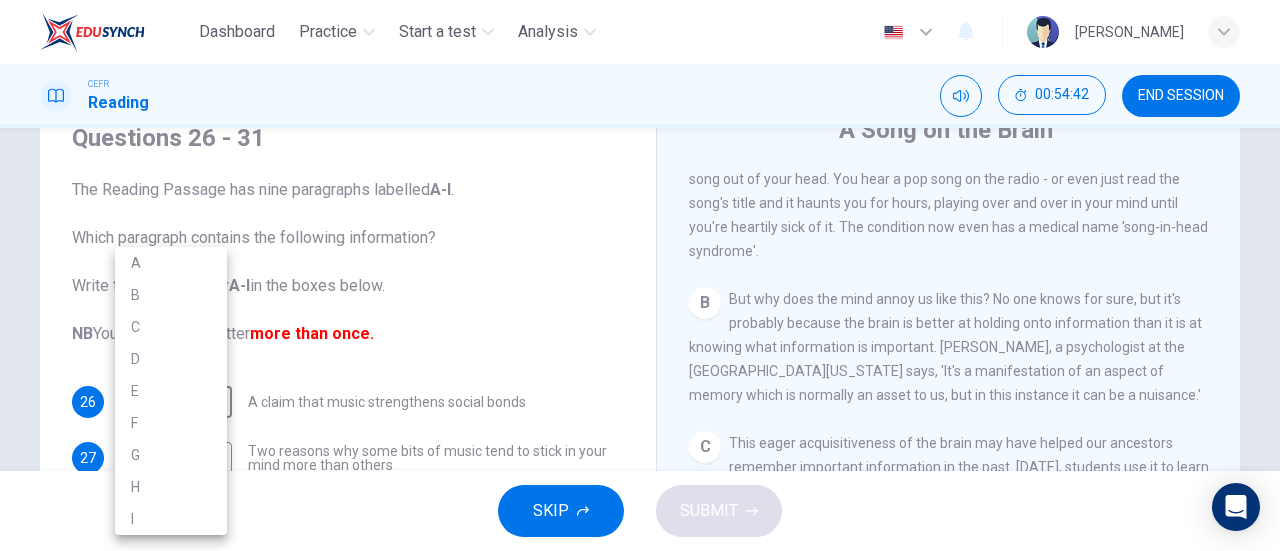 click at bounding box center [640, 275] 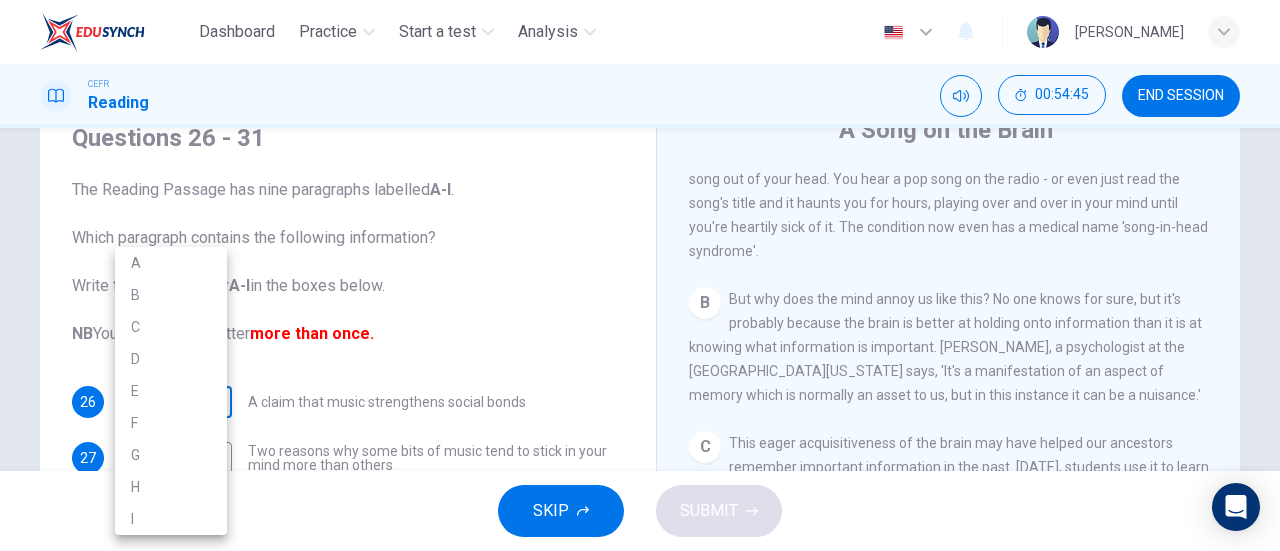 click on "Dashboard Practice Start a test Analysis English en ​ [PERSON_NAME] CEFR Reading 00:54:45 END SESSION Questions 26 - 31 The Reading Passage has nine paragraphs labelled  A-l .
Which paragraph contains the following information?
Write the correct letter  A-l  in the boxes below.
NB  You may use any letter  more than once. 26 ​ ​ A claim that music strengthens social bonds 27 ​ ​ Two reasons why some bits of music tend to stick in your mind more than others 28 ​ ​ An example of how the brain may respond in opposition to your wishes 29 ​ ​ The name of the part of the brain where song-in-head syndrome begins 30 ​ ​ Examples of two everyday events that can set off song-in-head syndrome 31 ​ ​ A description of what one person does to prevent song-in-head syndrome A Song on the Brain CLICK TO ZOOM Click to Zoom A B C D E F G H I SKIP SUBMIT EduSynch - Online Language Proficiency Testing
Dashboard Practice Start a test Analysis Notifications © Copyright  2025 A B" at bounding box center [640, 275] 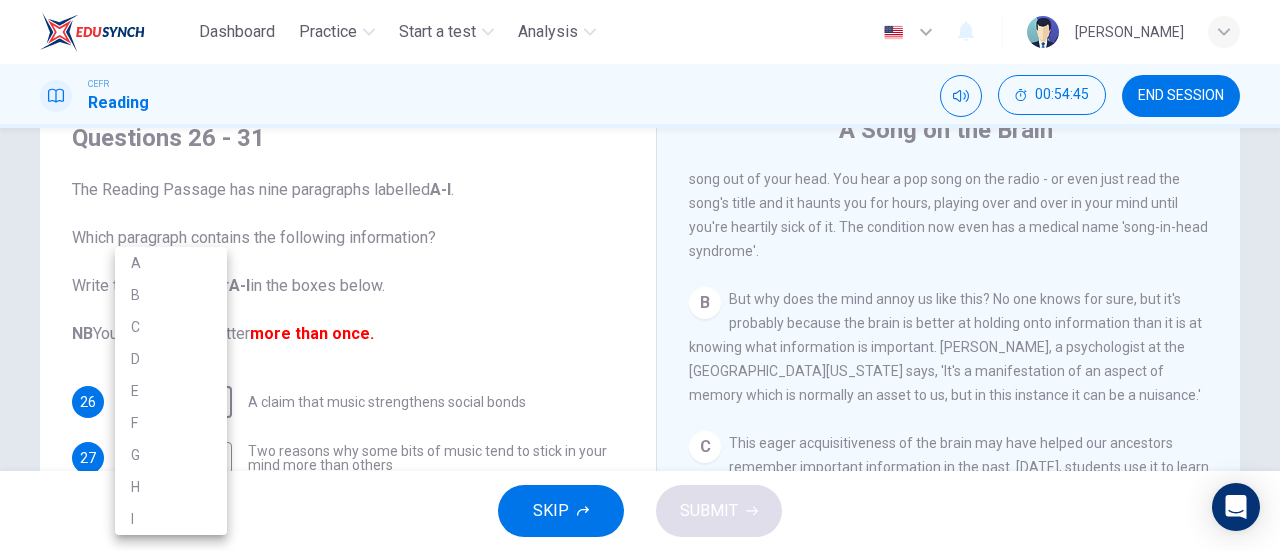 click at bounding box center [640, 275] 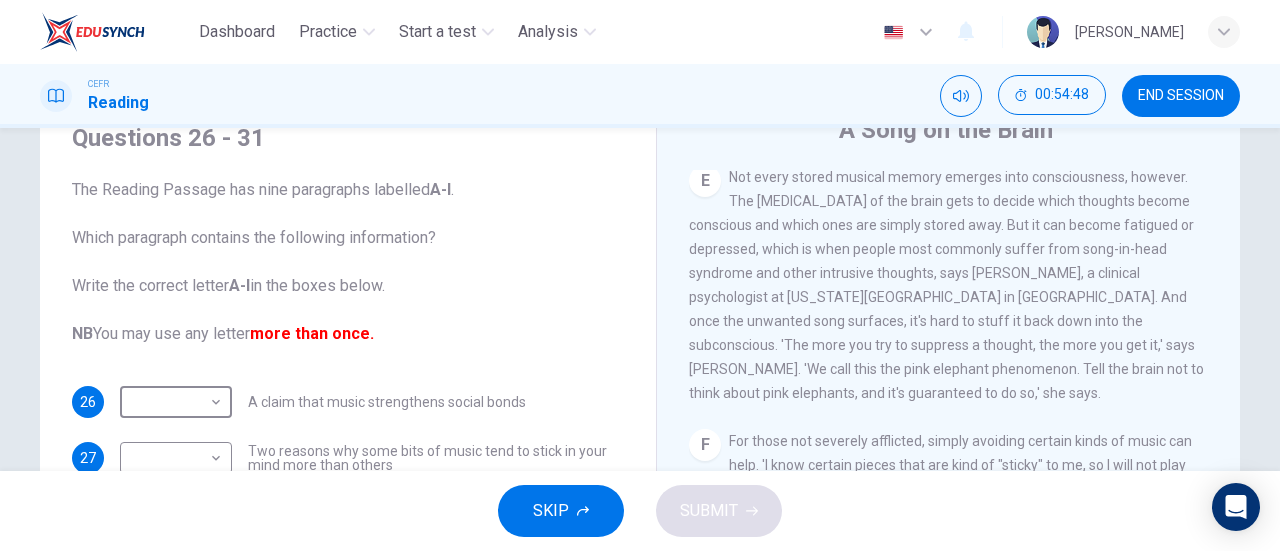 scroll, scrollTop: 1348, scrollLeft: 0, axis: vertical 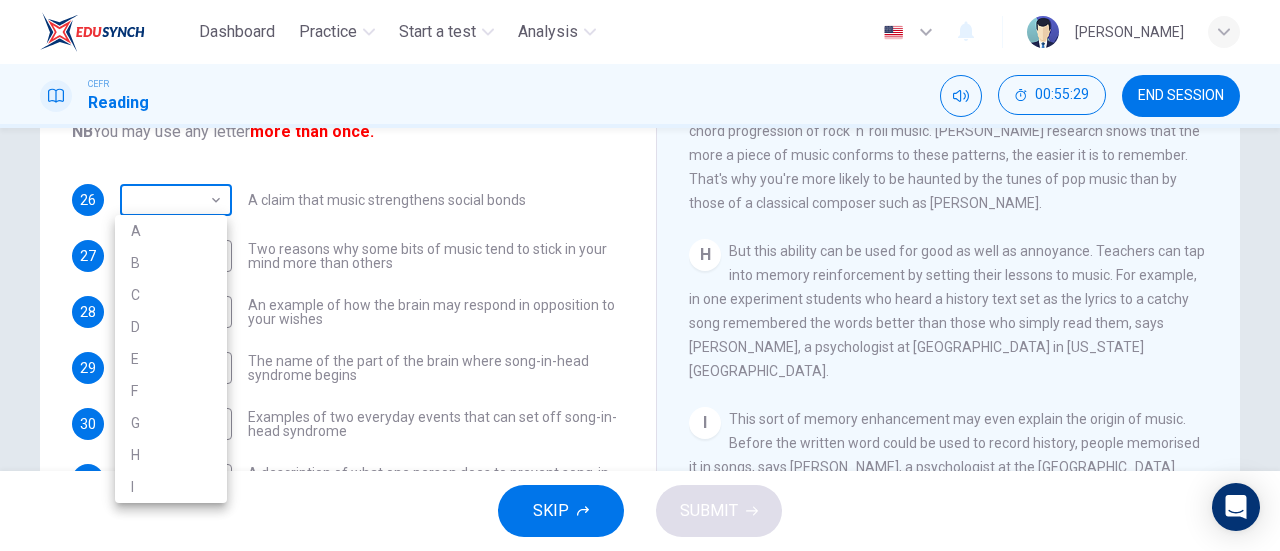 click on "Dashboard Practice Start a test Analysis English en ​ [PERSON_NAME] CEFR Reading 00:55:29 END SESSION Questions 26 - 31 The Reading Passage has nine paragraphs labelled  A-l .
Which paragraph contains the following information?
Write the correct letter  A-l  in the boxes below.
NB  You may use any letter  more than once. 26 ​ ​ A claim that music strengthens social bonds 27 ​ ​ Two reasons why some bits of music tend to stick in your mind more than others 28 ​ ​ An example of how the brain may respond in opposition to your wishes 29 ​ ​ The name of the part of the brain where song-in-head syndrome begins 30 ​ ​ Examples of two everyday events that can set off song-in-head syndrome 31 ​ ​ A description of what one person does to prevent song-in-head syndrome A Song on the Brain CLICK TO ZOOM Click to Zoom A B C D E F G H I SKIP SUBMIT EduSynch - Online Language Proficiency Testing
Dashboard Practice Start a test Analysis Notifications © Copyright  2025 A B" at bounding box center [640, 275] 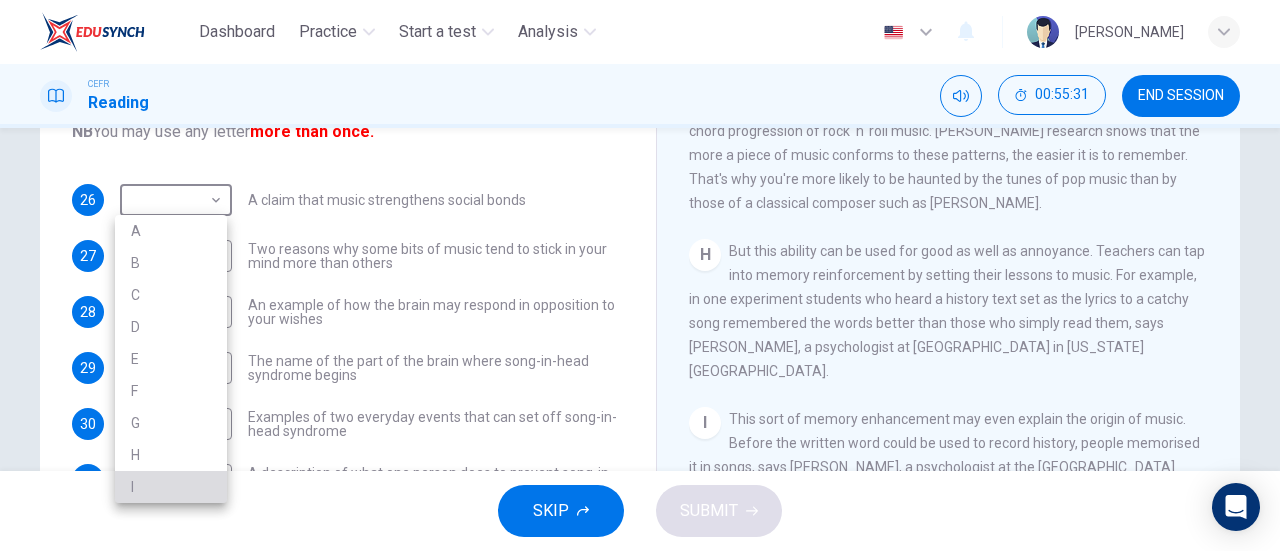 click on "I" at bounding box center [171, 487] 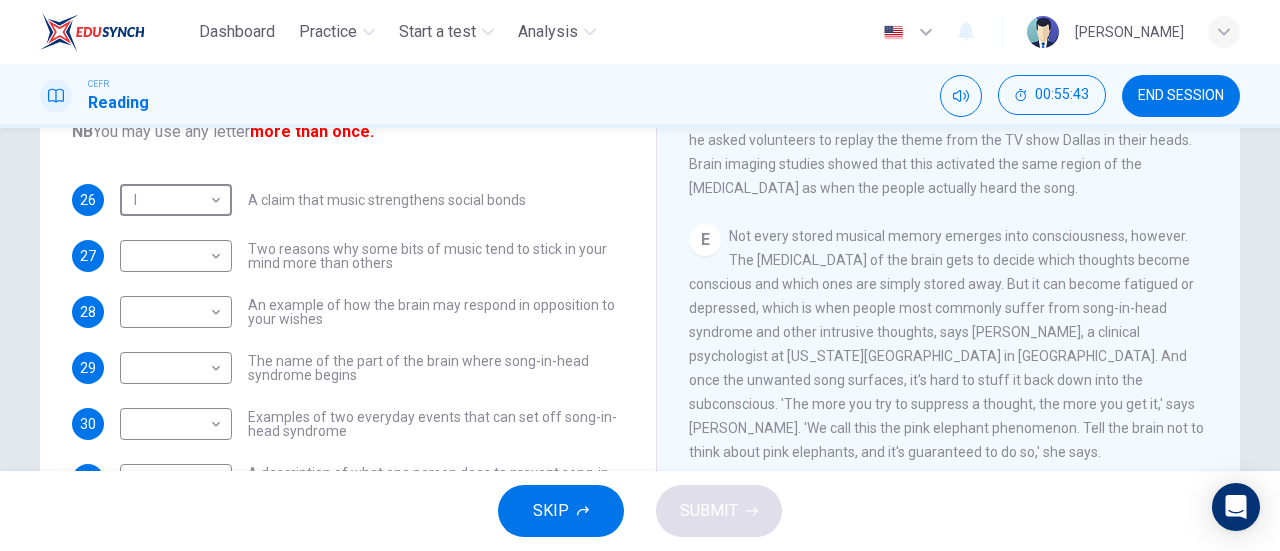 scroll, scrollTop: 842, scrollLeft: 0, axis: vertical 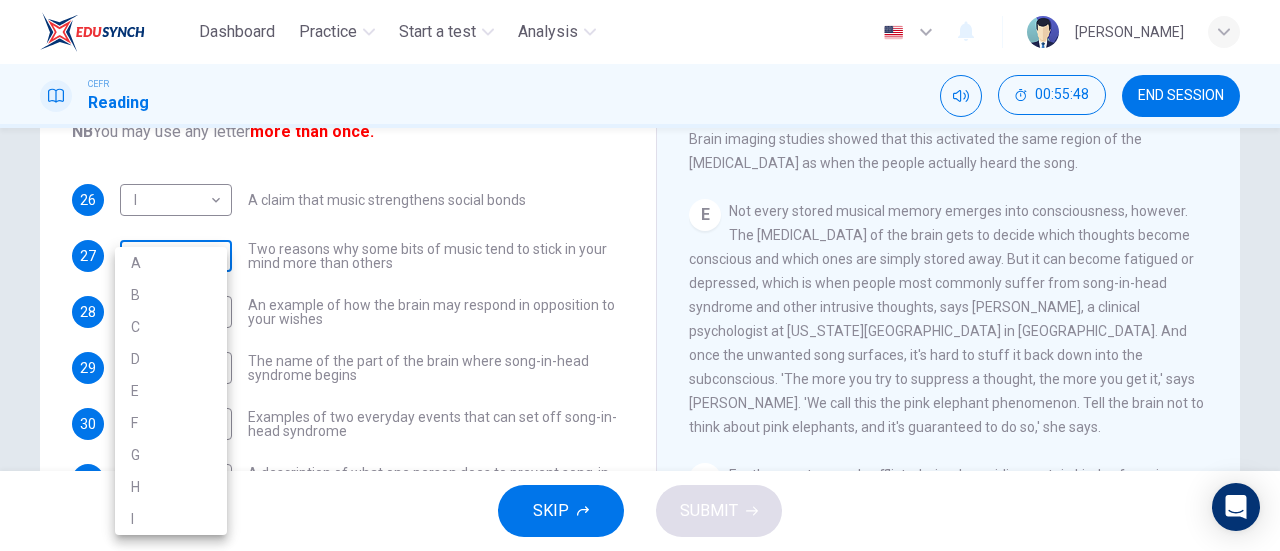 click on "Dashboard Practice Start a test Analysis English en ​ [PERSON_NAME] CEFR Reading 00:55:48 END SESSION Questions 26 - 31 The Reading Passage has nine paragraphs labelled  A-l .
Which paragraph contains the following information?
Write the correct letter  A-l  in the boxes below.
NB  You may use any letter  more than once. 26 I I ​ A claim that music strengthens social bonds 27 ​ ​ Two reasons why some bits of music tend to stick in your mind more than others 28 ​ ​ An example of how the brain may respond in opposition to your wishes 29 ​ ​ The name of the part of the brain where song-in-head syndrome begins 30 ​ ​ Examples of two everyday events that can set off song-in-head syndrome 31 ​ ​ A description of what one person does to prevent song-in-head syndrome A Song on the Brain CLICK TO ZOOM Click to Zoom A B C D E F G H I SKIP SUBMIT EduSynch - Online Language Proficiency Testing
Dashboard Practice Start a test Analysis Notifications © Copyright  2025 A B" at bounding box center (640, 275) 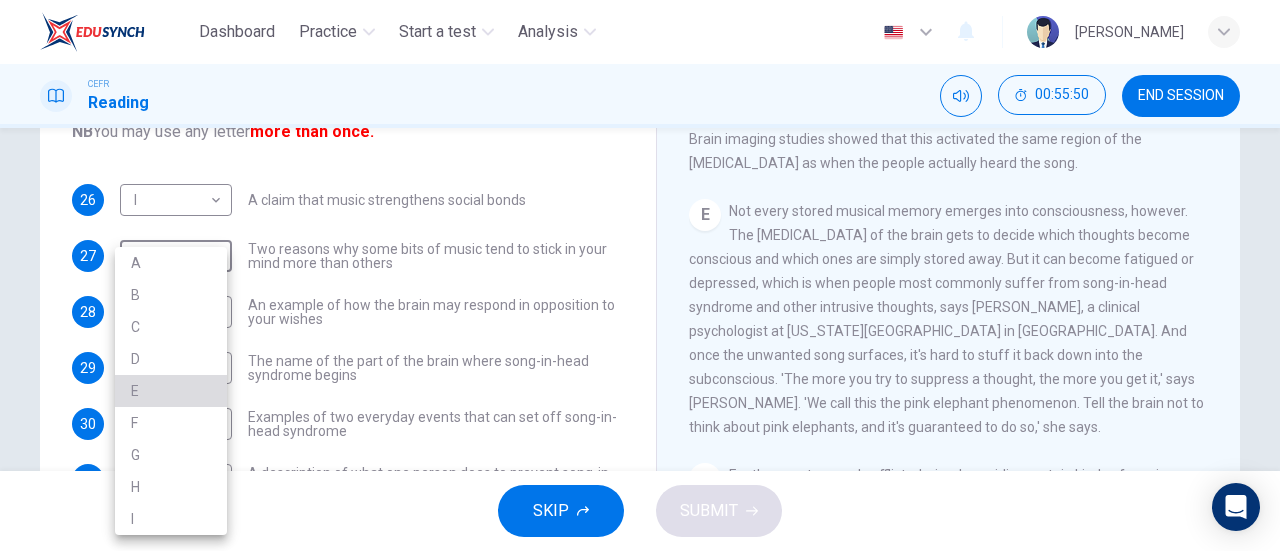 click on "E" at bounding box center (171, 391) 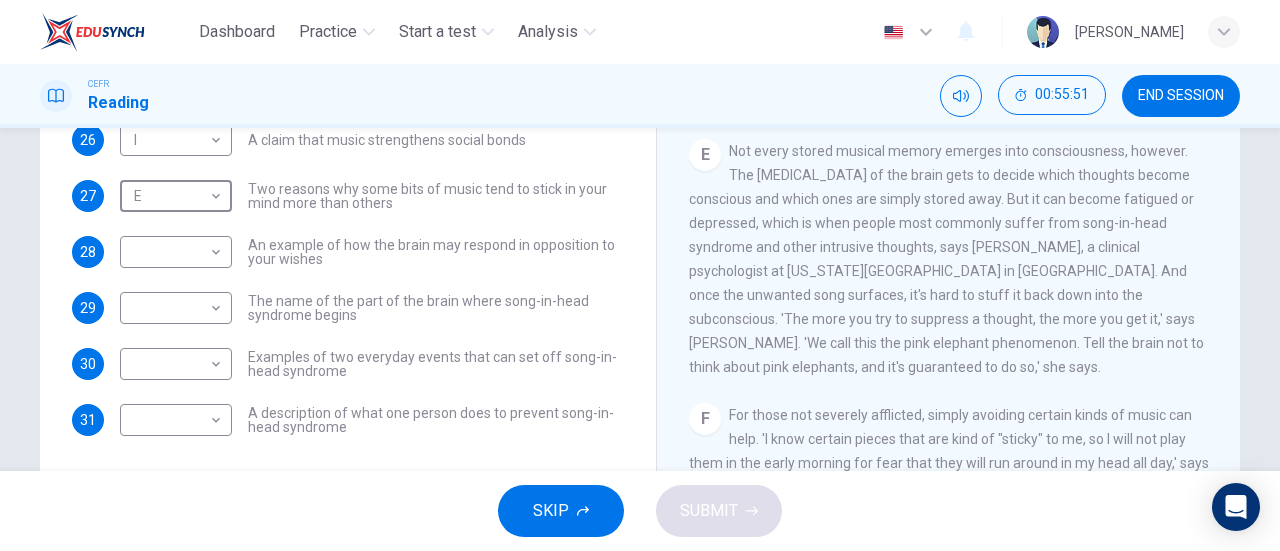 scroll, scrollTop: 354, scrollLeft: 0, axis: vertical 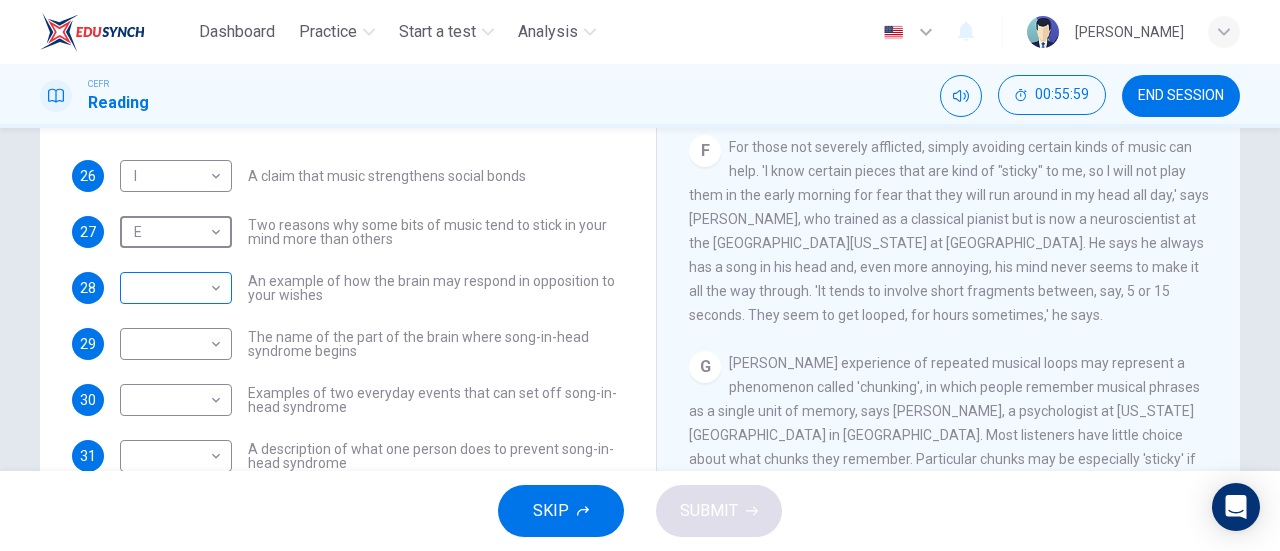 click on "Dashboard Practice Start a test Analysis English en ​ [PERSON_NAME] CEFR Reading 00:55:59 END SESSION Questions 26 - 31 The Reading Passage has nine paragraphs labelled  A-l .
Which paragraph contains the following information?
Write the correct letter  A-l  in the boxes below.
NB  You may use any letter  more than once. 26 I I ​ A claim that music strengthens social bonds 27 E E ​ Two reasons why some bits of music tend to stick in your mind more than others 28 ​ ​ An example of how the brain may respond in opposition to your wishes 29 ​ ​ The name of the part of the brain where song-in-head syndrome begins 30 ​ ​ Examples of two everyday events that can set off song-in-head syndrome 31 ​ ​ A description of what one person does to prevent song-in-head syndrome A Song on the Brain CLICK TO ZOOM Click to Zoom A B C D E F G H I SKIP SUBMIT EduSynch - Online Language Proficiency Testing
Dashboard Practice Start a test Analysis Notifications © Copyright  2025" at bounding box center (640, 275) 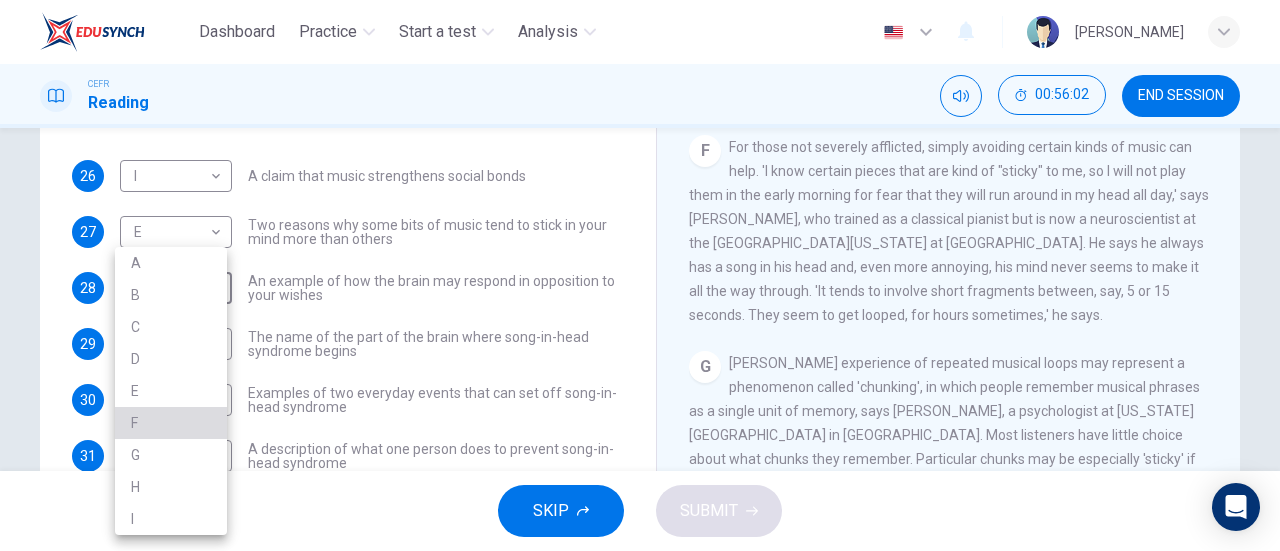 click on "F" at bounding box center (171, 423) 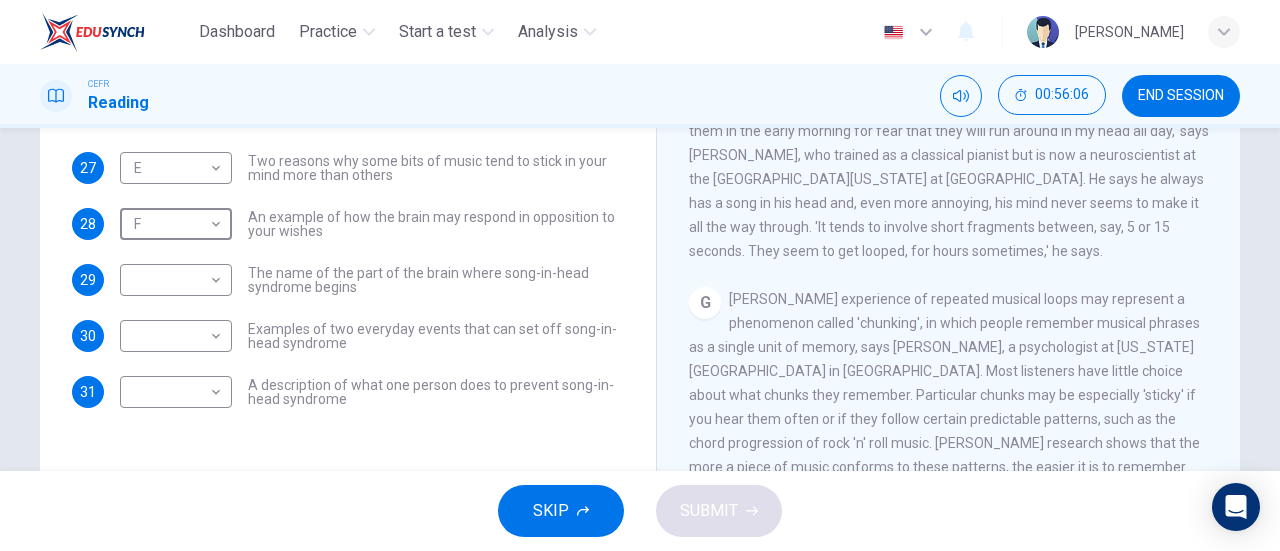 scroll, scrollTop: 376, scrollLeft: 0, axis: vertical 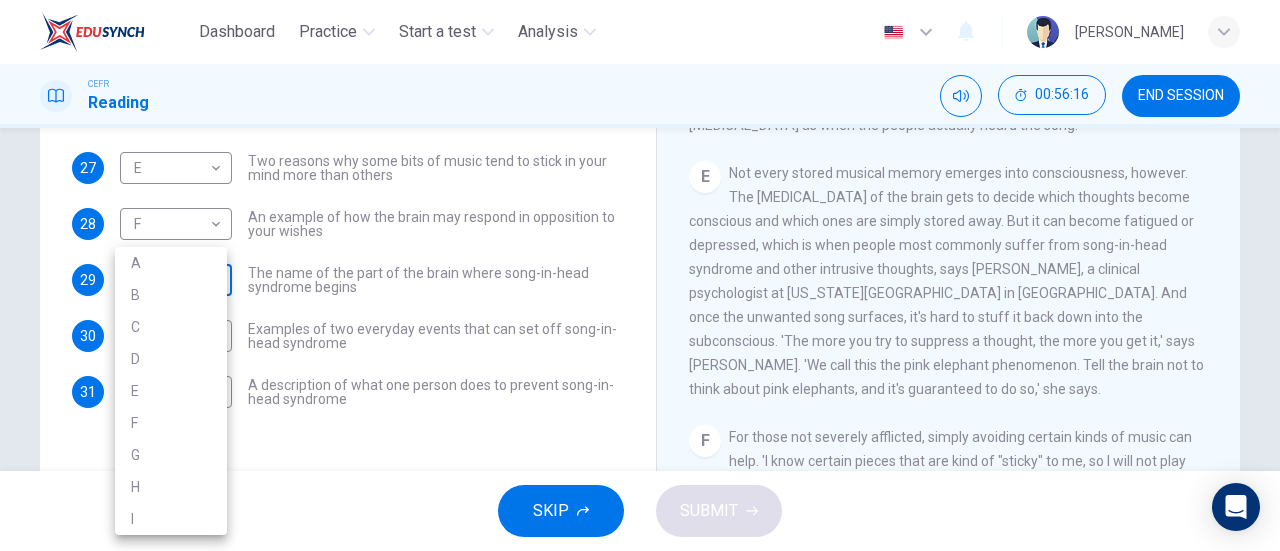 click on "Dashboard Practice Start a test Analysis English en ​ [PERSON_NAME] CEFR Reading 00:56:16 END SESSION Questions 26 - 31 The Reading Passage has nine paragraphs labelled  A-l .
Which paragraph contains the following information?
Write the correct letter  A-l  in the boxes below.
NB  You may use any letter  more than once. 26 I I ​ A claim that music strengthens social bonds 27 E E ​ Two reasons why some bits of music tend to stick in your mind more than others 28 F F ​ An example of how the brain may respond in opposition to your wishes 29 ​ ​ The name of the part of the brain where song-in-head syndrome begins 30 ​ ​ Examples of two everyday events that can set off song-in-head syndrome 31 ​ ​ A description of what one person does to prevent song-in-head syndrome A Song on the Brain CLICK TO ZOOM Click to Zoom A B C D E F G H I SKIP SUBMIT EduSynch - Online Language Proficiency Testing
Dashboard Practice Start a test Analysis Notifications © Copyright  2025 A B" at bounding box center (640, 275) 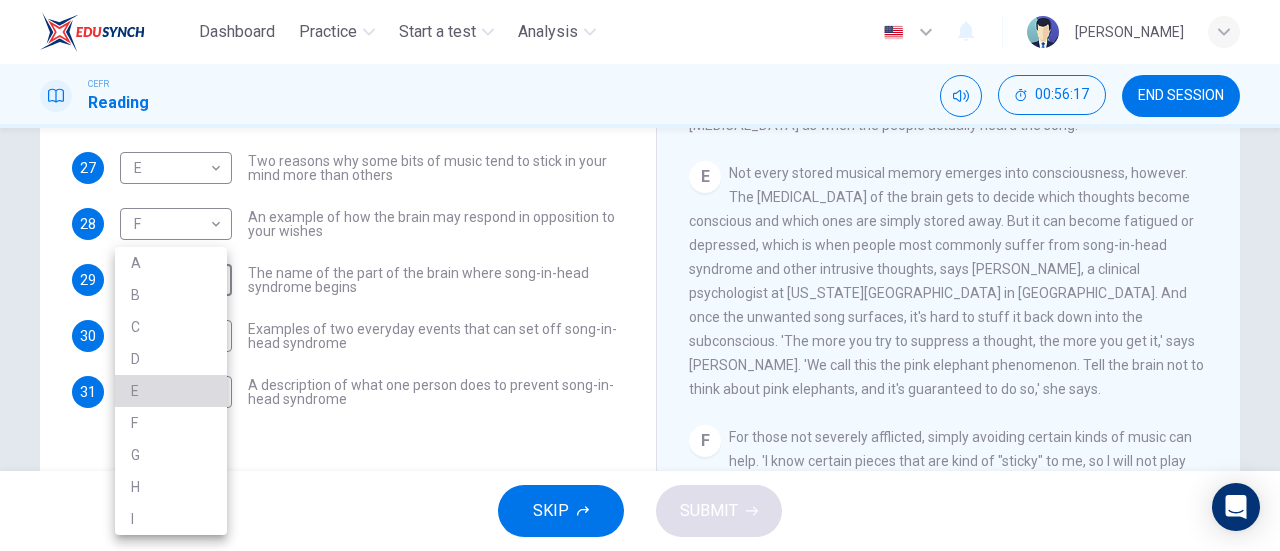 click on "E" at bounding box center (171, 391) 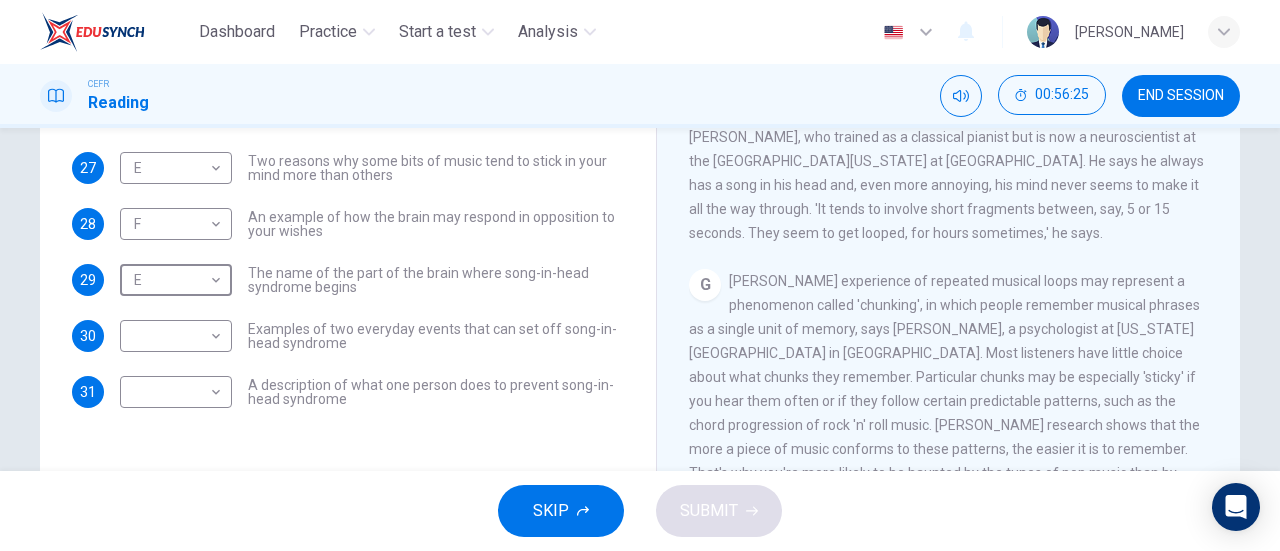 scroll, scrollTop: 1189, scrollLeft: 0, axis: vertical 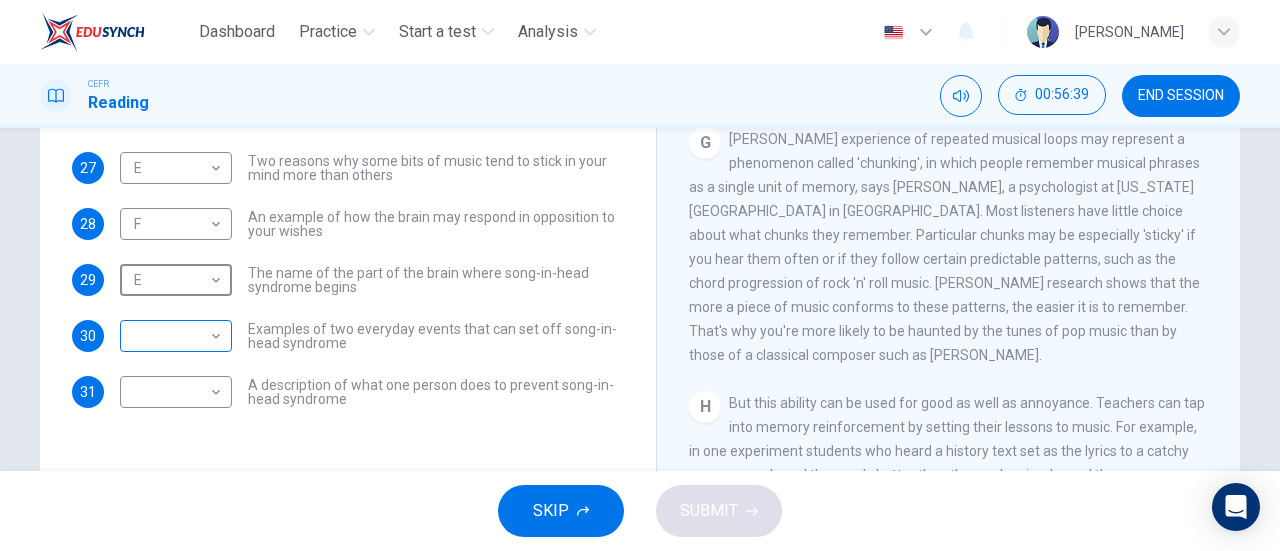 click on "Dashboard Practice Start a test Analysis English en ​ [PERSON_NAME] CEFR Reading 00:56:39 END SESSION Questions 26 - 31 The Reading Passage has nine paragraphs labelled  A-l .
Which paragraph contains the following information?
Write the correct letter  A-l  in the boxes below.
NB  You may use any letter  more than once. 26 I I ​ A claim that music strengthens social bonds 27 E E ​ Two reasons why some bits of music tend to stick in your mind more than others 28 F F ​ An example of how the brain may respond in opposition to your wishes 29 E E ​ The name of the part of the brain where song-in-head syndrome begins 30 ​ ​ Examples of two everyday events that can set off song-in-head syndrome 31 ​ ​ A description of what one person does to prevent song-in-head syndrome A Song on the Brain CLICK TO ZOOM Click to Zoom A B C D E F G H I SKIP SUBMIT EduSynch - Online Language Proficiency Testing
Dashboard Practice Start a test Analysis Notifications © Copyright  2025" at bounding box center (640, 275) 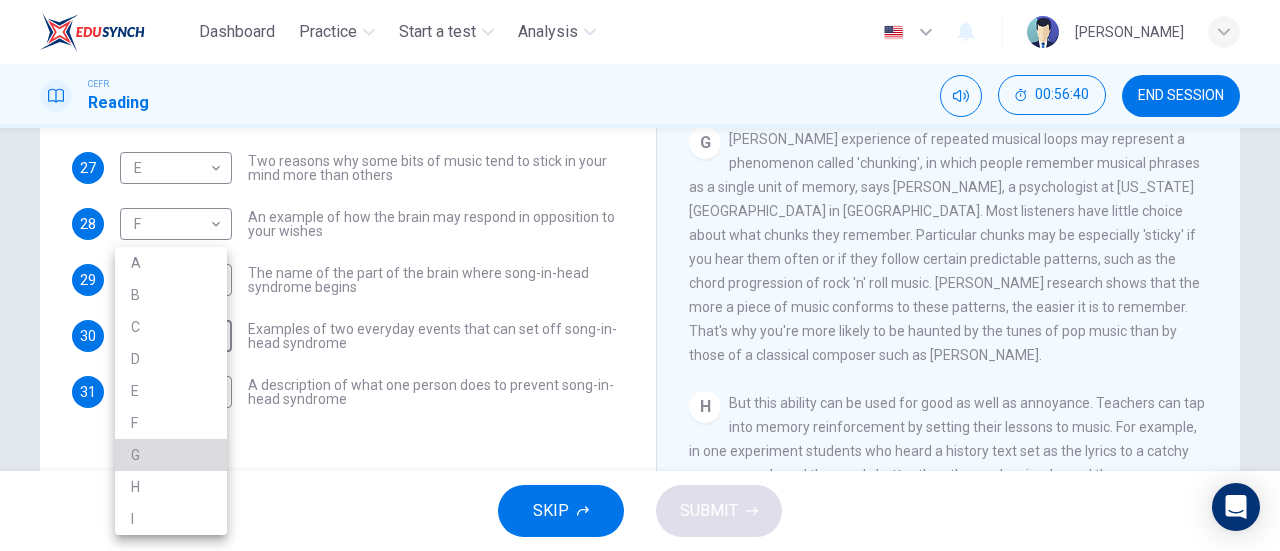 click on "G" at bounding box center (171, 455) 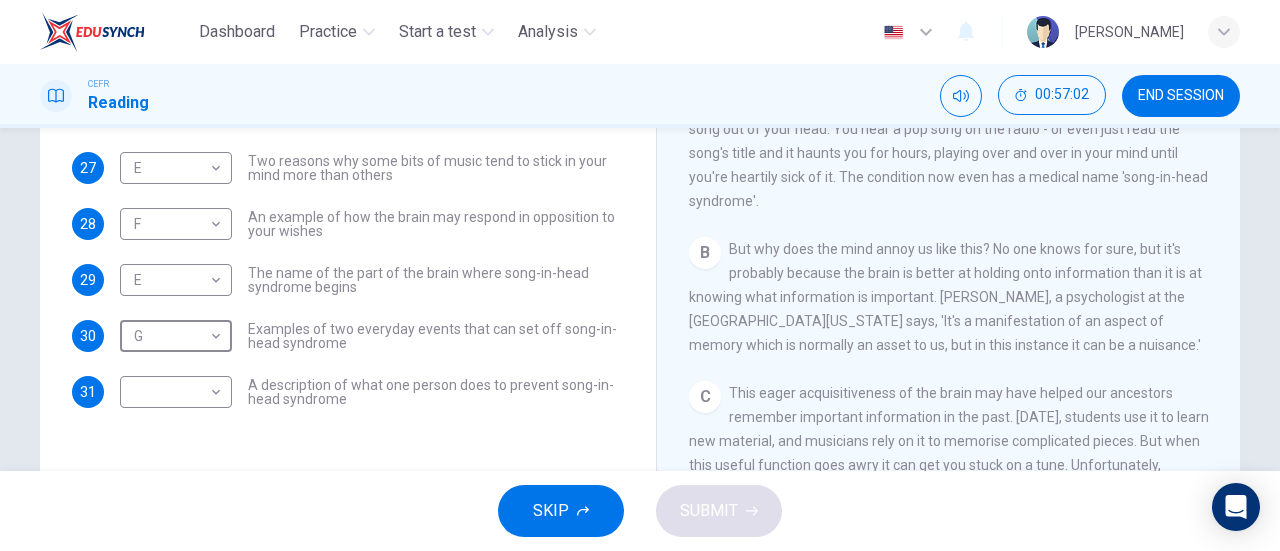 scroll, scrollTop: 0, scrollLeft: 0, axis: both 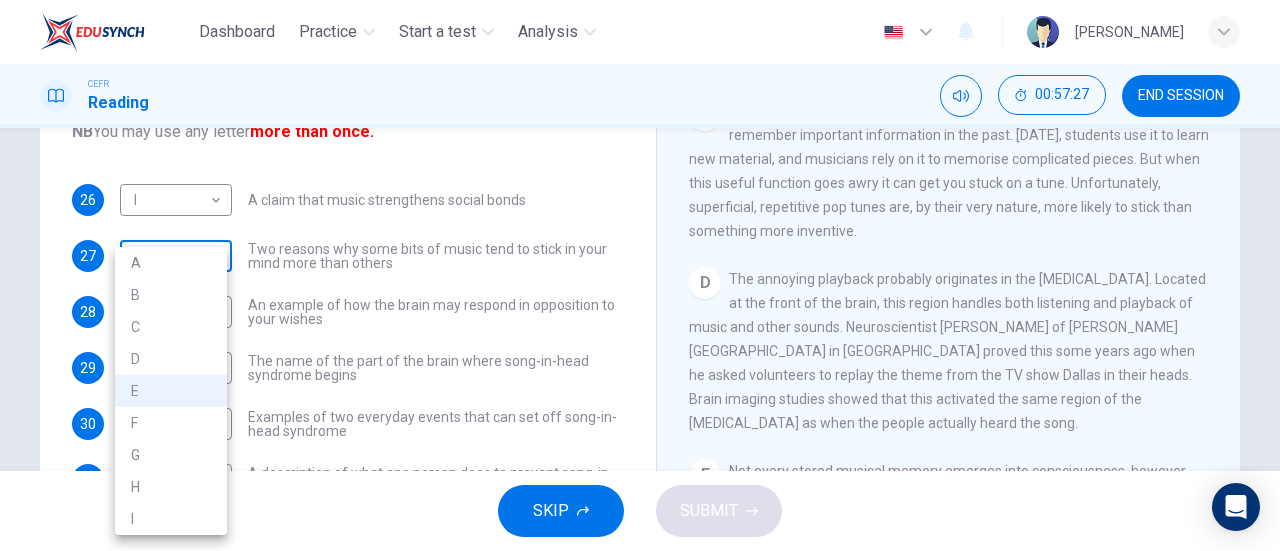 click on "Dashboard Practice Start a test Analysis English en ​ [PERSON_NAME] CEFR Reading 00:57:27 END SESSION Questions 26 - 31 The Reading Passage has nine paragraphs labelled  A-l .
Which paragraph contains the following information?
Write the correct letter  A-l  in the boxes below.
NB  You may use any letter  more than once. 26 I I ​ A claim that music strengthens social bonds 27 E E ​ Two reasons why some bits of music tend to stick in your mind more than others 28 F F ​ An example of how the brain may respond in opposition to your wishes 29 E E ​ The name of the part of the brain where song-in-head syndrome begins 30 G G ​ Examples of two everyday events that can set off song-in-head syndrome 31 ​ ​ A description of what one person does to prevent song-in-head syndrome A Song on the Brain CLICK TO ZOOM Click to Zoom A B C D E F G H I SKIP SUBMIT EduSynch - Online Language Proficiency Testing
Dashboard Practice Start a test Analysis Notifications © Copyright  2025 A B" at bounding box center [640, 275] 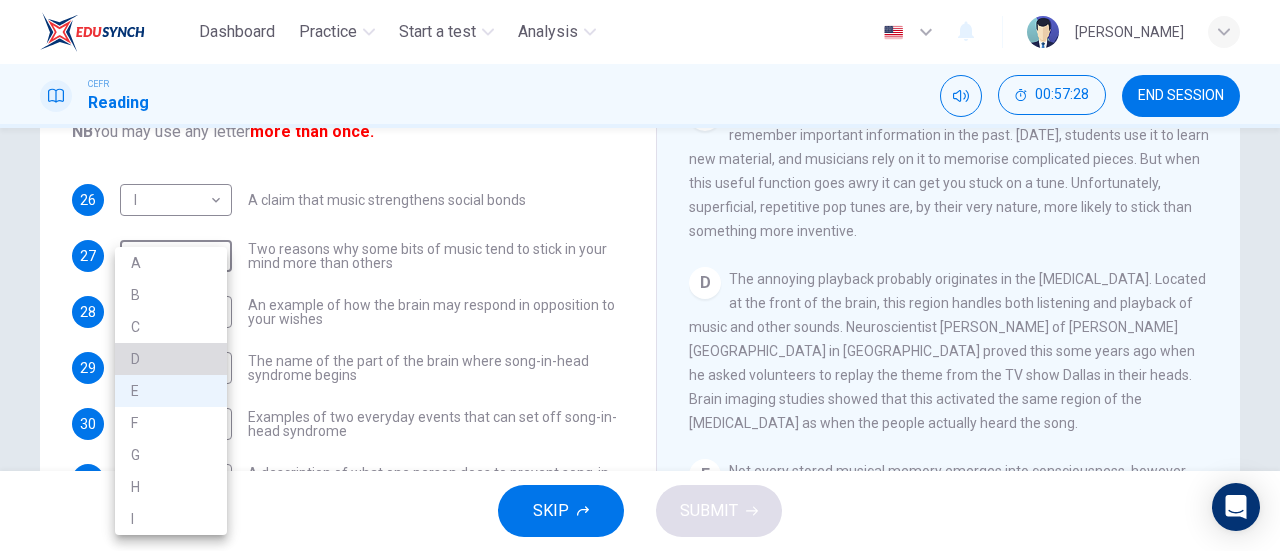 click on "D" at bounding box center [171, 359] 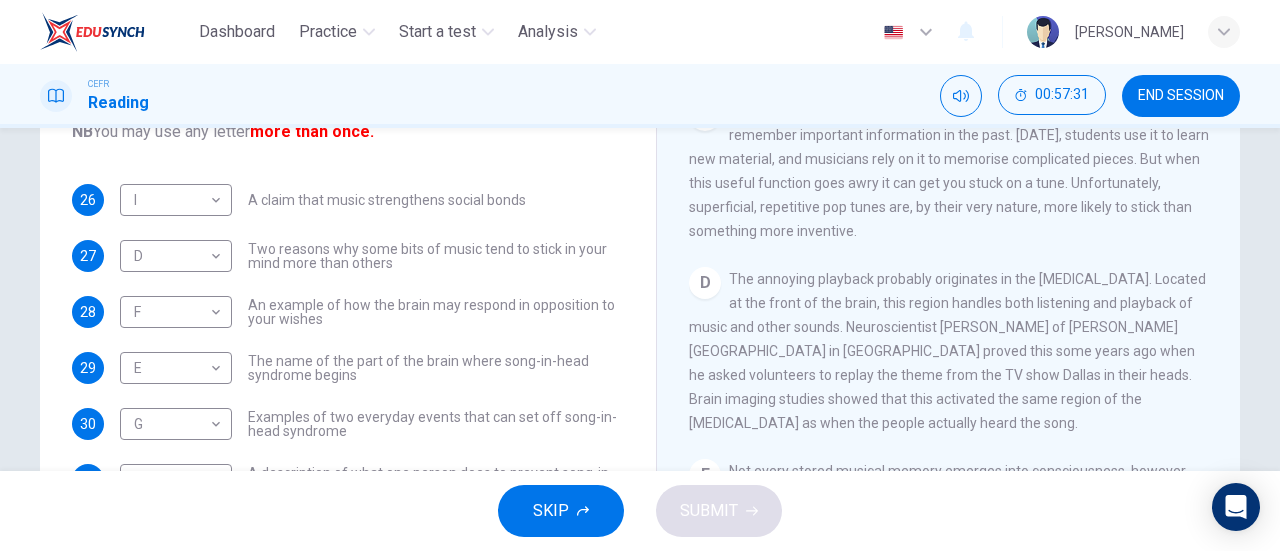 drag, startPoint x: 1231, startPoint y: 243, endPoint x: 1226, endPoint y: 231, distance: 13 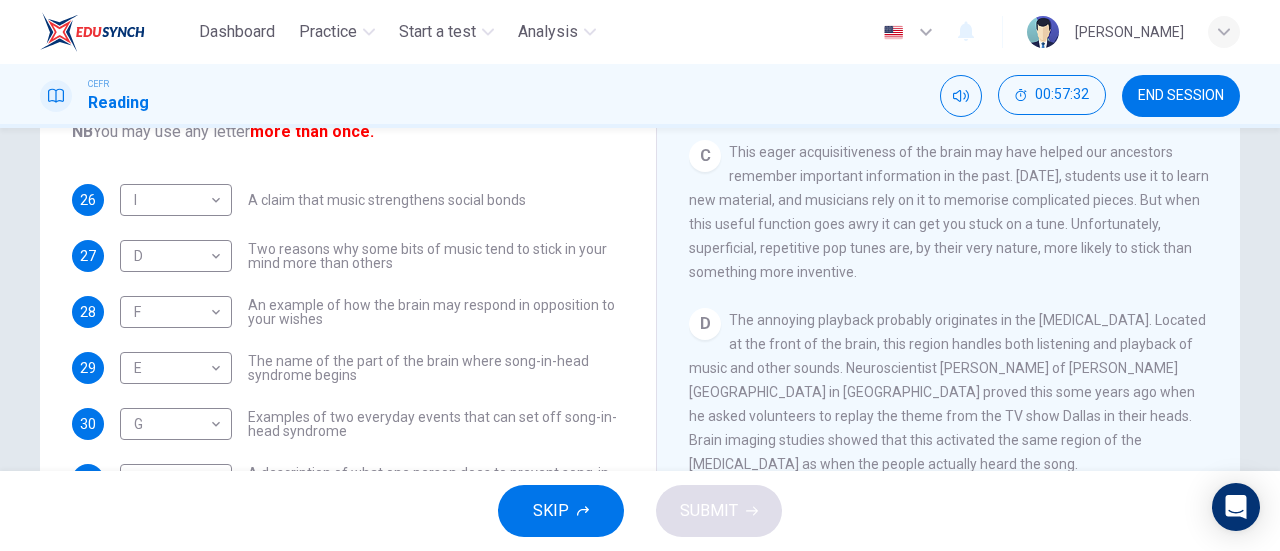 scroll, scrollTop: 546, scrollLeft: 0, axis: vertical 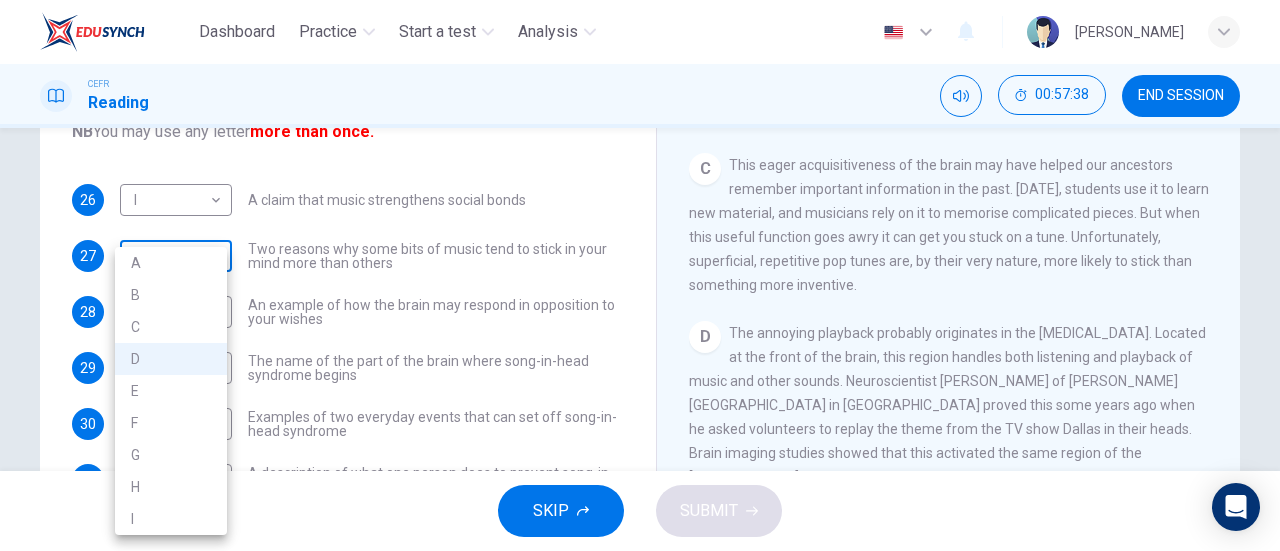 click on "Dashboard Practice Start a test Analysis English en ​ [PERSON_NAME] CEFR Reading 00:57:38 END SESSION Questions 26 - 31 The Reading Passage has nine paragraphs labelled  A-l .
Which paragraph contains the following information?
Write the correct letter  A-l  in the boxes below.
NB  You may use any letter  more than once. 26 I I ​ A claim that music strengthens social bonds 27 D D ​ Two reasons why some bits of music tend to stick in your mind more than others 28 F F ​ An example of how the brain may respond in opposition to your wishes 29 E E ​ The name of the part of the brain where song-in-head syndrome begins 30 G G ​ Examples of two everyday events that can set off song-in-head syndrome 31 ​ ​ A description of what one person does to prevent song-in-head syndrome A Song on the Brain CLICK TO ZOOM Click to Zoom A B C D E F G H I SKIP SUBMIT EduSynch - Online Language Proficiency Testing
Dashboard Practice Start a test Analysis Notifications © Copyright  2025 A B" at bounding box center (640, 275) 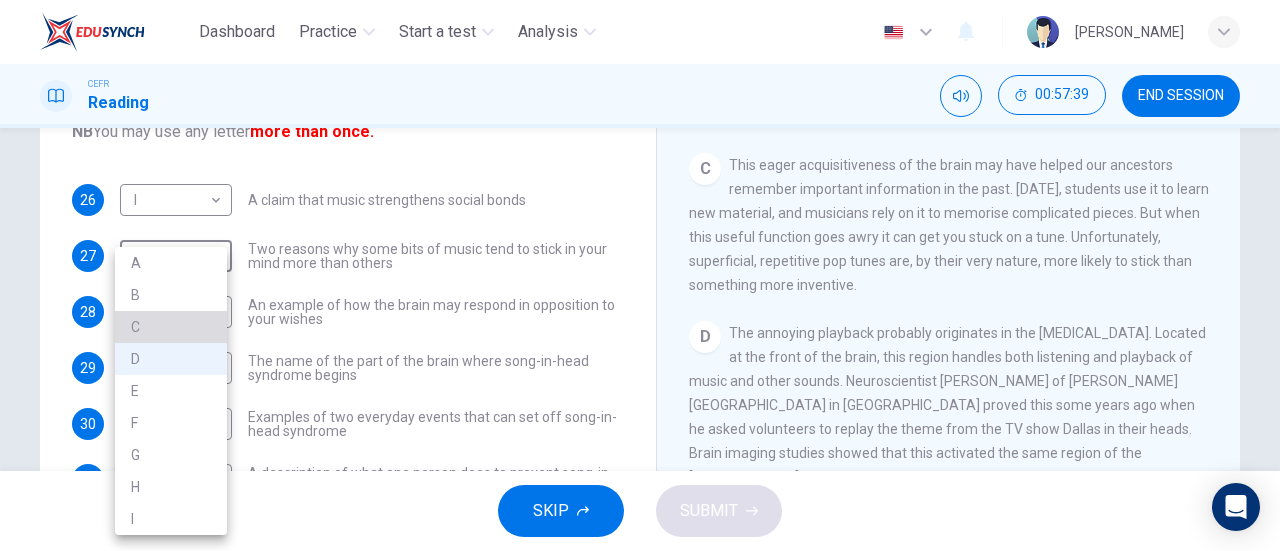 click on "C" at bounding box center (171, 327) 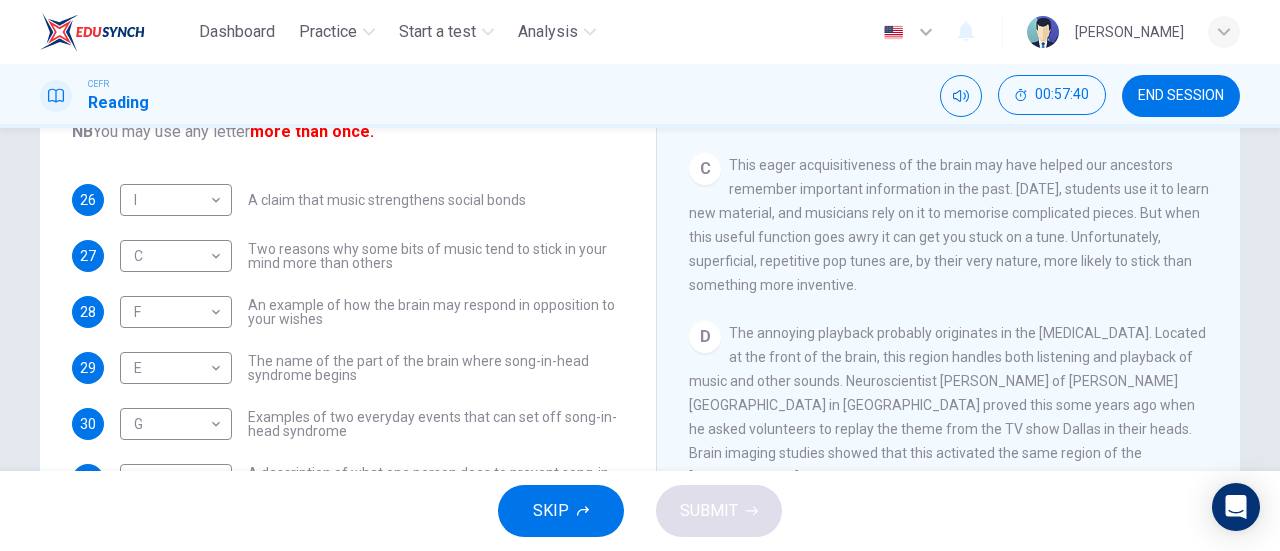 click on "C This eager acquisitiveness of the brain may have helped our ancestors remember important information in the past. [DATE], students use it to learn new material, and musicians rely on it to memorise complicated pieces. But when this useful function goes awry it can get you stuck on a tune. Unfortunately, superficial, repetitive pop tunes are, by their very nature, more likely to stick than something more inventive." at bounding box center (949, 225) 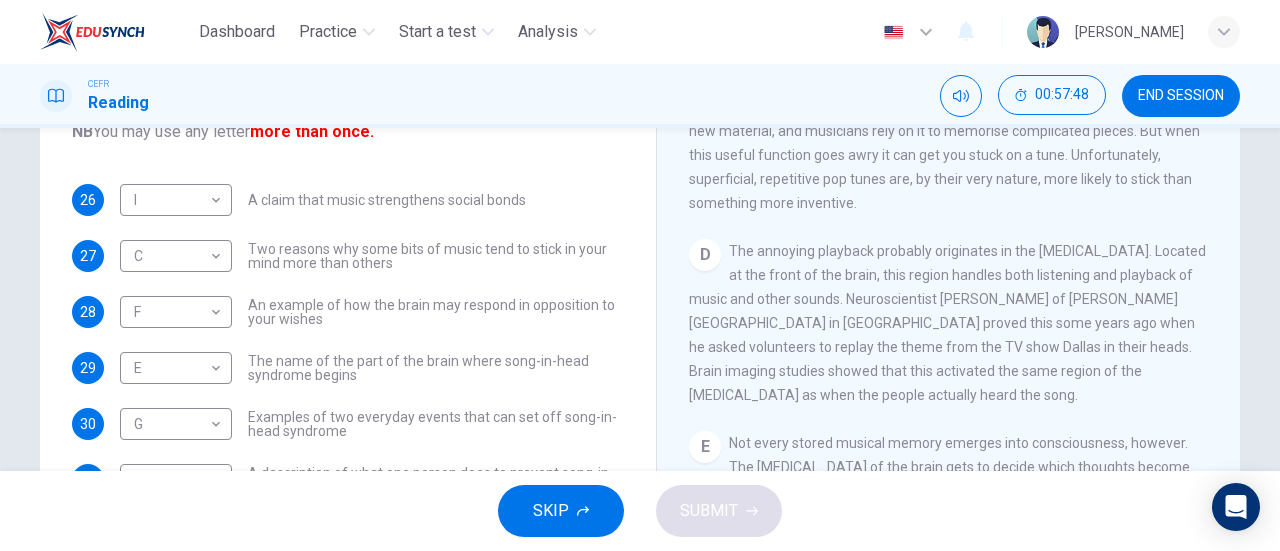 scroll, scrollTop: 632, scrollLeft: 0, axis: vertical 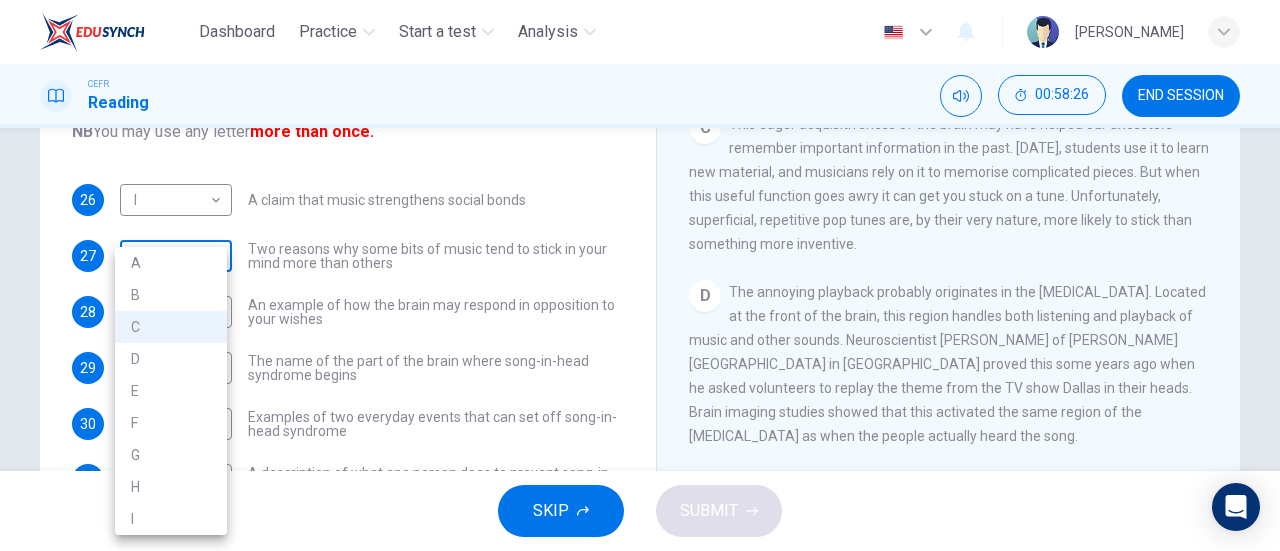 click on "Dashboard Practice Start a test Analysis English en ​ [PERSON_NAME] CEFR Reading 00:58:26 END SESSION Questions 26 - 31 The Reading Passage has nine paragraphs labelled  A-l .
Which paragraph contains the following information?
Write the correct letter  A-l  in the boxes below.
NB  You may use any letter  more than once. 26 I I ​ A claim that music strengthens social bonds 27 C C ​ Two reasons why some bits of music tend to stick in your mind more than others 28 F F ​ An example of how the brain may respond in opposition to your wishes 29 E E ​ The name of the part of the brain where song-in-head syndrome begins 30 G G ​ Examples of two everyday events that can set off song-in-head syndrome 31 ​ ​ A description of what one person does to prevent song-in-head syndrome A Song on the Brain CLICK TO ZOOM Click to Zoom A B C D E F G H I SKIP SUBMIT EduSynch - Online Language Proficiency Testing
Dashboard Practice Start a test Analysis Notifications © Copyright  2025 A B" at bounding box center (640, 275) 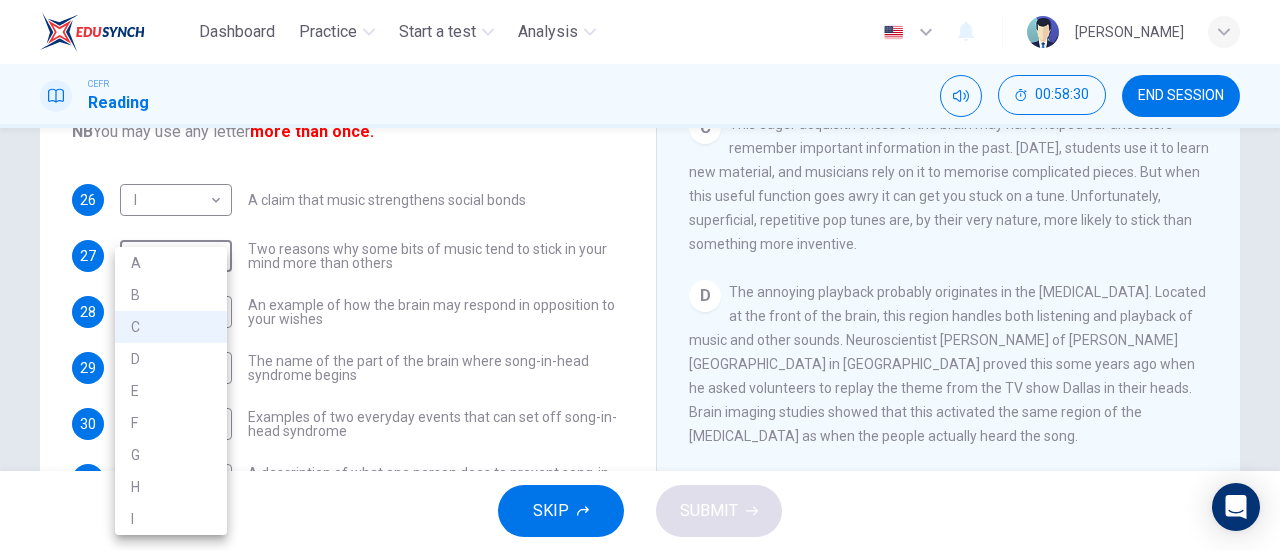 click at bounding box center (640, 275) 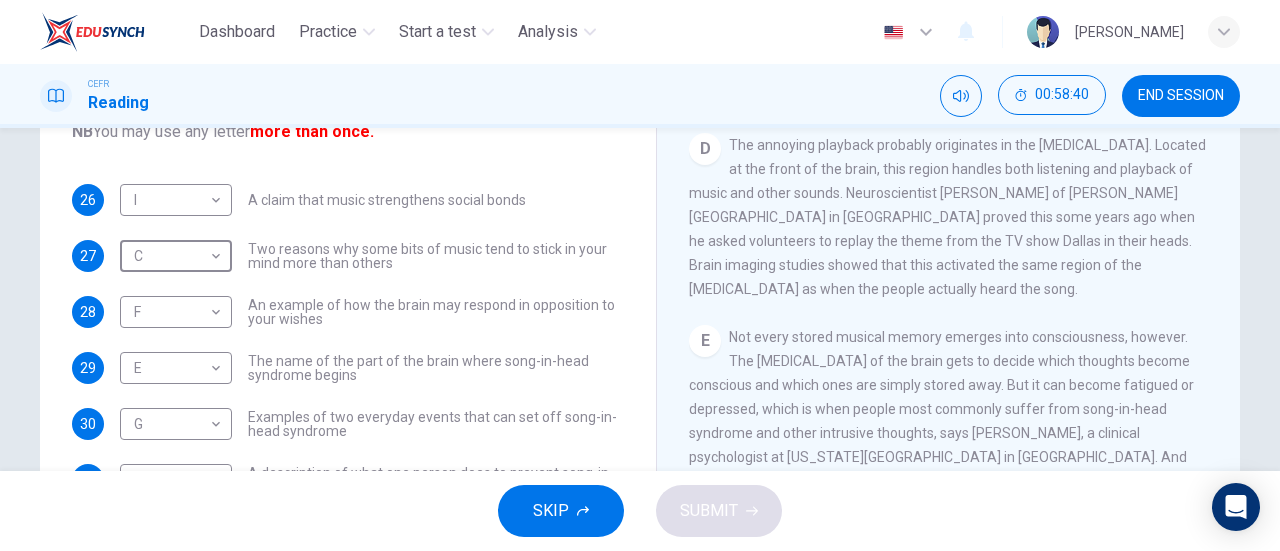 scroll, scrollTop: 738, scrollLeft: 0, axis: vertical 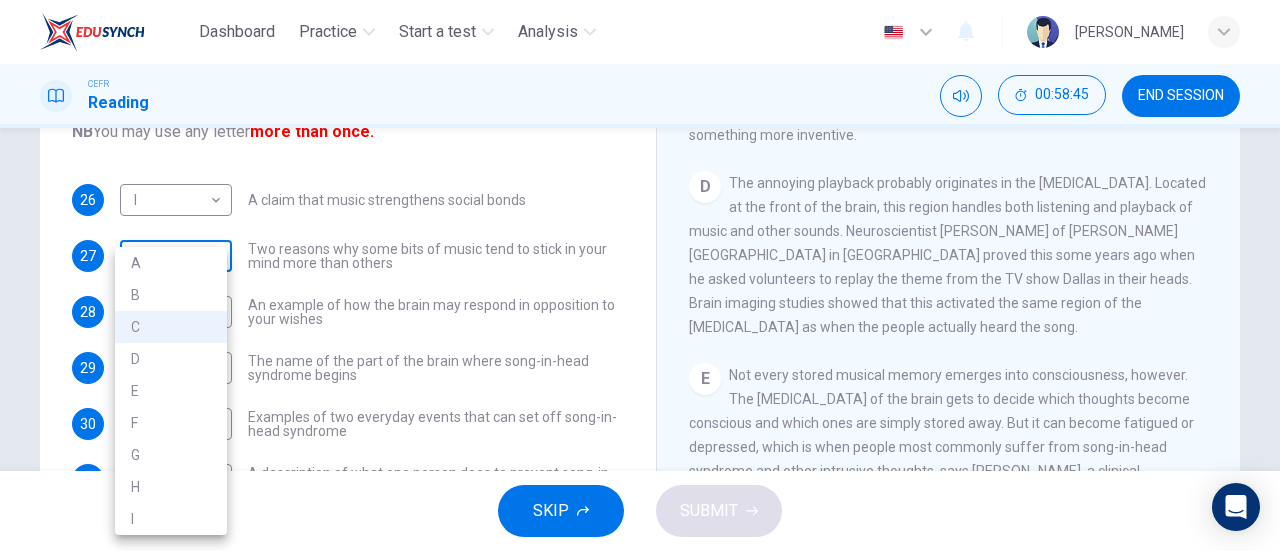 click on "Dashboard Practice Start a test Analysis English en ​ [PERSON_NAME] CEFR Reading 00:58:45 END SESSION Questions 26 - 31 The Reading Passage has nine paragraphs labelled  A-l .
Which paragraph contains the following information?
Write the correct letter  A-l  in the boxes below.
NB  You may use any letter  more than once. 26 I I ​ A claim that music strengthens social bonds 27 C C ​ Two reasons why some bits of music tend to stick in your mind more than others 28 F F ​ An example of how the brain may respond in opposition to your wishes 29 E E ​ The name of the part of the brain where song-in-head syndrome begins 30 G G ​ Examples of two everyday events that can set off song-in-head syndrome 31 ​ ​ A description of what one person does to prevent song-in-head syndrome A Song on the Brain CLICK TO ZOOM Click to Zoom A B C D E F G H I SKIP SUBMIT EduSynch - Online Language Proficiency Testing
Dashboard Practice Start a test Analysis Notifications © Copyright  2025 A B" at bounding box center (640, 275) 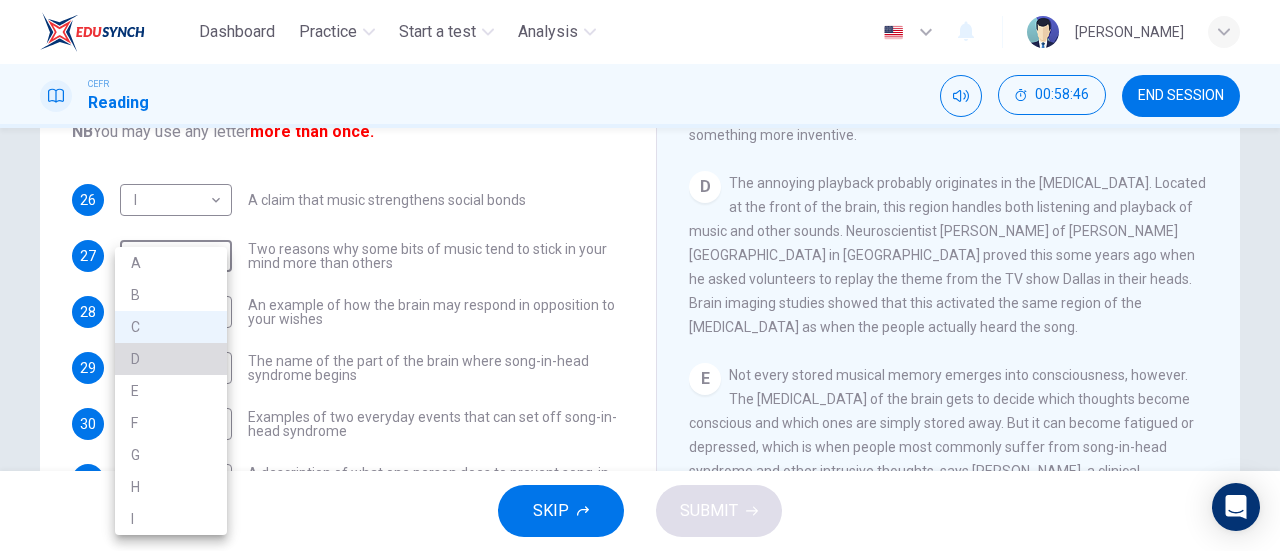 click on "D" at bounding box center (171, 359) 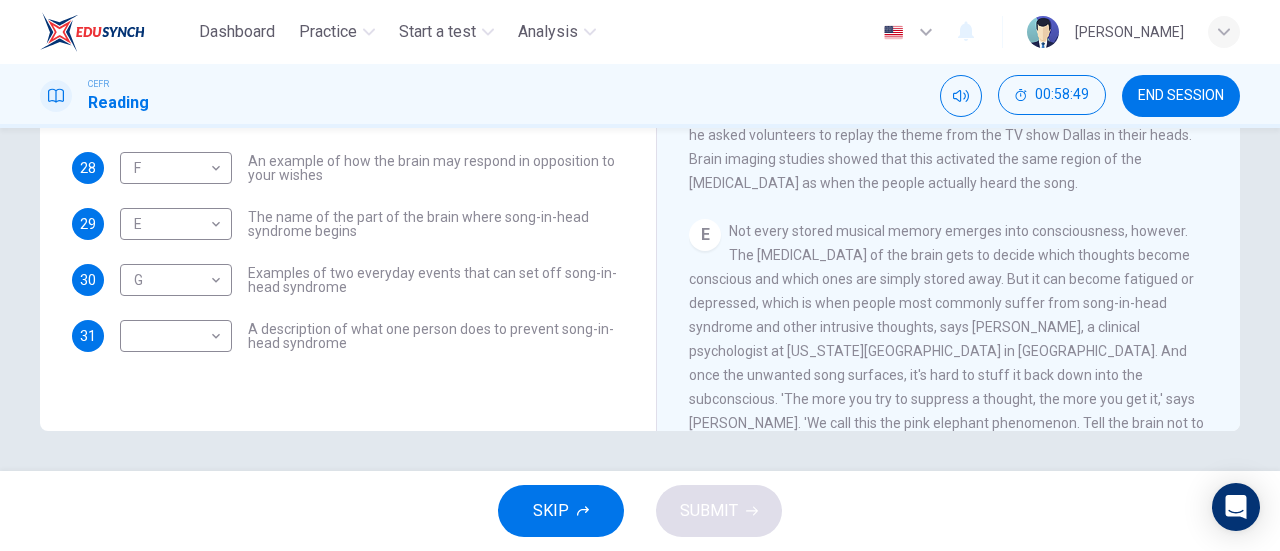 scroll, scrollTop: 423, scrollLeft: 0, axis: vertical 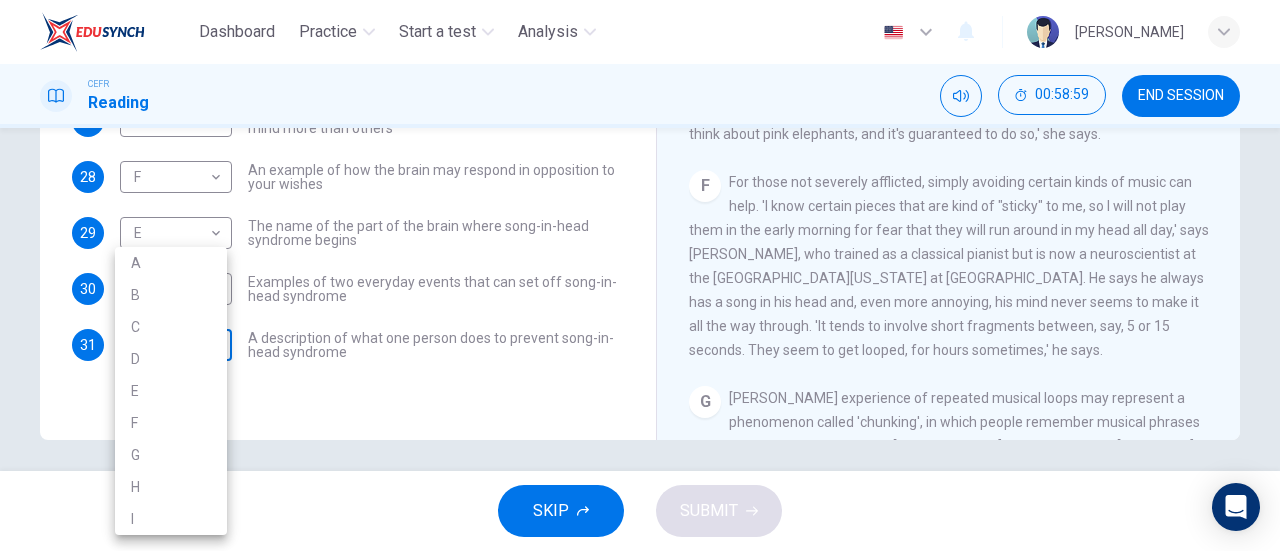 click on "Dashboard Practice Start a test Analysis English en ​ [PERSON_NAME] CEFR Reading 00:58:59 END SESSION Questions 26 - 31 The Reading Passage has nine paragraphs labelled  A-l .
Which paragraph contains the following information?
Write the correct letter  A-l  in the boxes below.
NB  You may use any letter  more than once. 26 I I ​ A claim that music strengthens social bonds 27 D D ​ Two reasons why some bits of music tend to stick in your mind more than others 28 F F ​ An example of how the brain may respond in opposition to your wishes 29 E E ​ The name of the part of the brain where song-in-head syndrome begins 30 G G ​ Examples of two everyday events that can set off song-in-head syndrome 31 ​ ​ A description of what one person does to prevent song-in-head syndrome A Song on the Brain CLICK TO ZOOM Click to Zoom A B C D E F G H I SKIP SUBMIT EduSynch - Online Language Proficiency Testing
Dashboard Practice Start a test Analysis Notifications © Copyright  2025 A B" at bounding box center (640, 275) 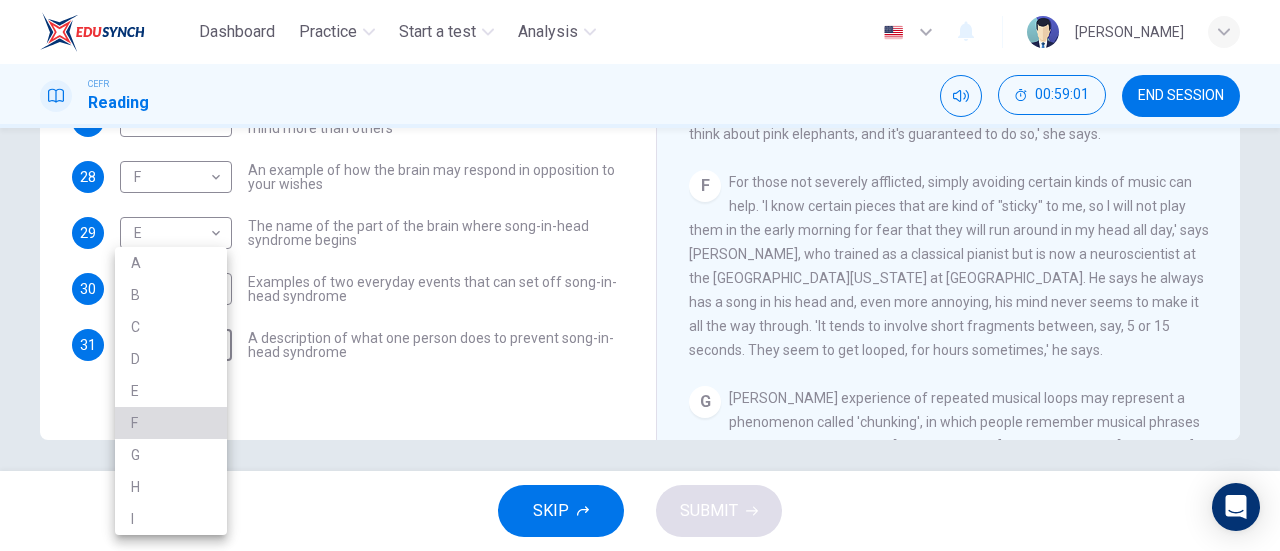 click on "F" at bounding box center (171, 423) 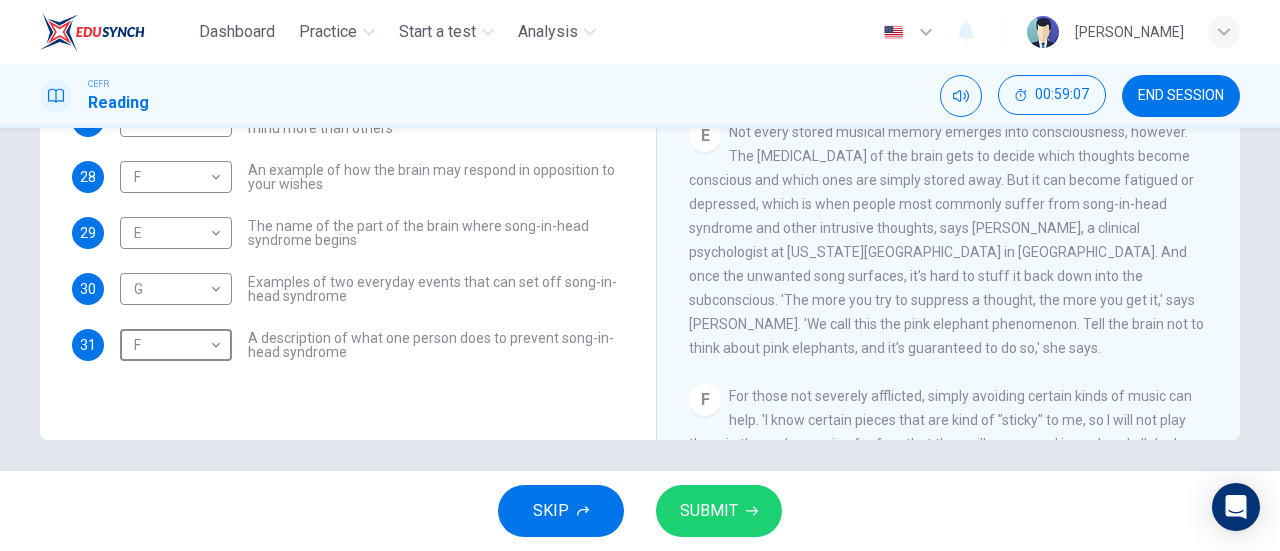 scroll, scrollTop: 800, scrollLeft: 0, axis: vertical 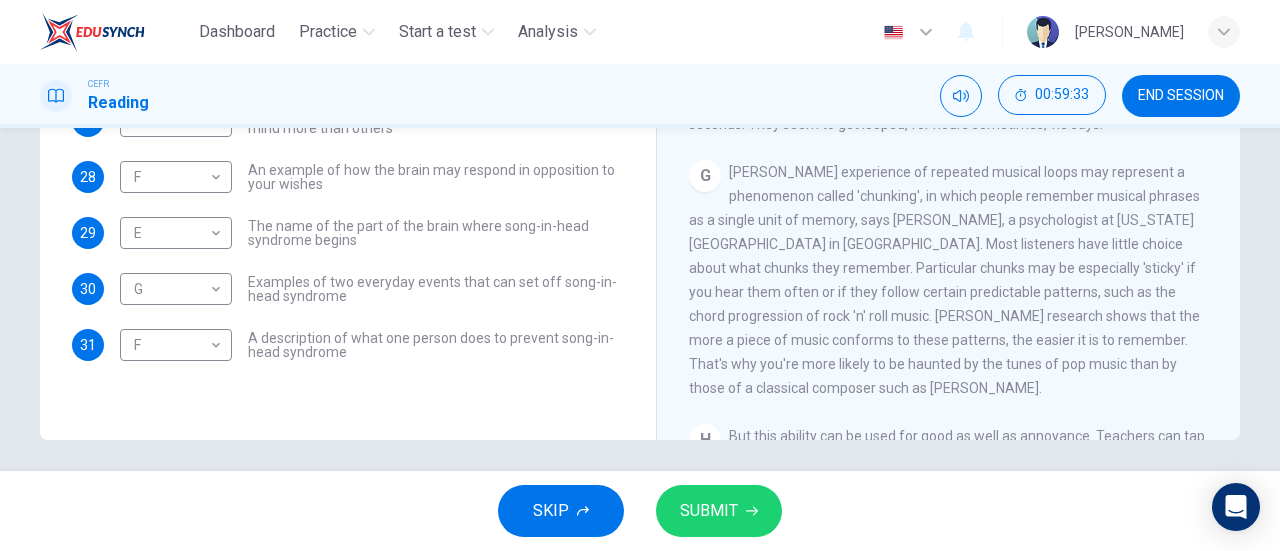 click on "CLICK TO ZOOM Click to Zoom A Some songs just won't leave you alone. But this may give us clues about how our brain works. Everyone knows the situation where you can't get a song out of your head. You hear a pop song on the radio - or even just read the song's title and it haunts you for hours, playing over and over in your mind until you're heartily sick of it. The condition now even has a medical name 'song-in-head syndrome'. B But why does the mind annoy us like this? No one knows for sure, but it's probably because the brain is better at holding onto information than it is at knowing what information is important. [PERSON_NAME], a psychologist at the [GEOGRAPHIC_DATA][US_STATE] says, 'It's a manifestation of an aspect of memory which is normally an asset to us, but in this instance it can be a nuisance.' C D E F G H I" at bounding box center [962, 136] 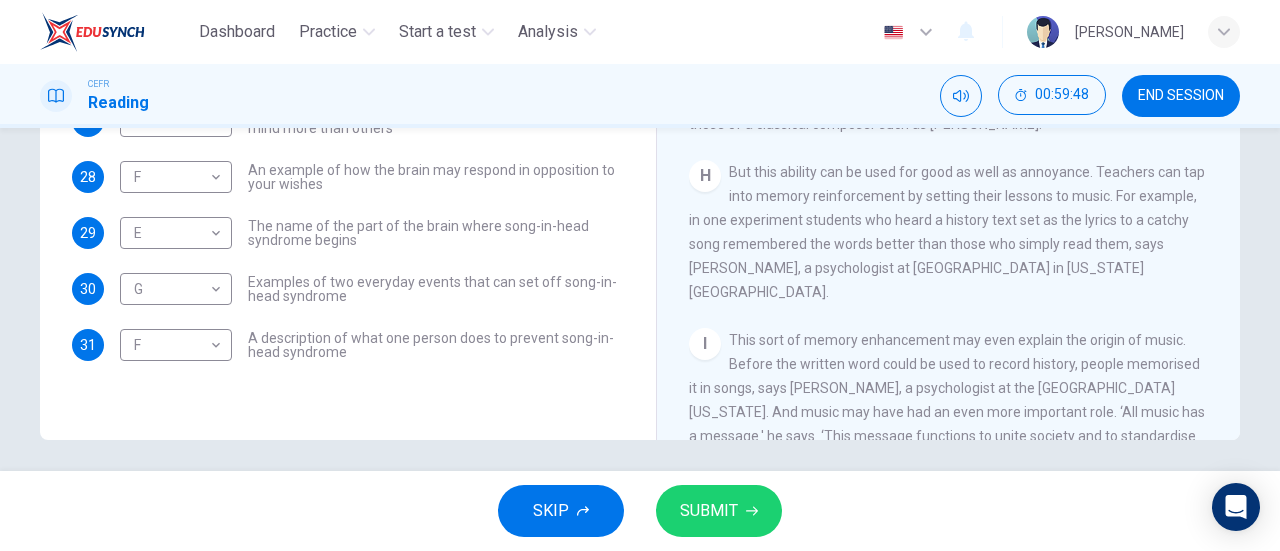 scroll, scrollTop: 1512, scrollLeft: 0, axis: vertical 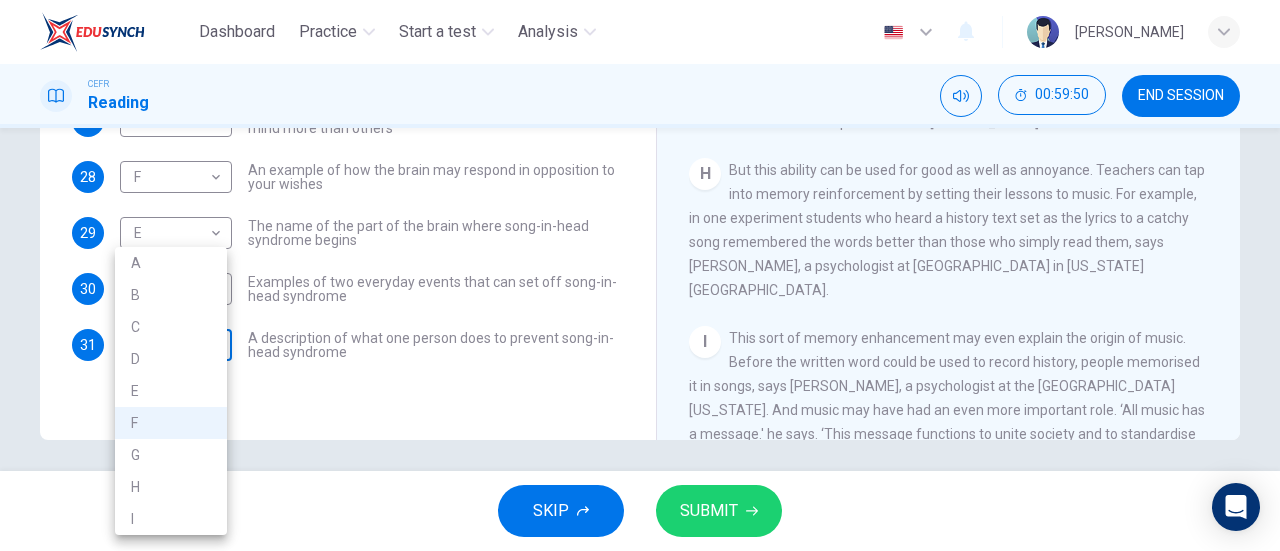 click on "Dashboard Practice Start a test Analysis English en ​ [PERSON_NAME] CEFR Reading 00:59:50 END SESSION Questions 26 - 31 The Reading Passage has nine paragraphs labelled  A-l .
Which paragraph contains the following information?
Write the correct letter  A-l  in the boxes below.
NB  You may use any letter  more than once. 26 I I ​ A claim that music strengthens social bonds 27 D D ​ Two reasons why some bits of music tend to stick in your mind more than others 28 F F ​ An example of how the brain may respond in opposition to your wishes 29 E E ​ The name of the part of the brain where song-in-head syndrome begins 30 G G ​ Examples of two everyday events that can set off song-in-head syndrome 31 F F ​ A description of what one person does to prevent song-in-head syndrome A Song on the Brain CLICK TO ZOOM Click to Zoom A B C D E F G H I SKIP SUBMIT EduSynch - Online Language Proficiency Testing
Dashboard Practice Start a test Analysis Notifications © Copyright  2025 A B" at bounding box center (640, 275) 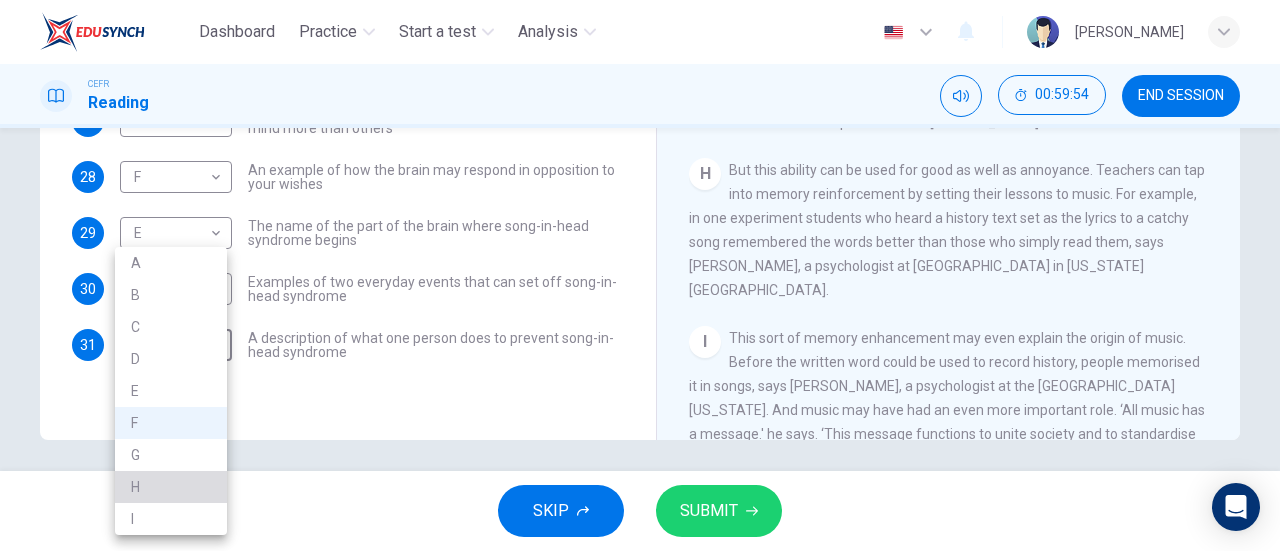 click on "H" at bounding box center (171, 487) 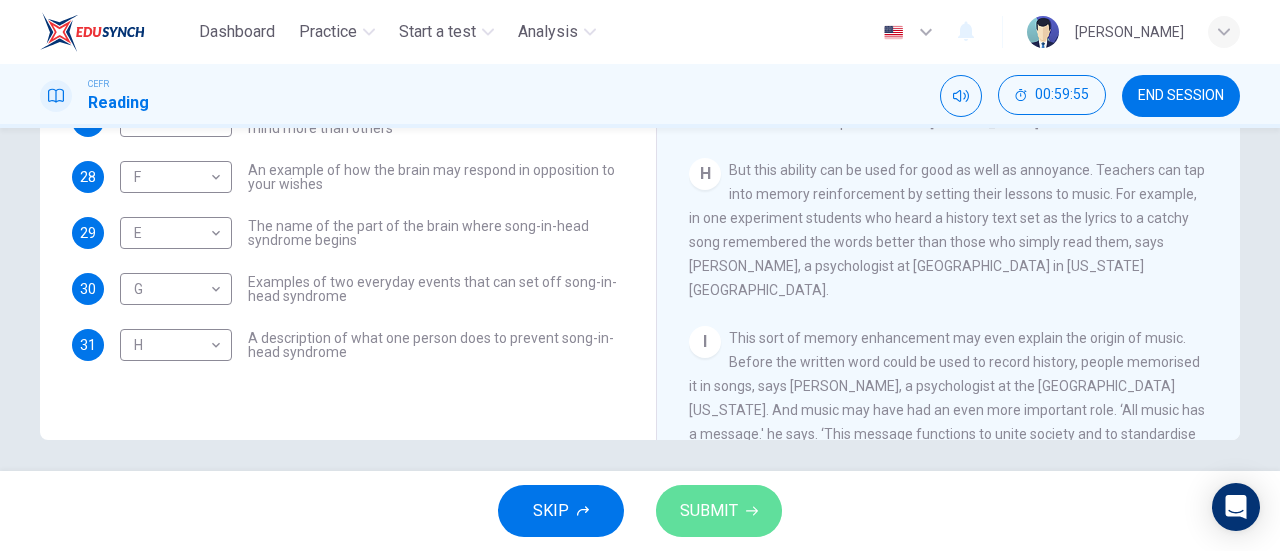 click on "SUBMIT" at bounding box center [709, 511] 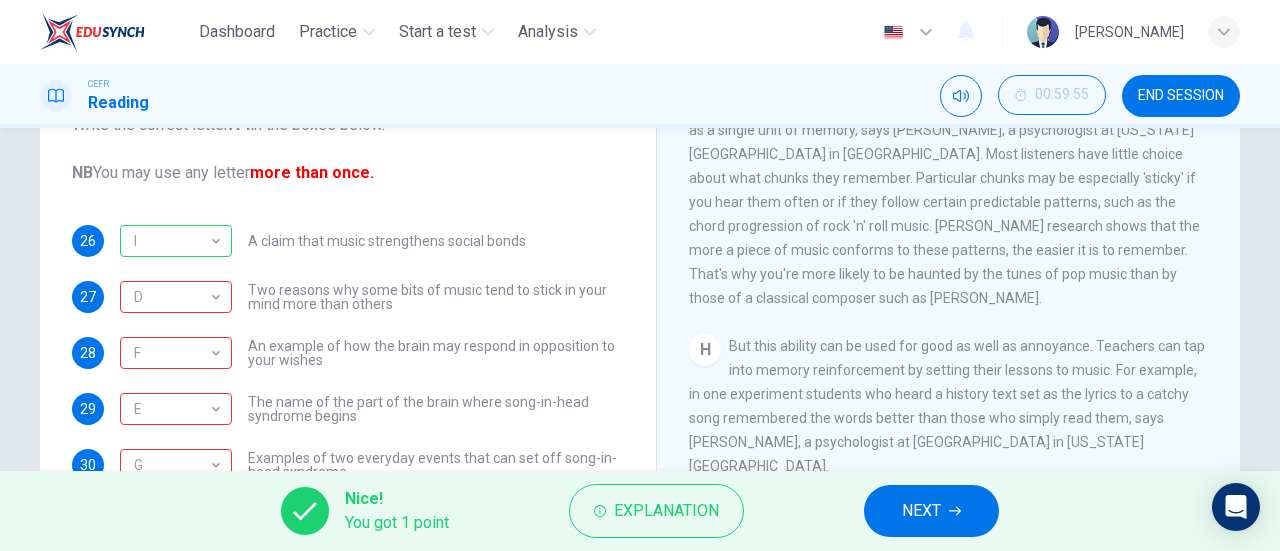 scroll, scrollTop: 432, scrollLeft: 0, axis: vertical 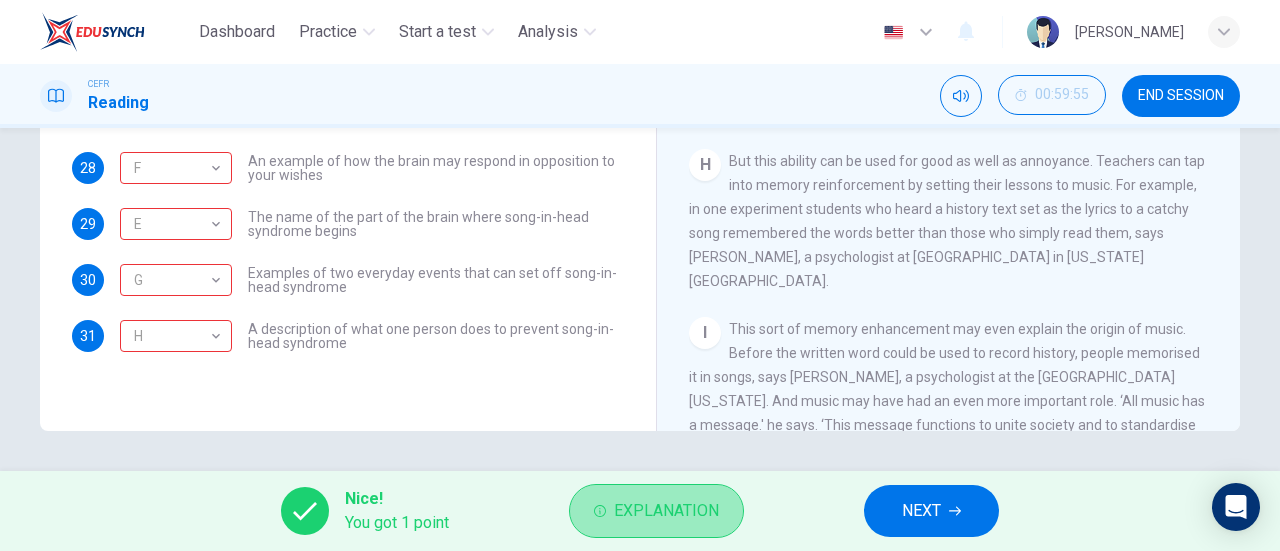 click on "Explanation" at bounding box center (666, 511) 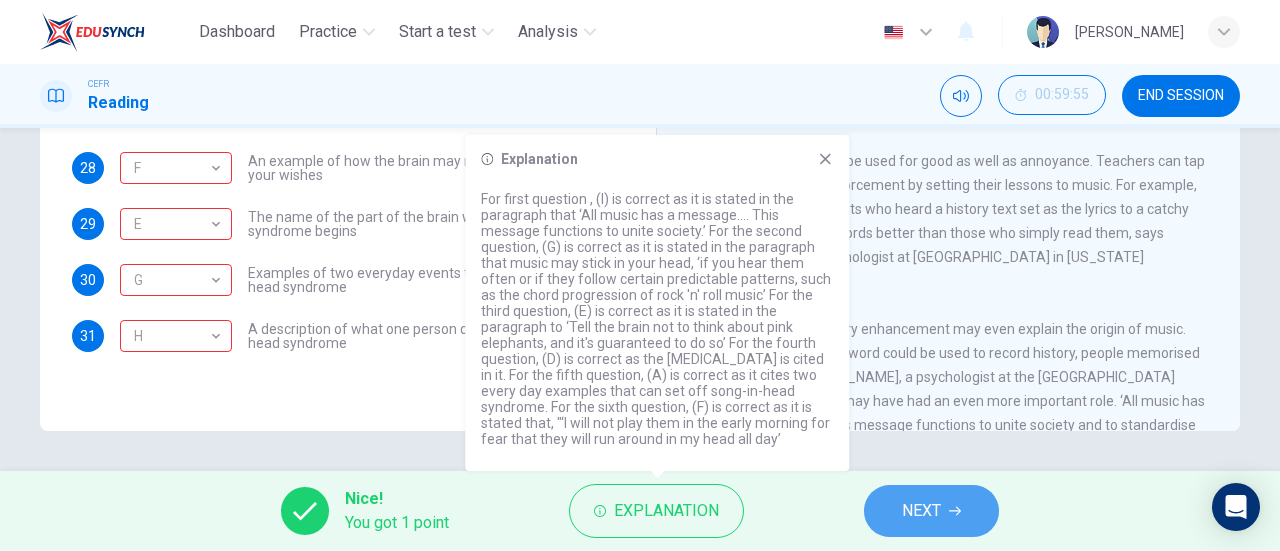click on "NEXT" at bounding box center (921, 511) 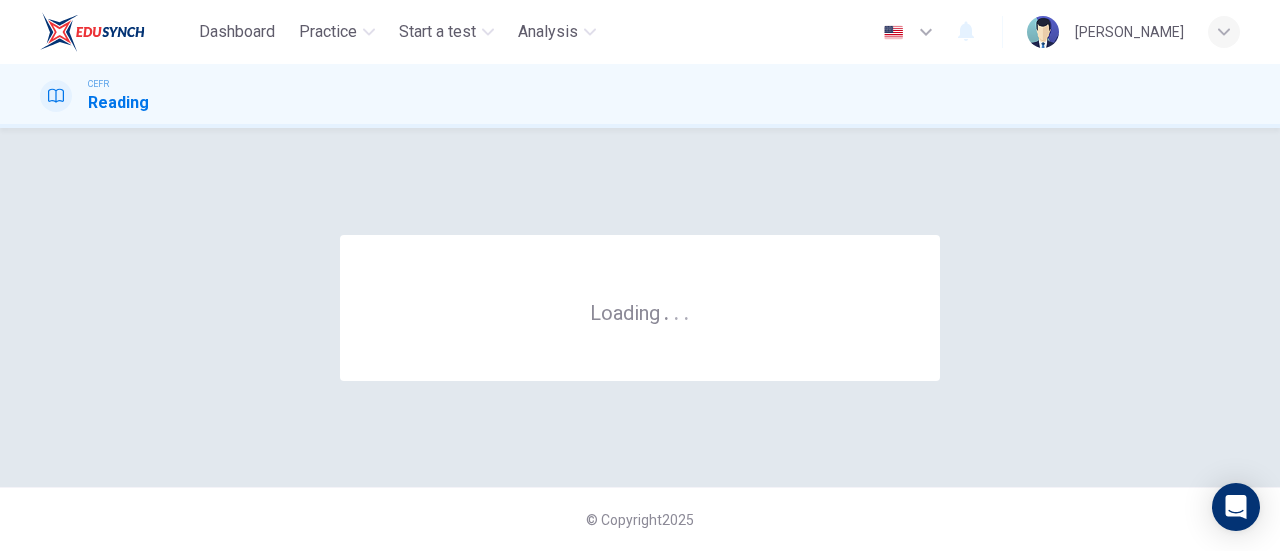 scroll, scrollTop: 0, scrollLeft: 0, axis: both 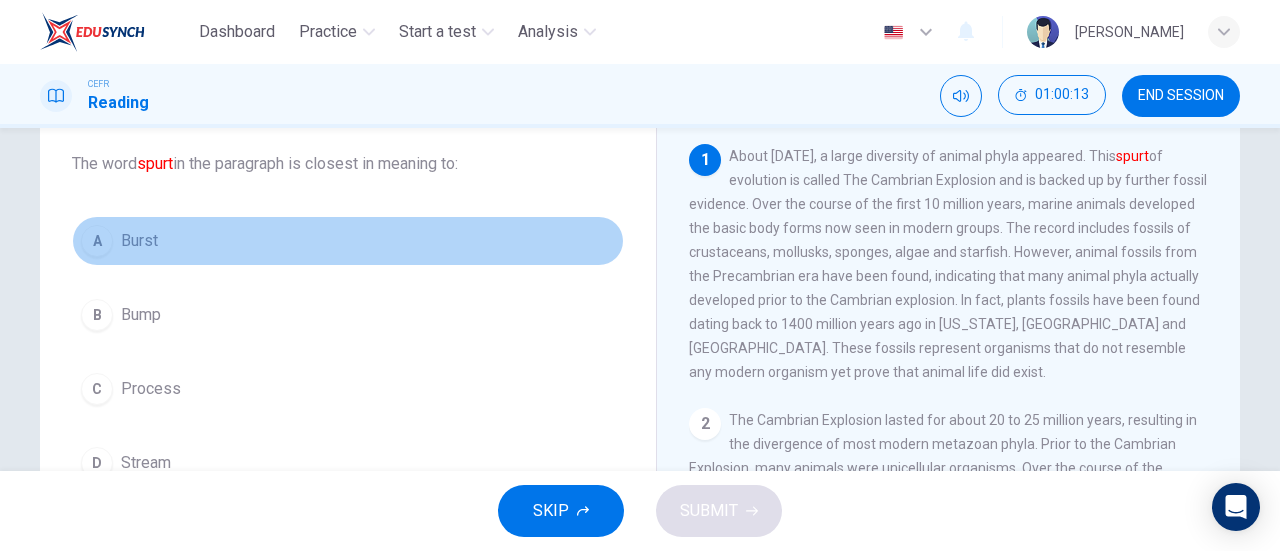click on "A Burst" at bounding box center [348, 241] 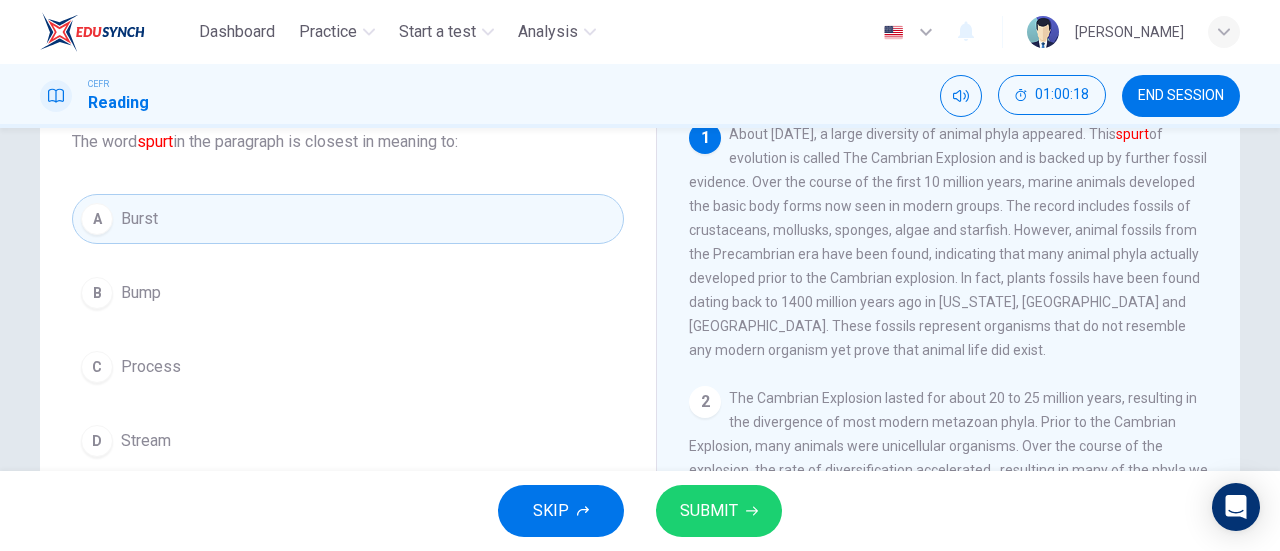 scroll, scrollTop: 114, scrollLeft: 0, axis: vertical 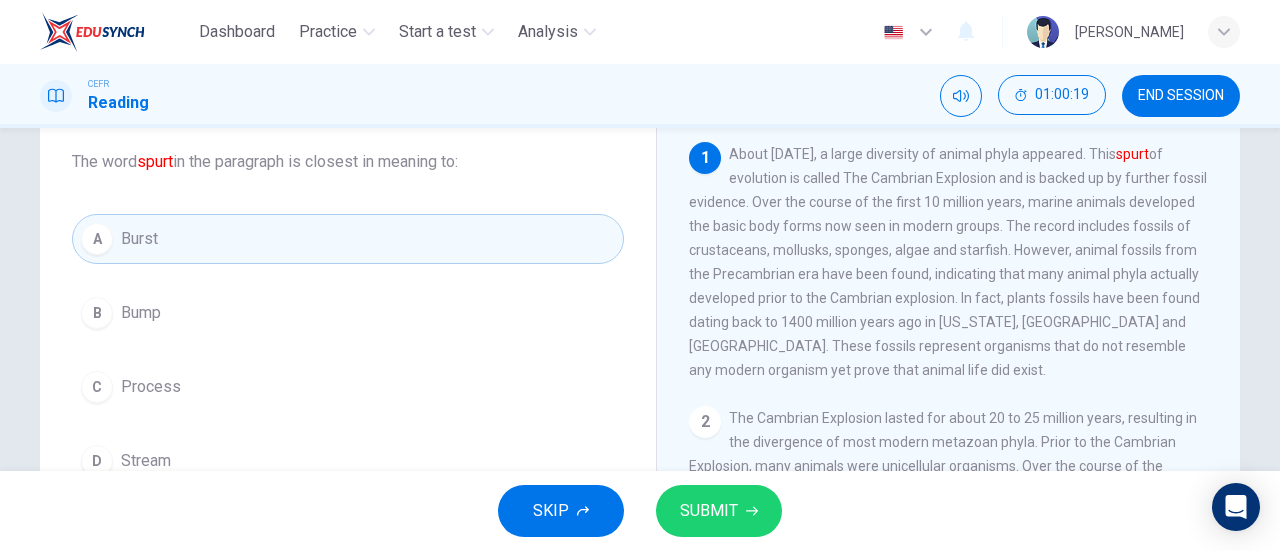 click on "SKIP SUBMIT" at bounding box center (640, 511) 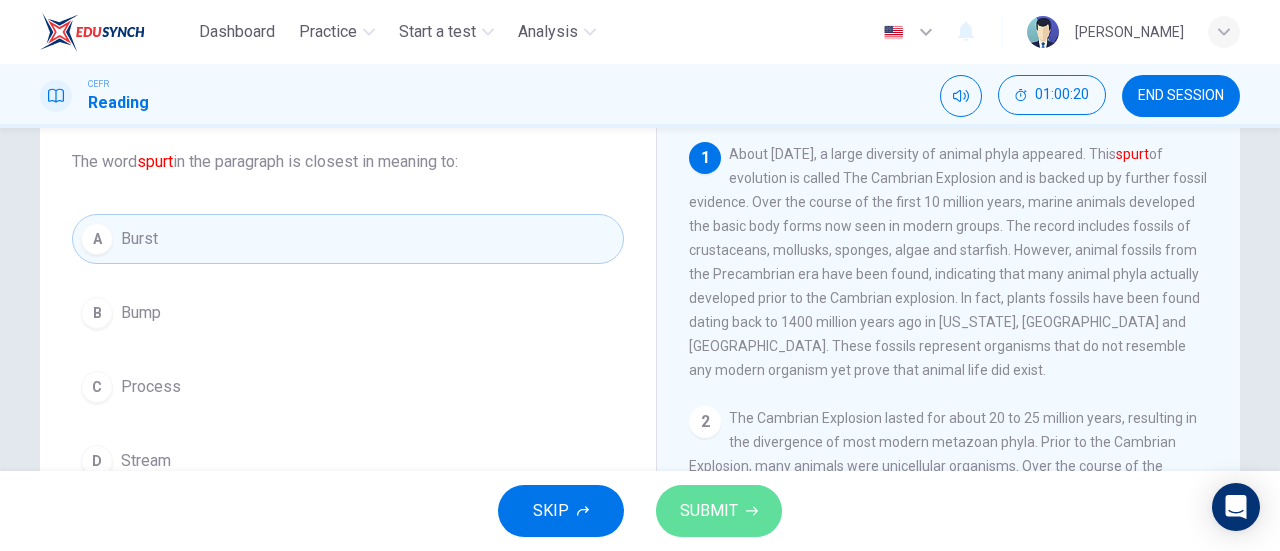 click on "SUBMIT" at bounding box center (719, 511) 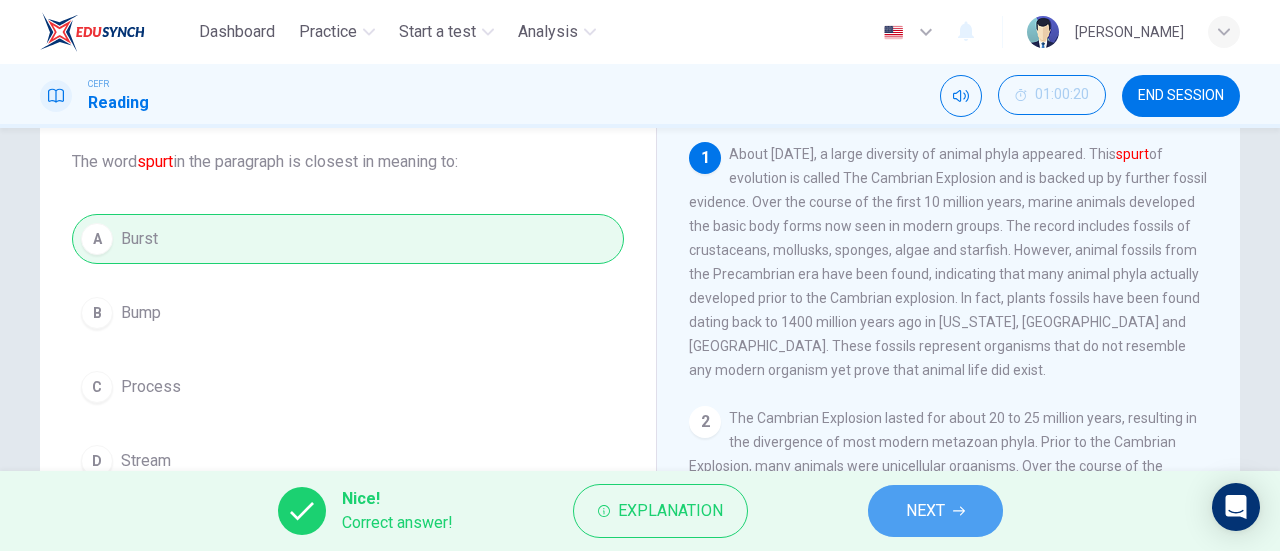 click on "NEXT" at bounding box center [925, 511] 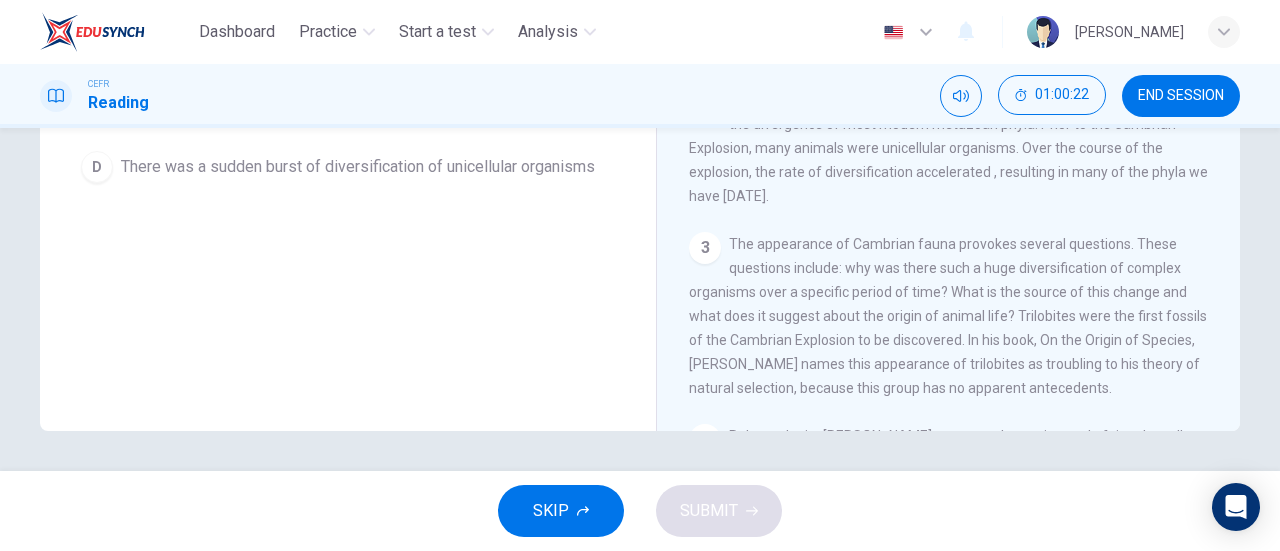 scroll, scrollTop: 0, scrollLeft: 0, axis: both 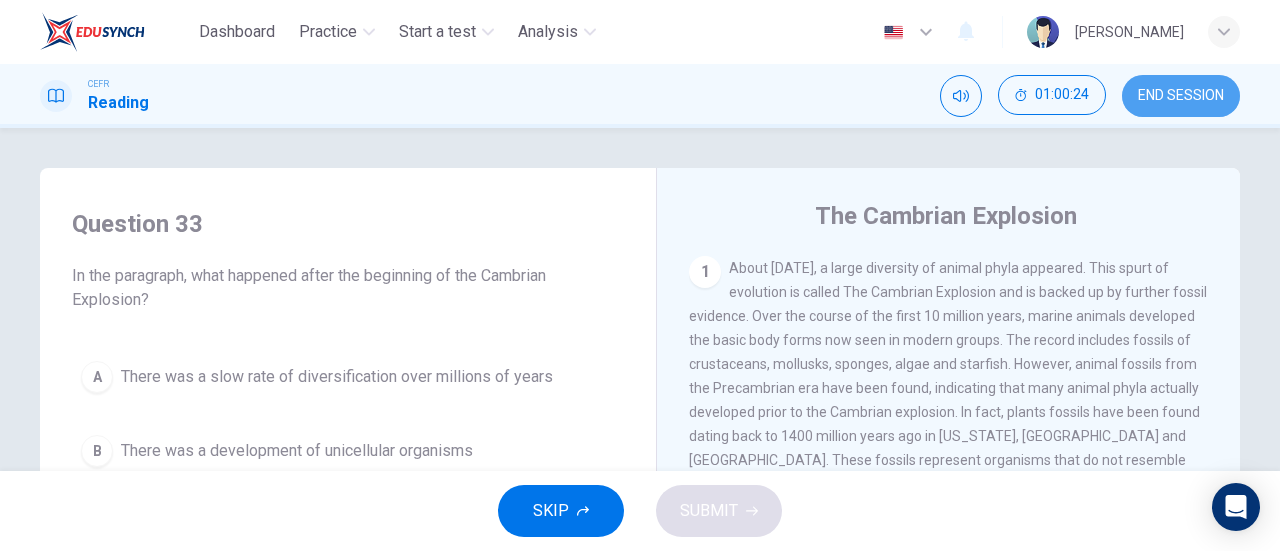 click on "END SESSION" at bounding box center [1181, 96] 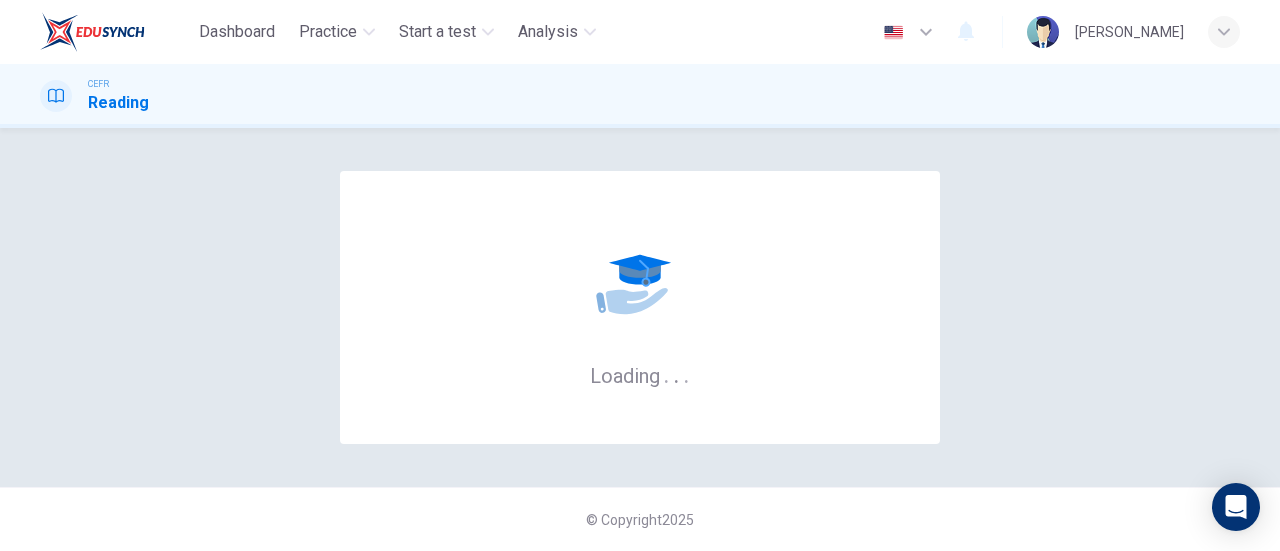 scroll, scrollTop: 0, scrollLeft: 0, axis: both 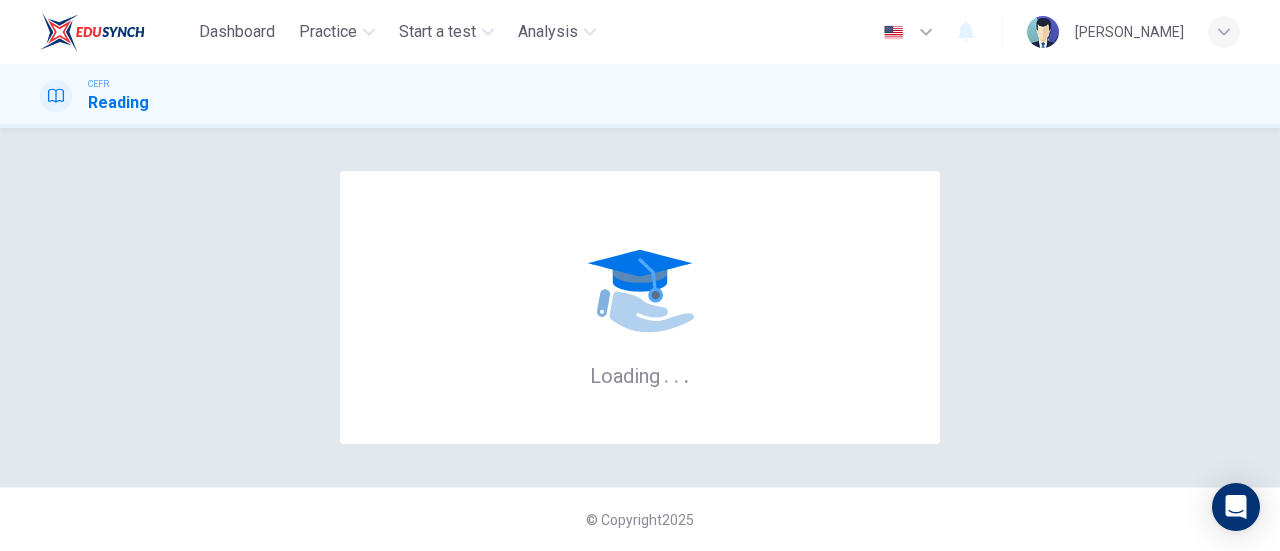 click on "Loading . . . © Copyright  2025" at bounding box center (640, 339) 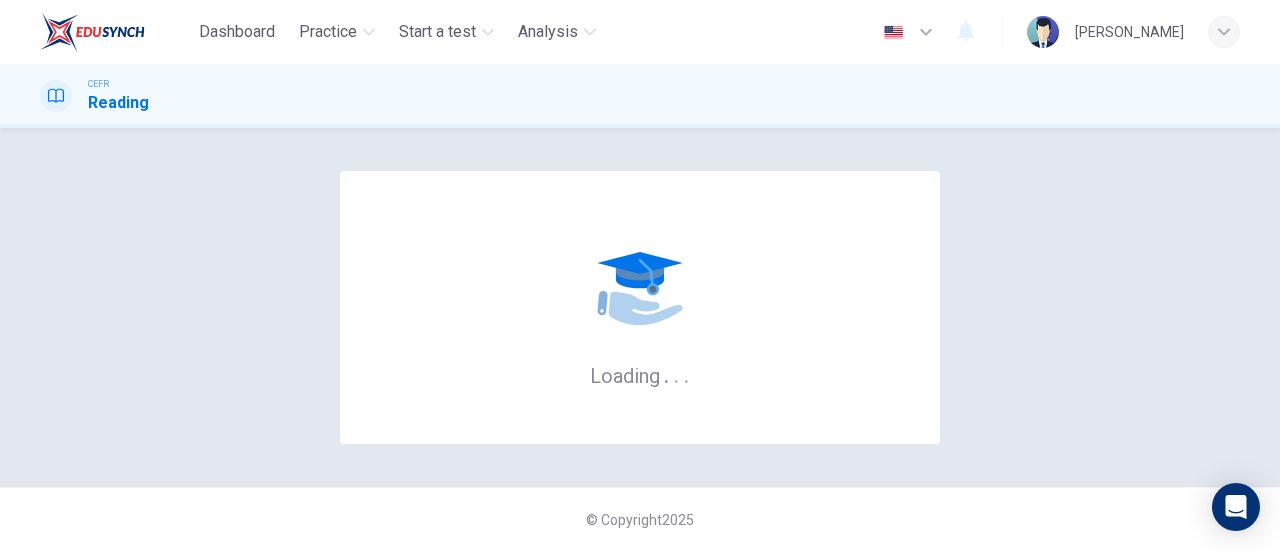 click on "Loading . . . © Copyright  2025" at bounding box center (640, 339) 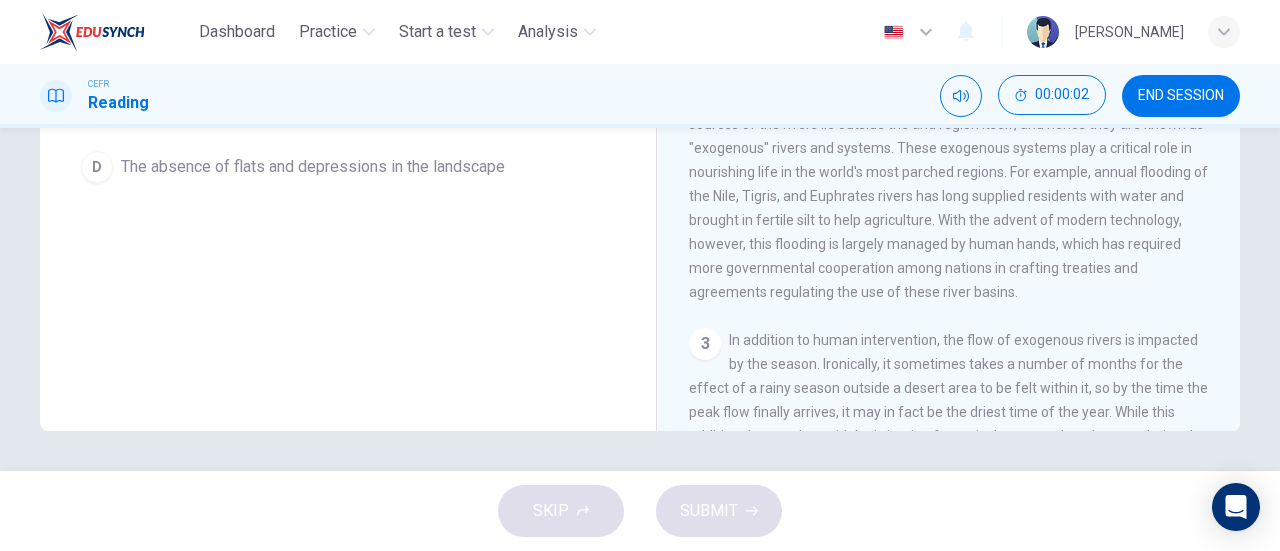 scroll, scrollTop: 0, scrollLeft: 0, axis: both 